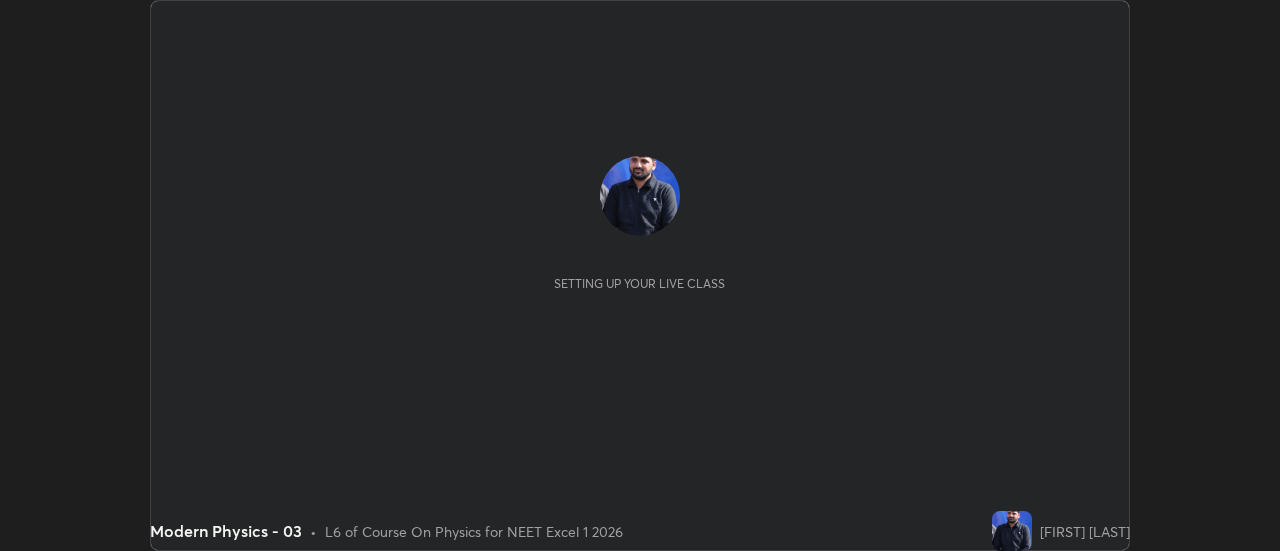 scroll, scrollTop: 0, scrollLeft: 0, axis: both 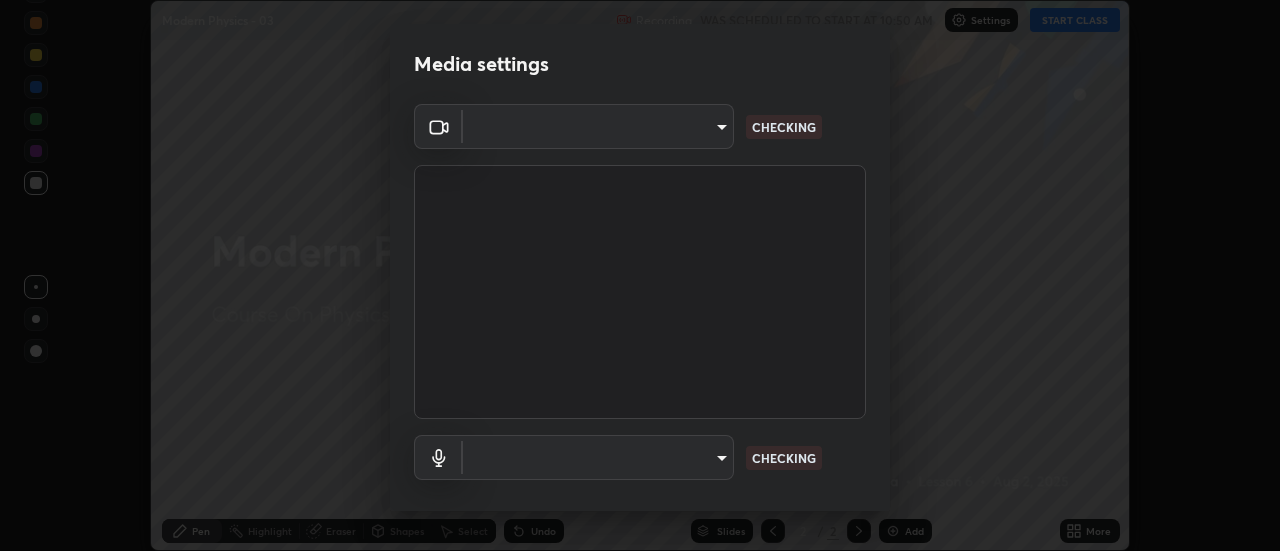 type on "b824b6a50507c2aa7935cbbe04181019069ab9832a06c4c86264e2e57790493c" 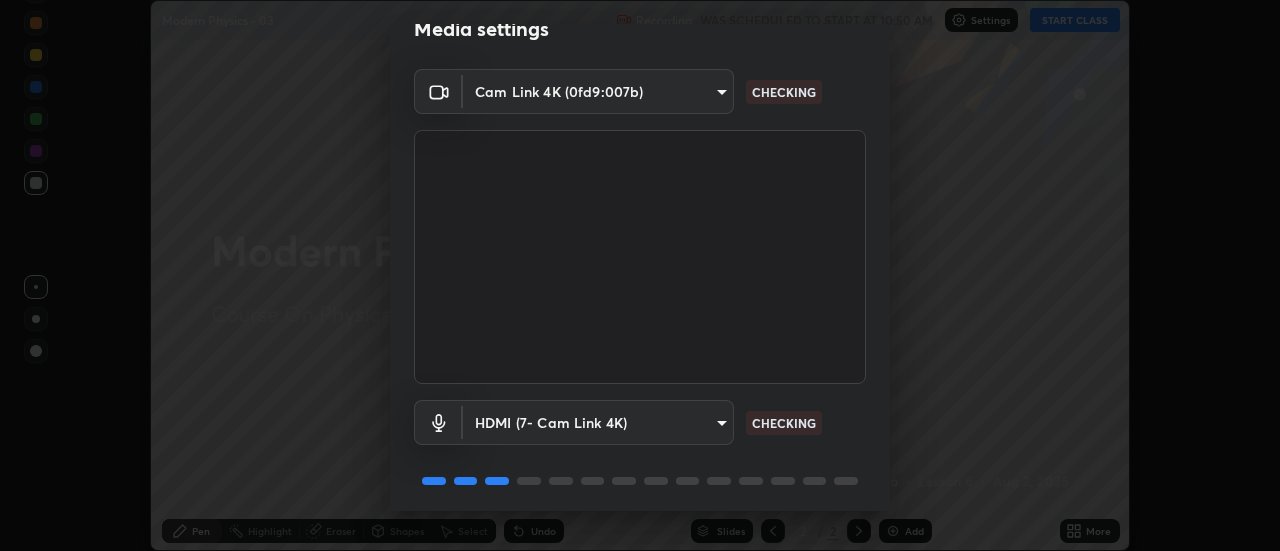 scroll, scrollTop: 105, scrollLeft: 0, axis: vertical 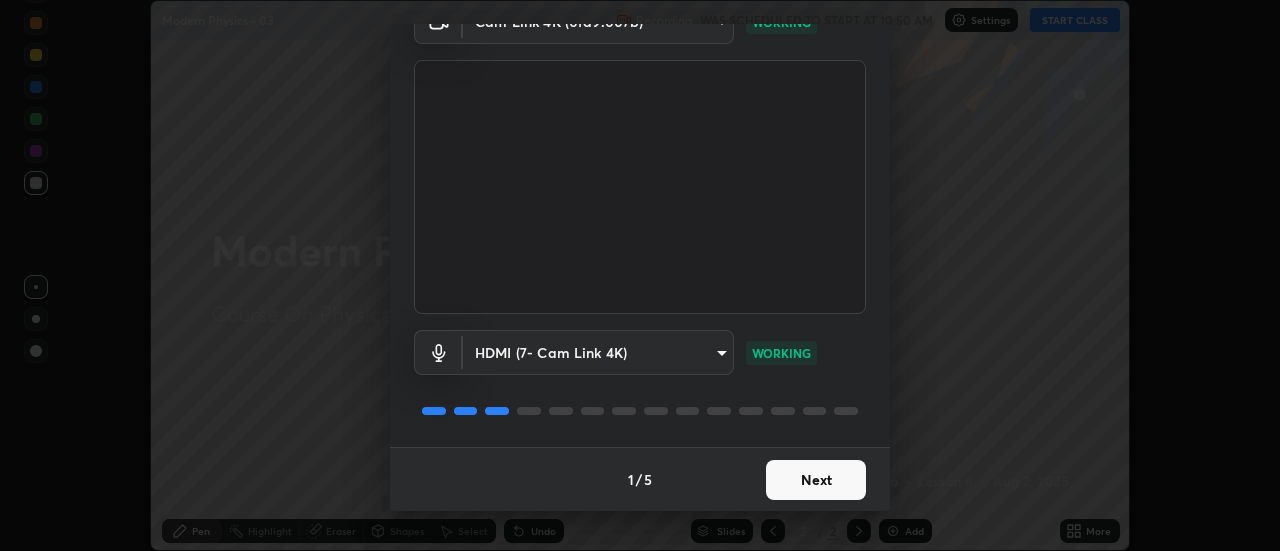 click on "Next" at bounding box center [816, 480] 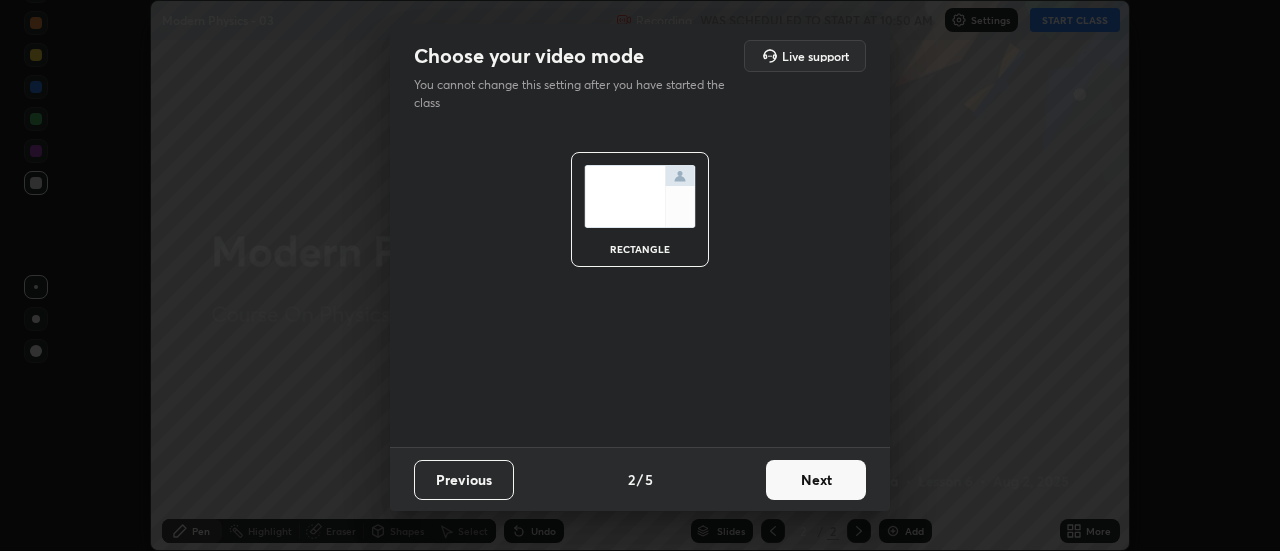 scroll, scrollTop: 0, scrollLeft: 0, axis: both 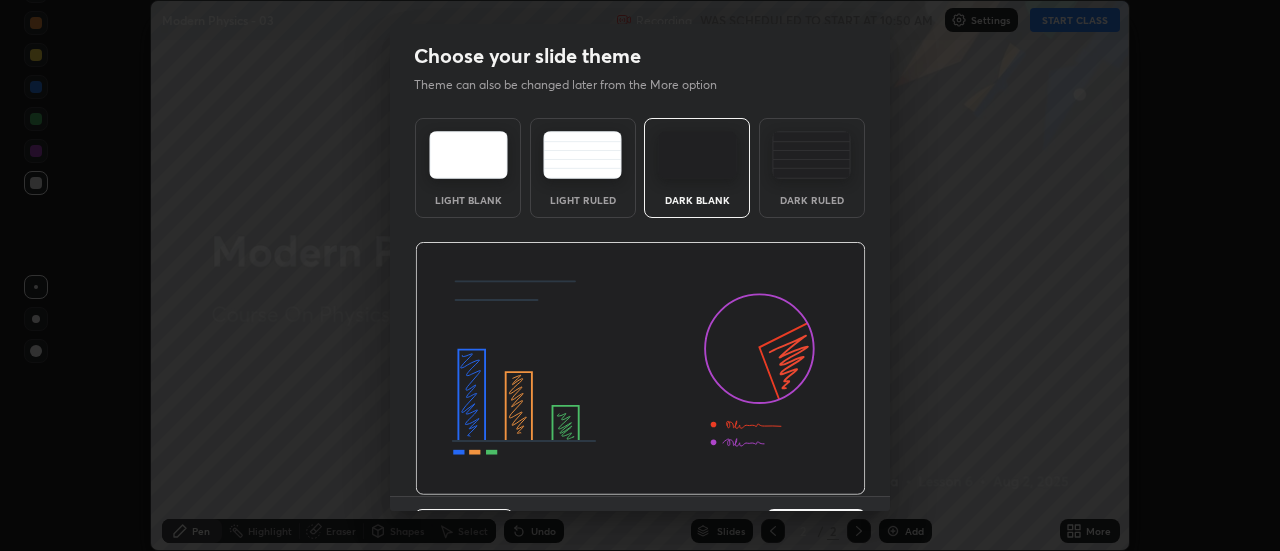 click at bounding box center [640, 369] 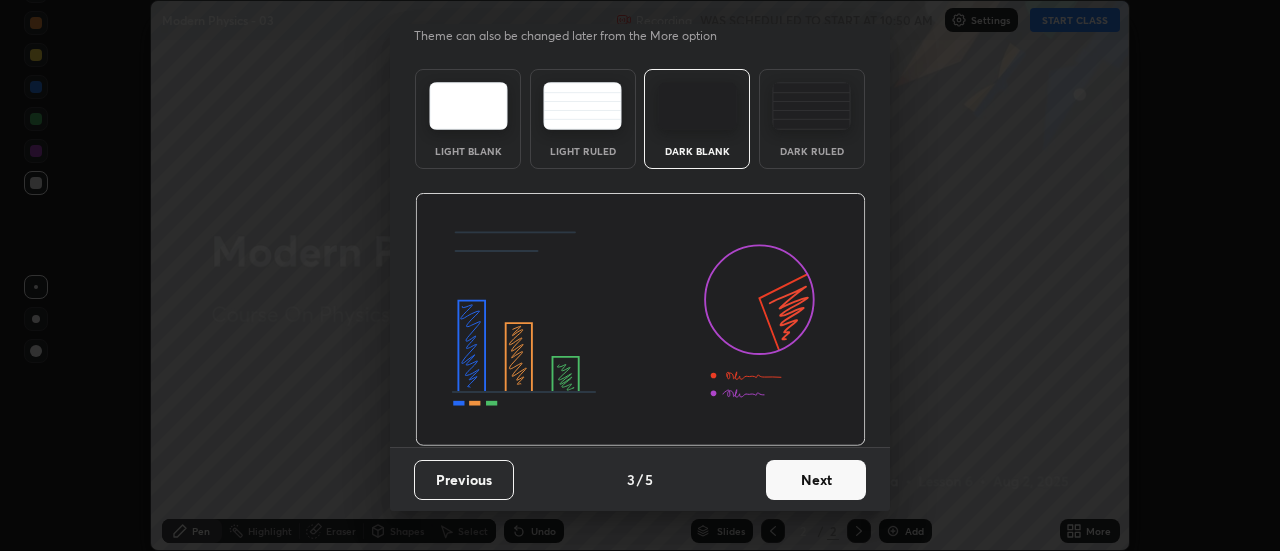 click on "Next" at bounding box center [816, 480] 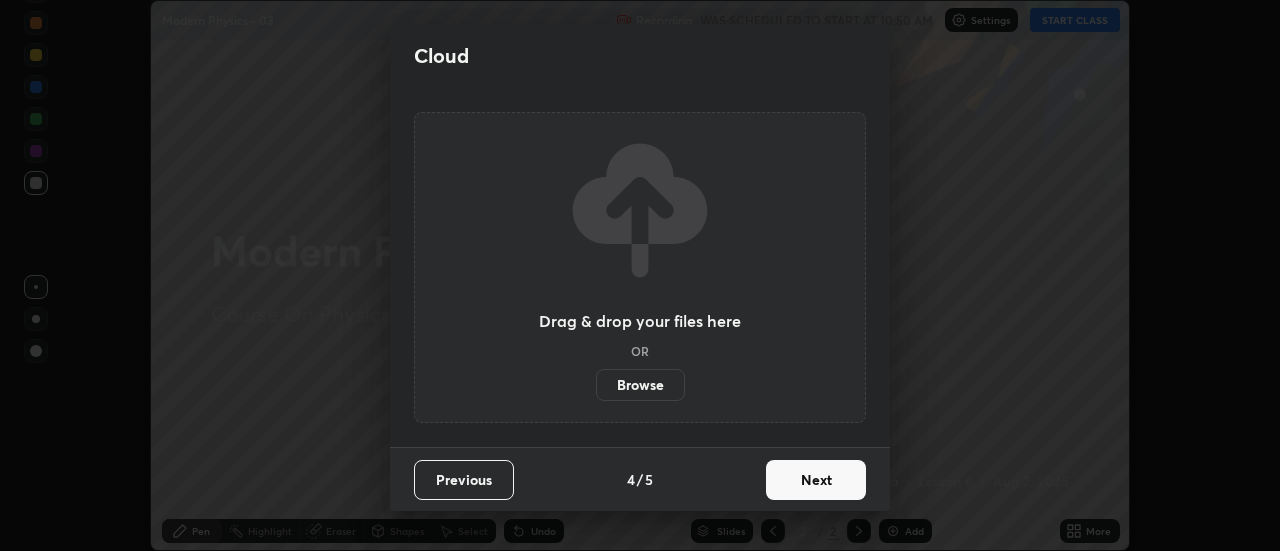 scroll, scrollTop: 0, scrollLeft: 0, axis: both 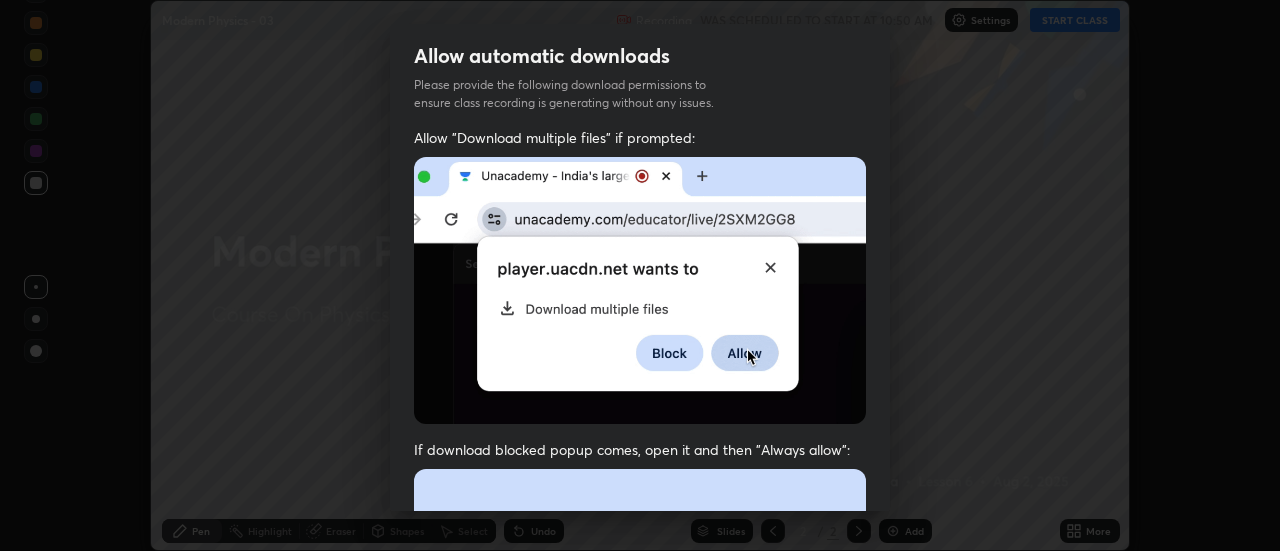 click at bounding box center [640, 687] 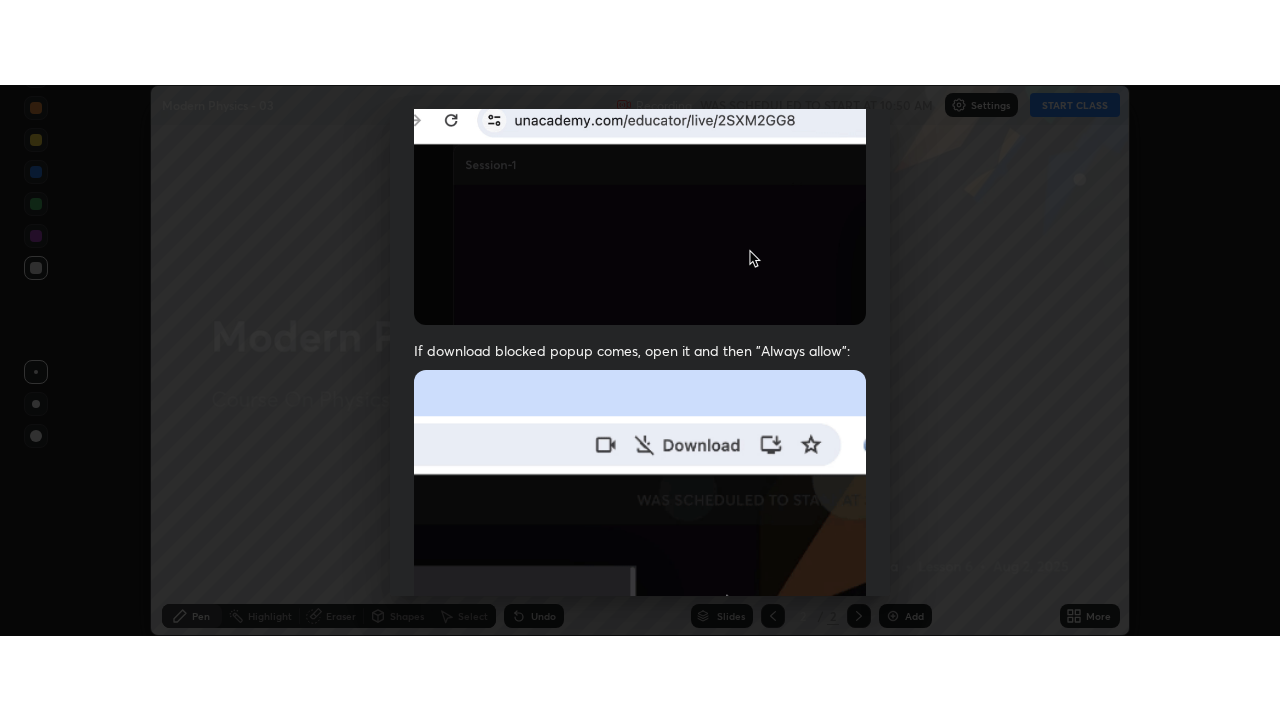 scroll, scrollTop: 513, scrollLeft: 0, axis: vertical 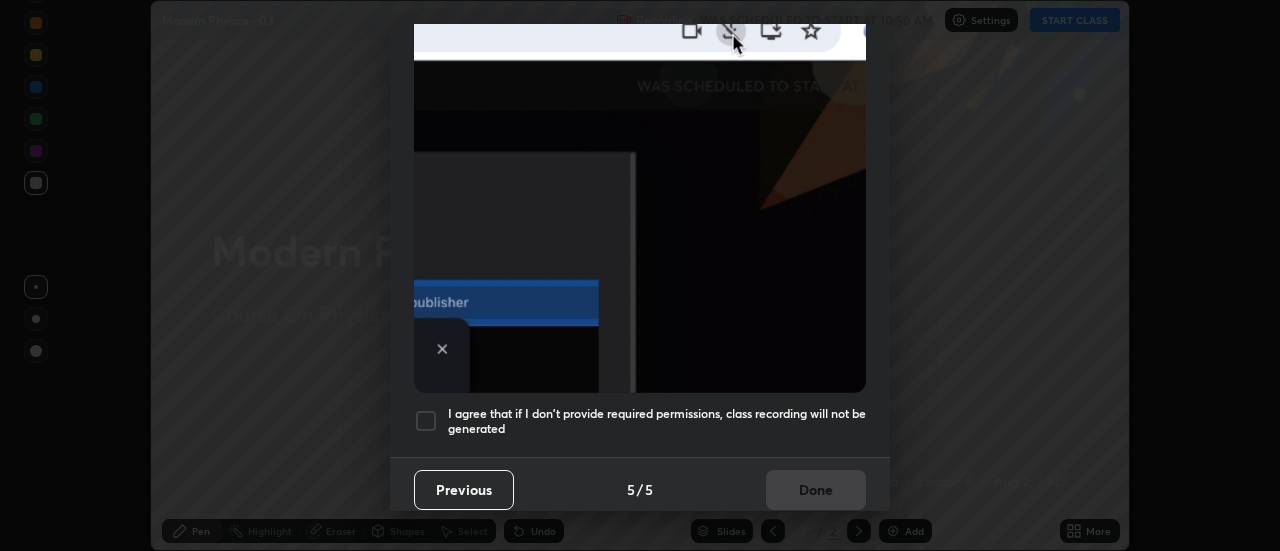 click on "I agree that if I don't provide required permissions, class recording will not be generated" at bounding box center (657, 421) 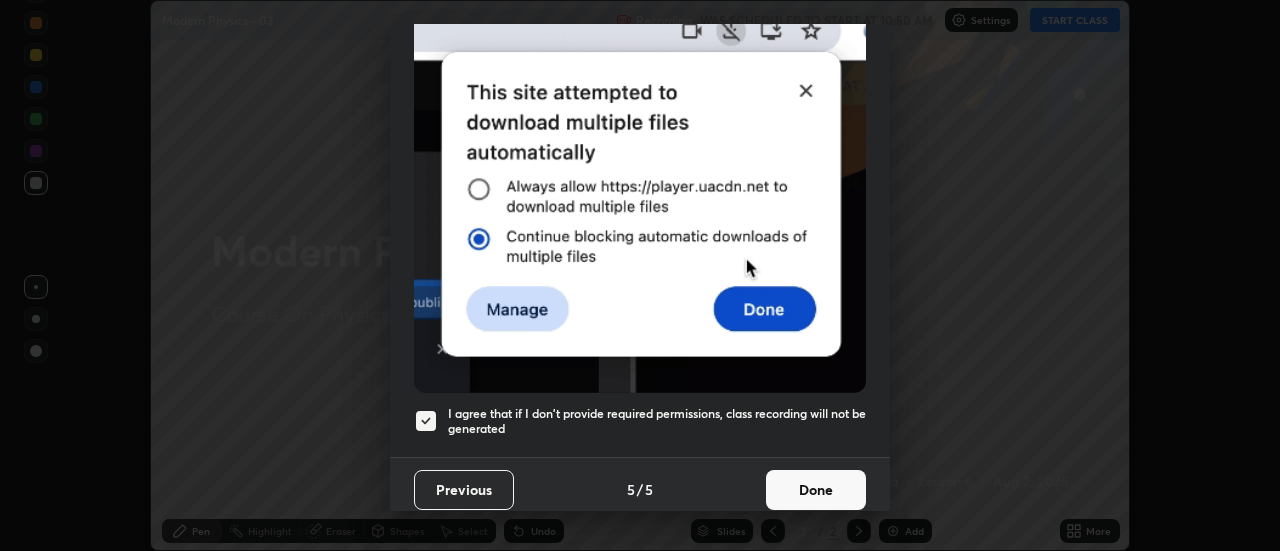 click on "Done" at bounding box center [816, 490] 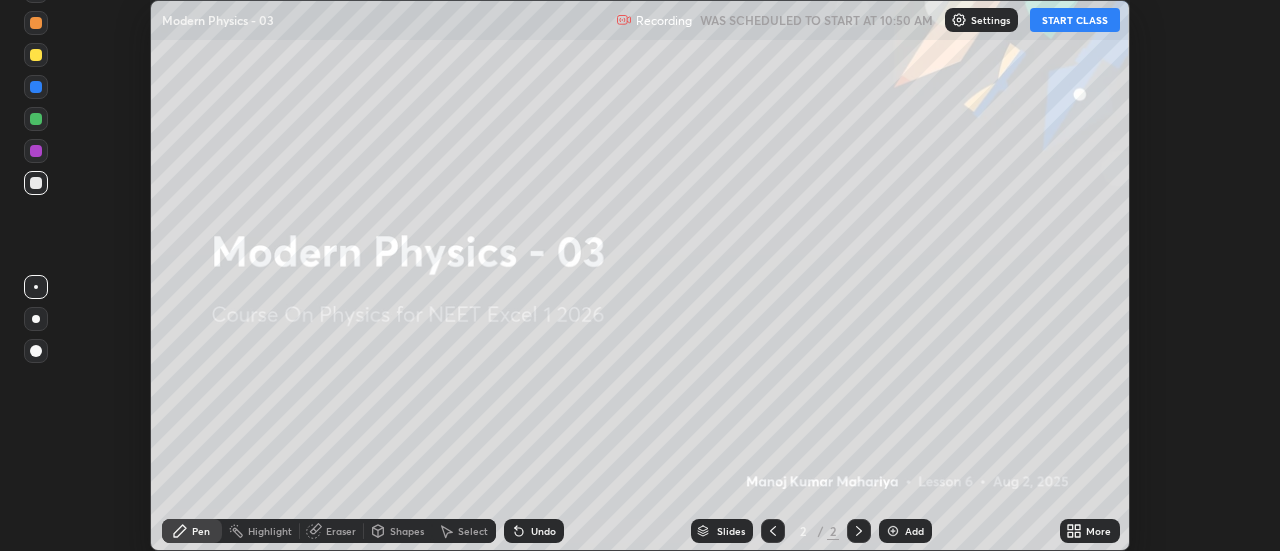 click on "START CLASS" at bounding box center [1075, 20] 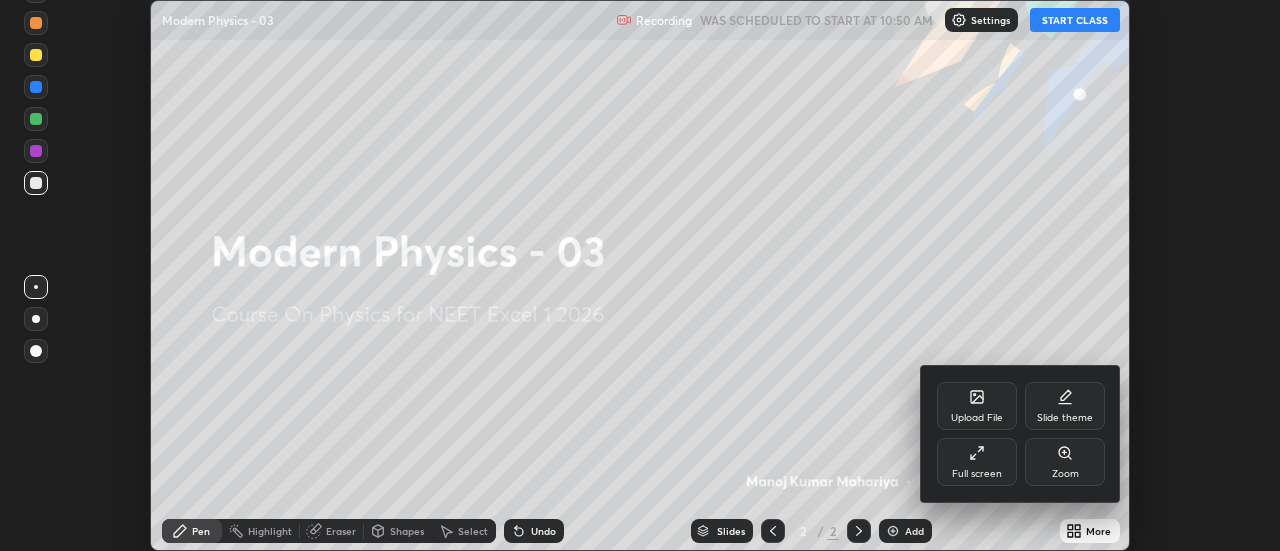 click on "Full screen" at bounding box center (977, 474) 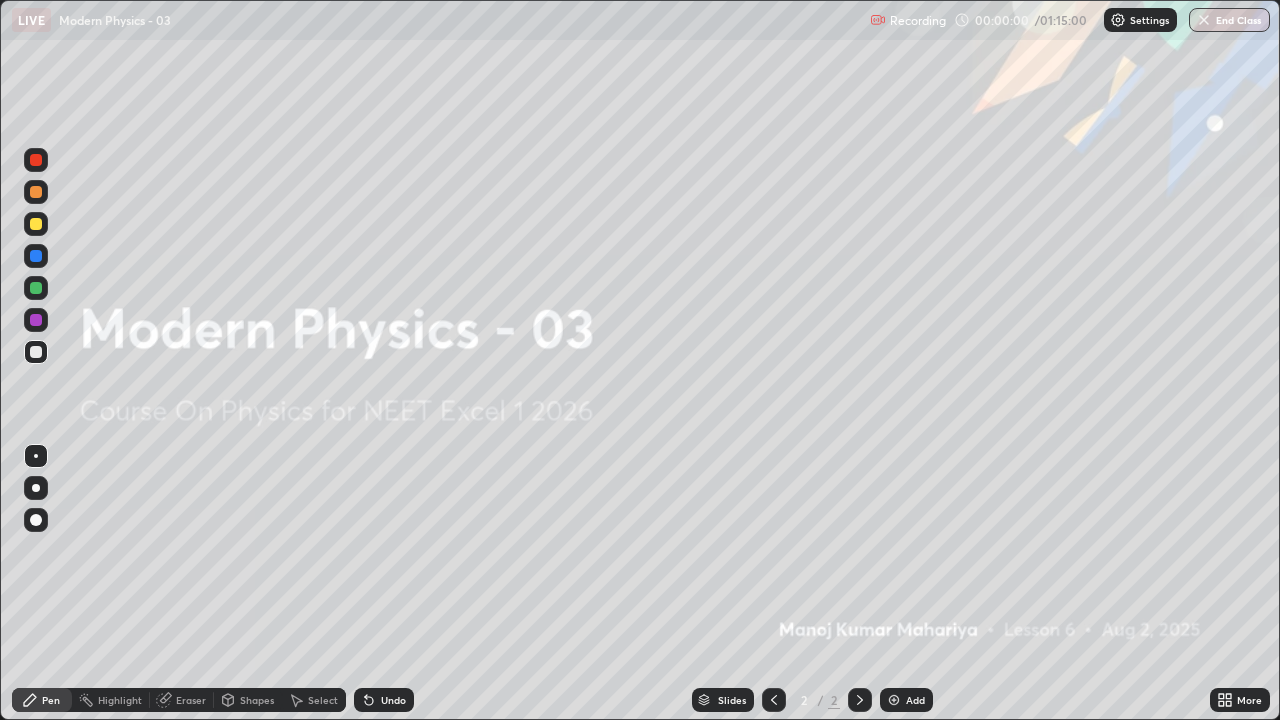 scroll, scrollTop: 99280, scrollLeft: 98720, axis: both 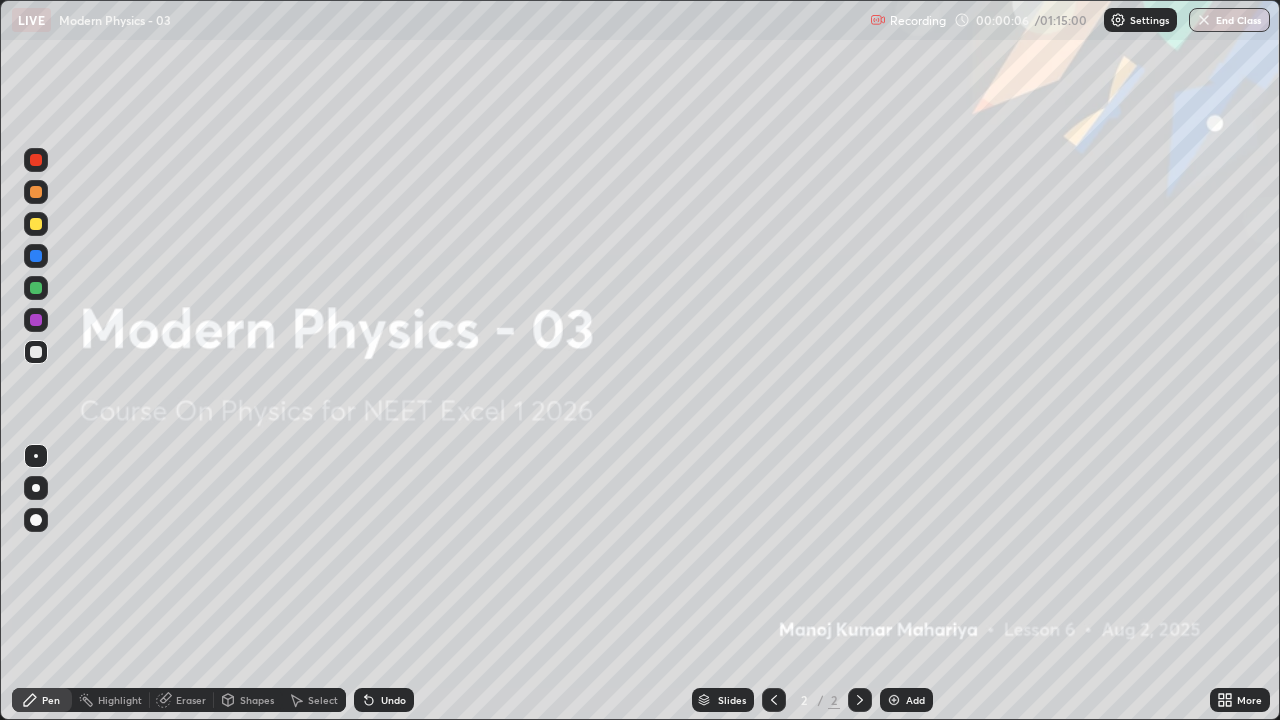 click on "Add" at bounding box center (906, 700) 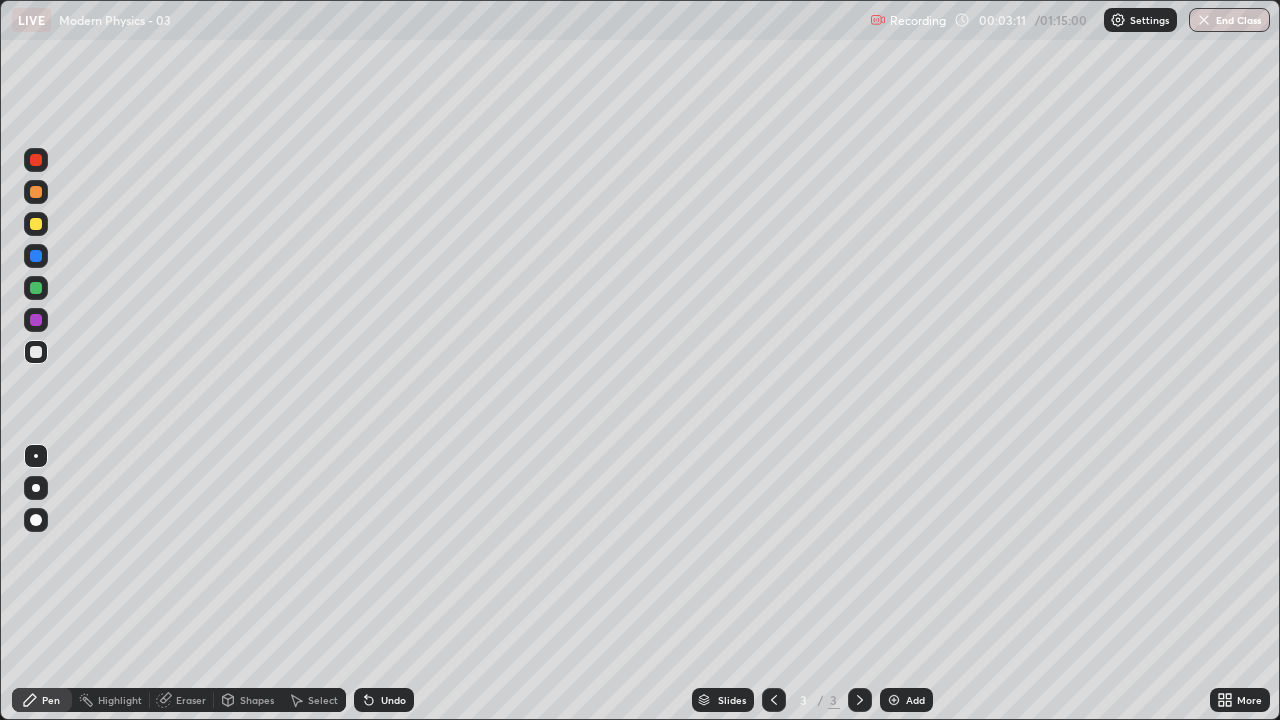 click at bounding box center [36, 352] 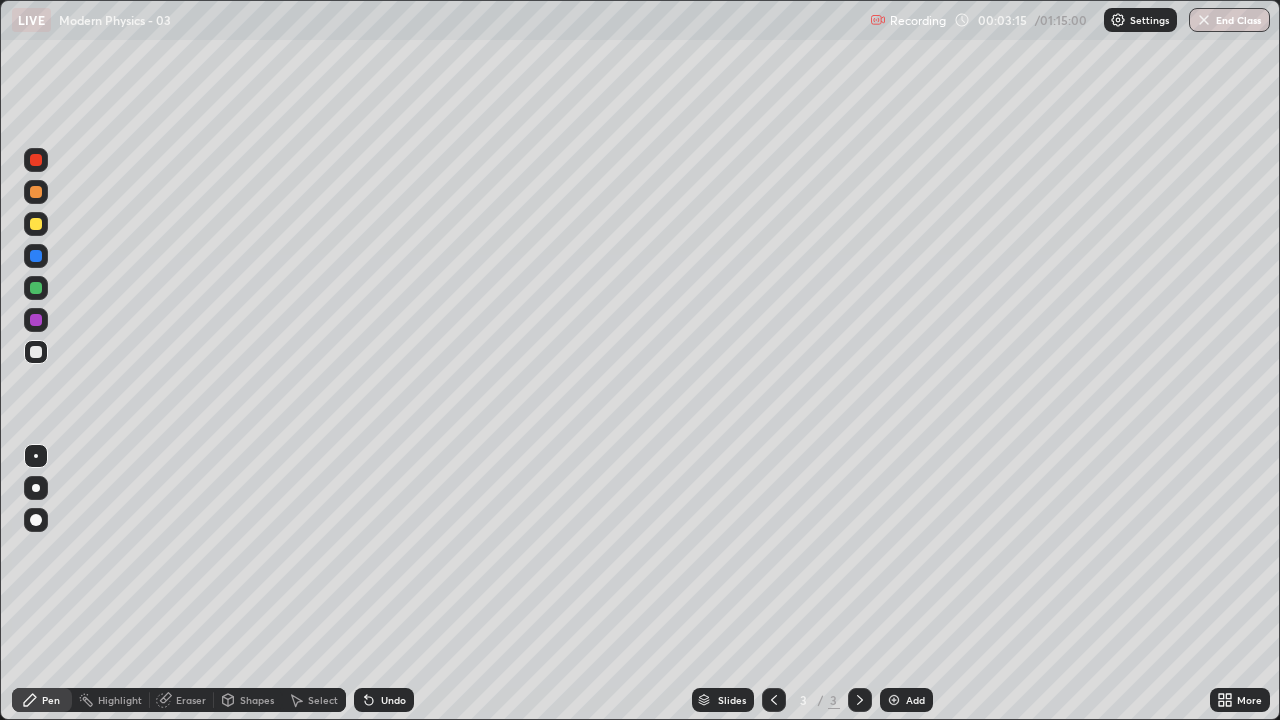 click at bounding box center [36, 520] 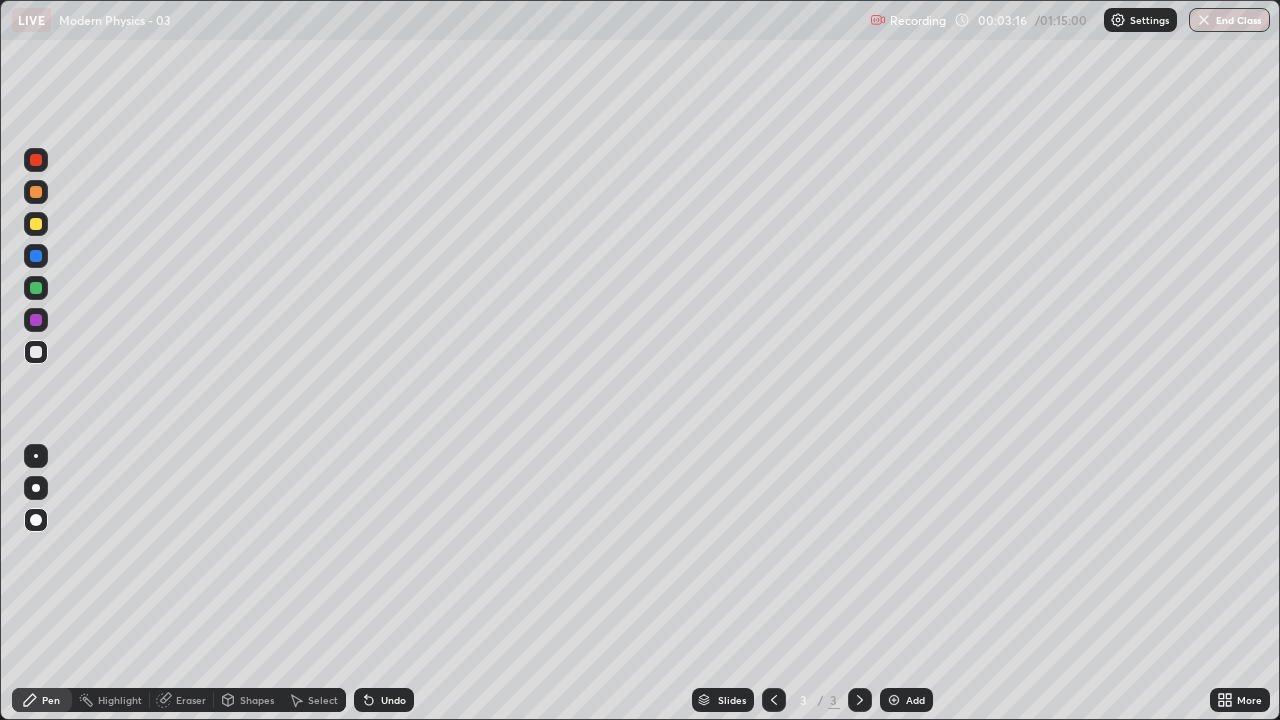 click at bounding box center (36, 352) 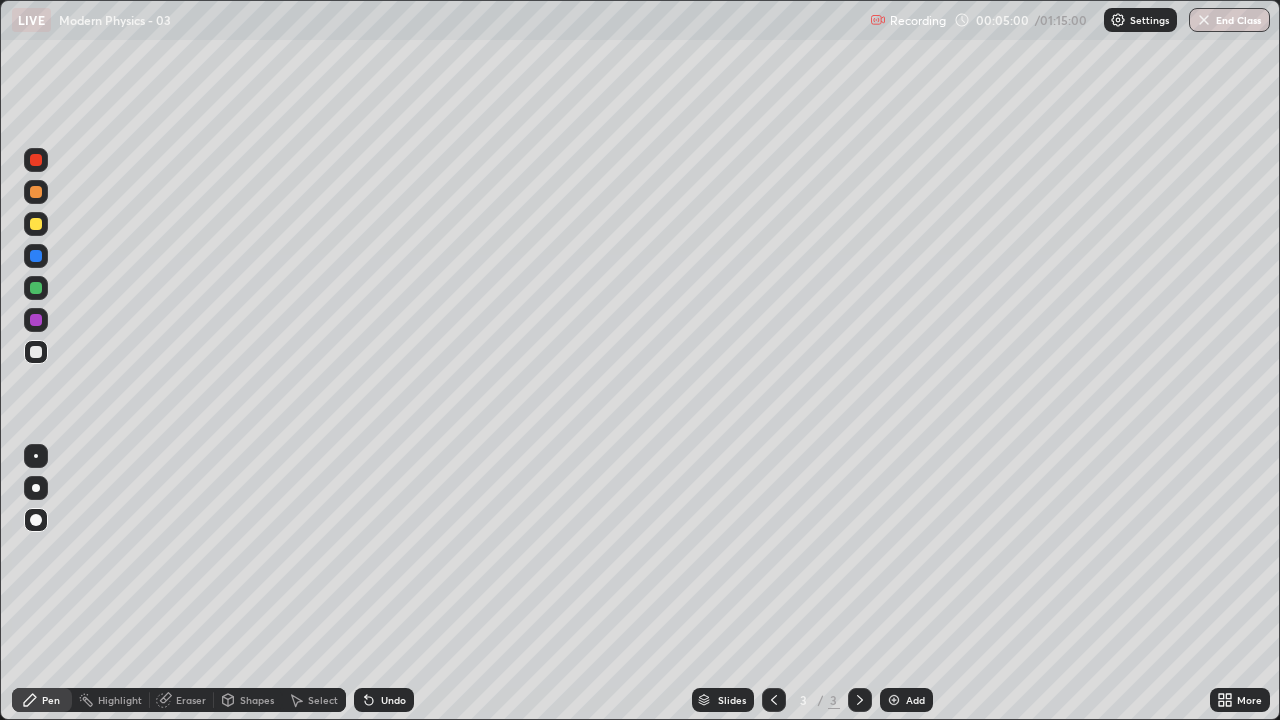 click at bounding box center [36, 352] 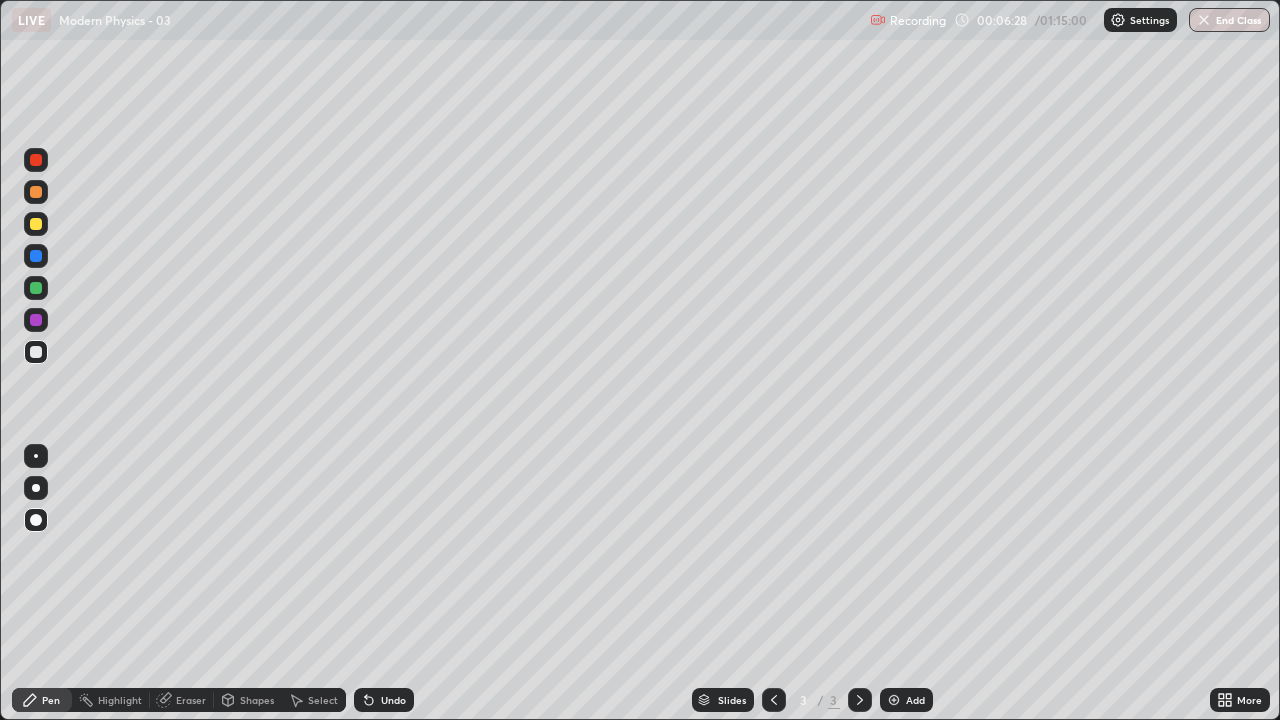 click on "Undo" at bounding box center [384, 700] 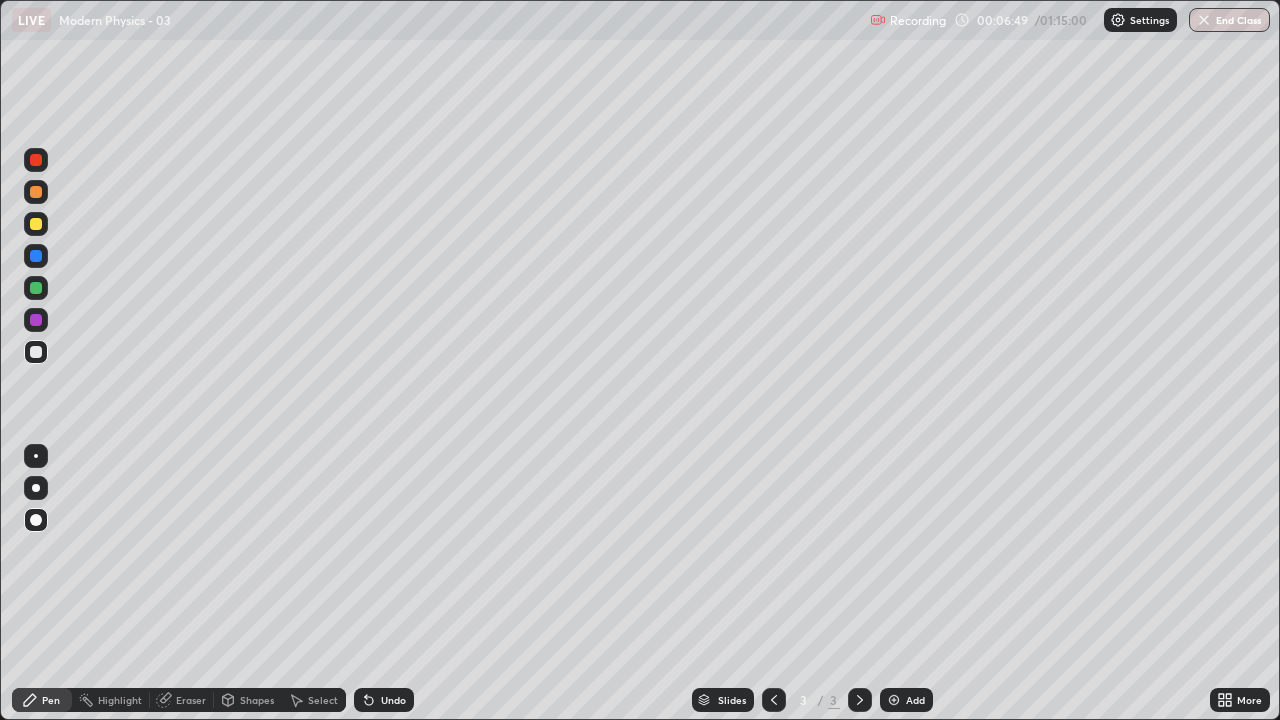 click 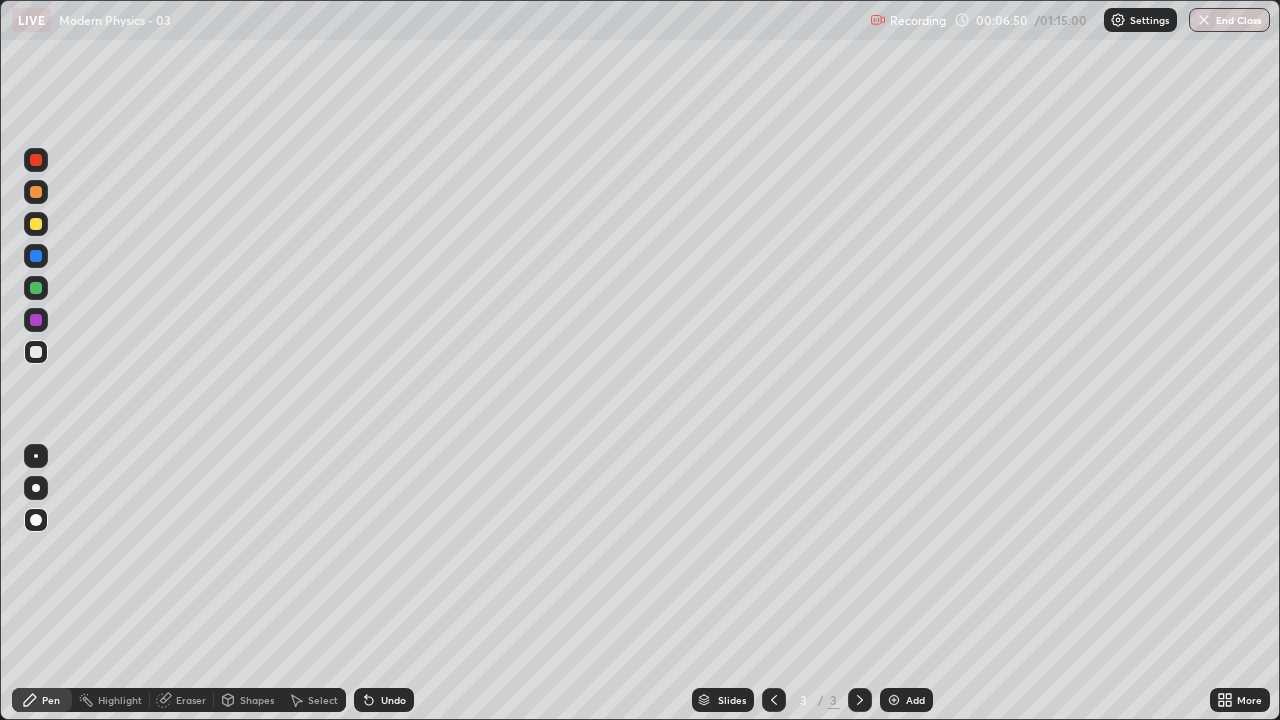 click 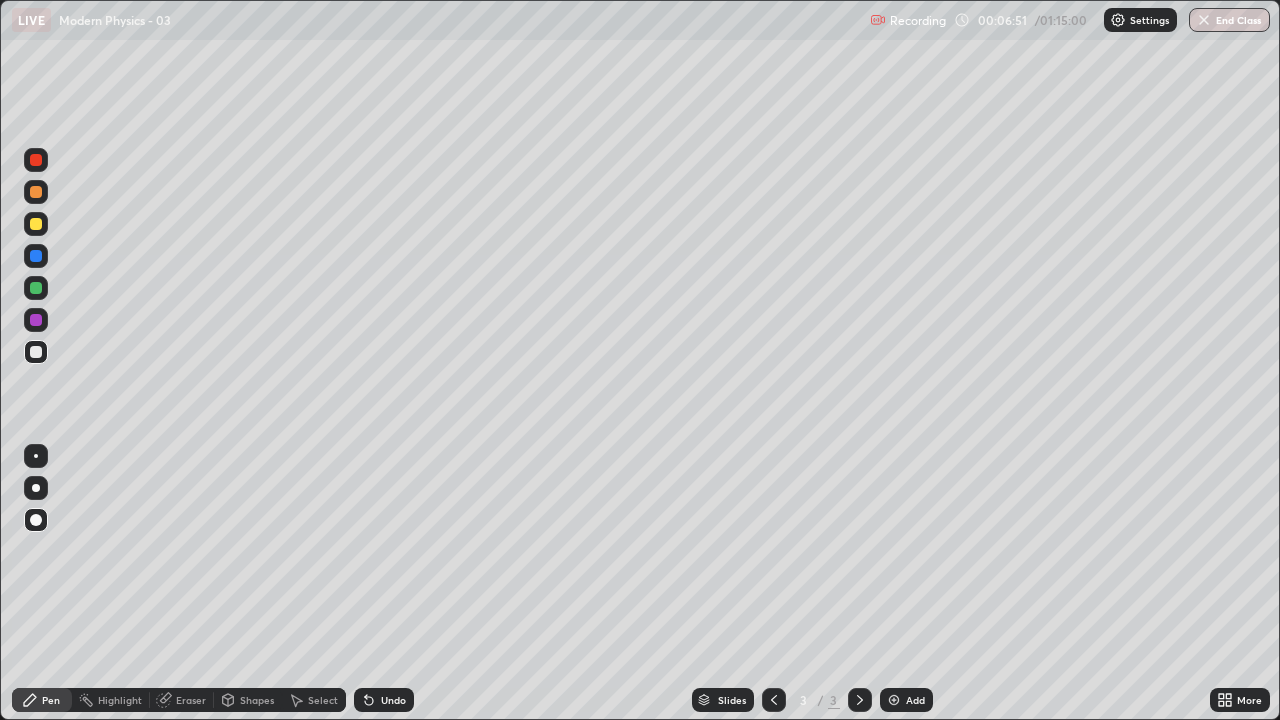 click 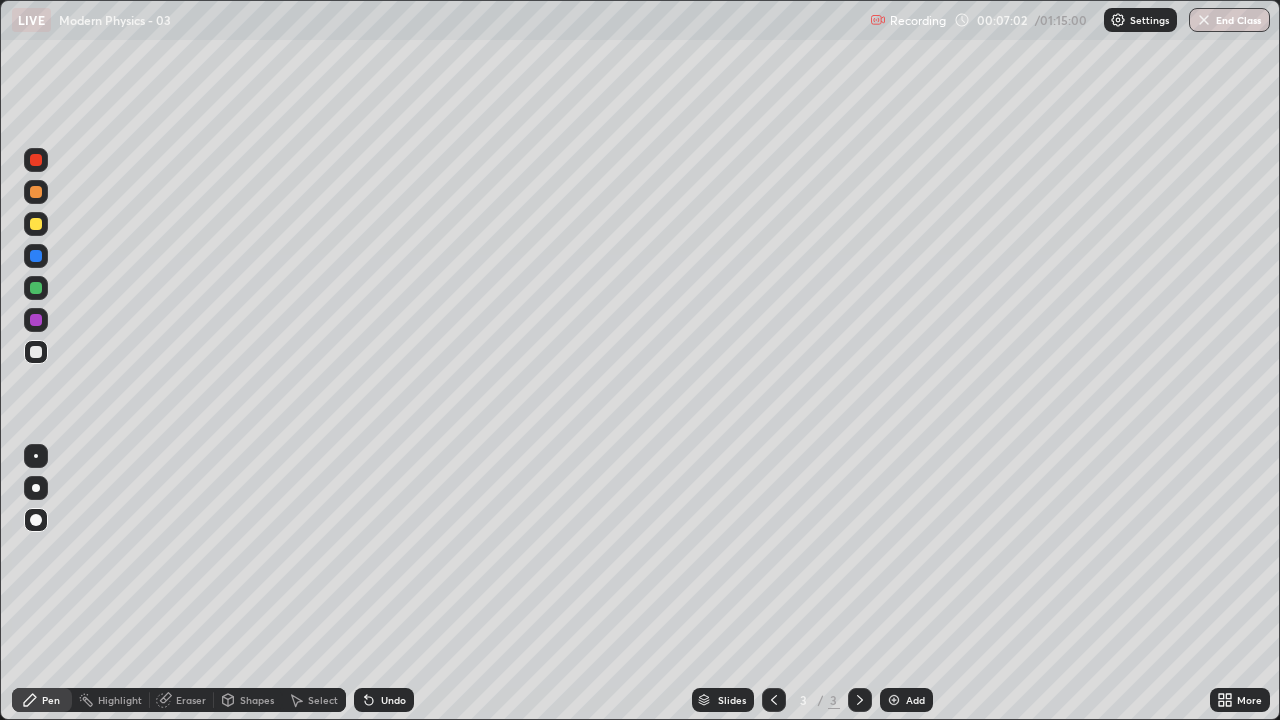 click on "Undo" at bounding box center (384, 700) 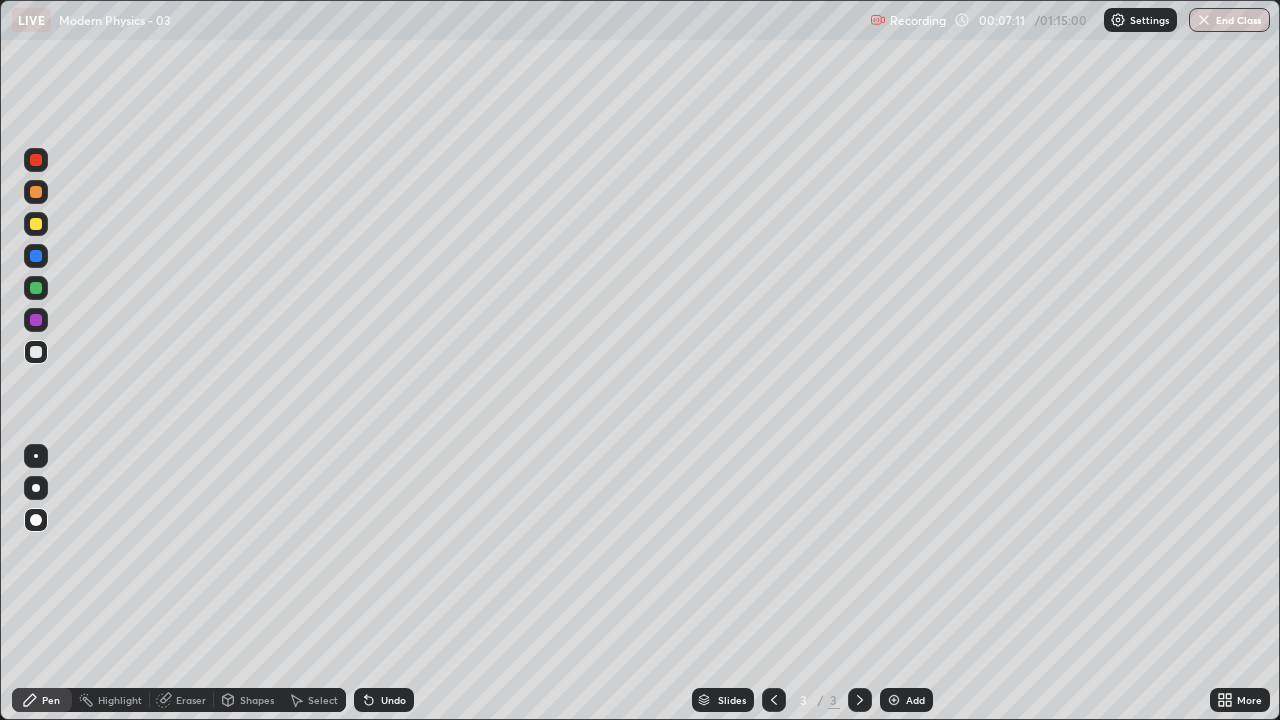 click 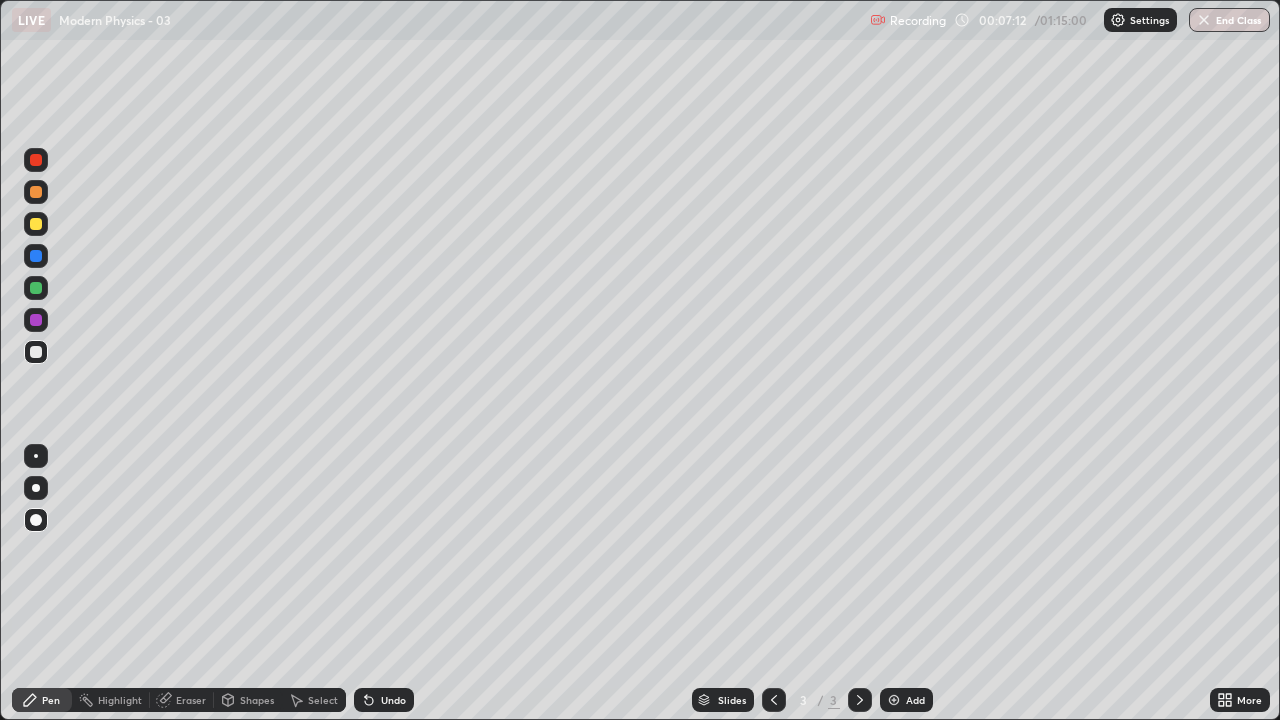 click 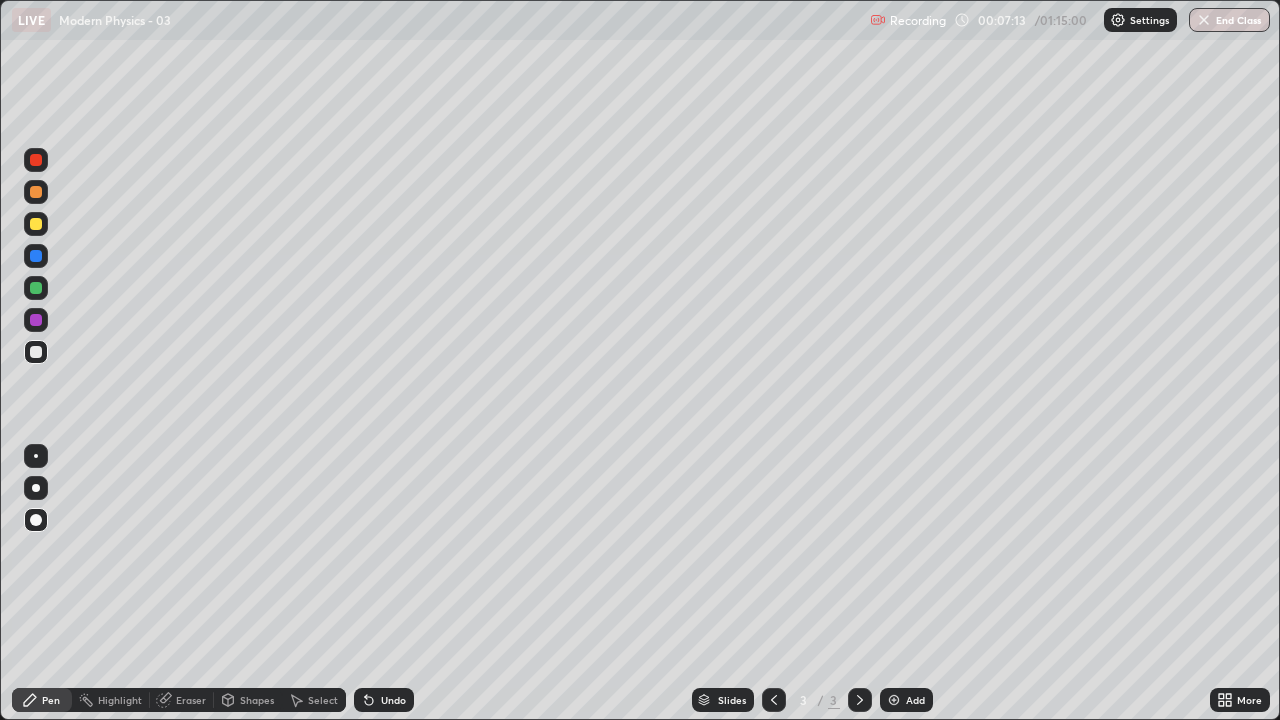 click 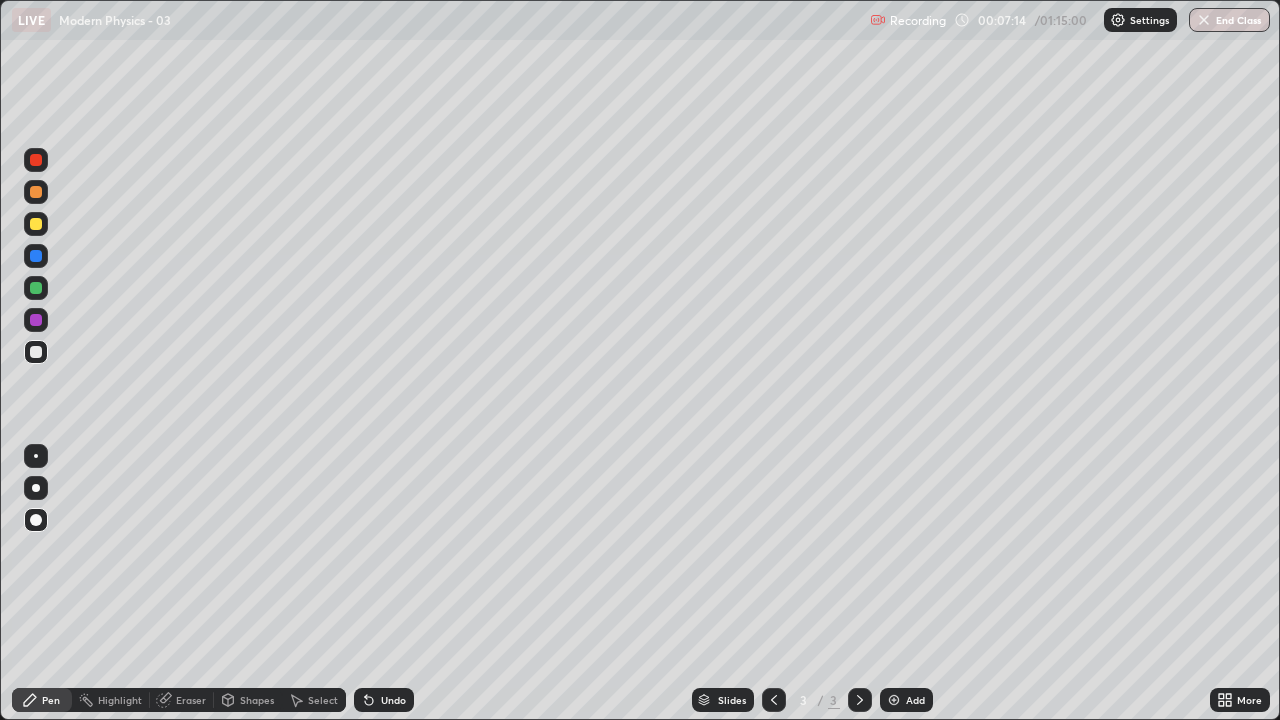 click 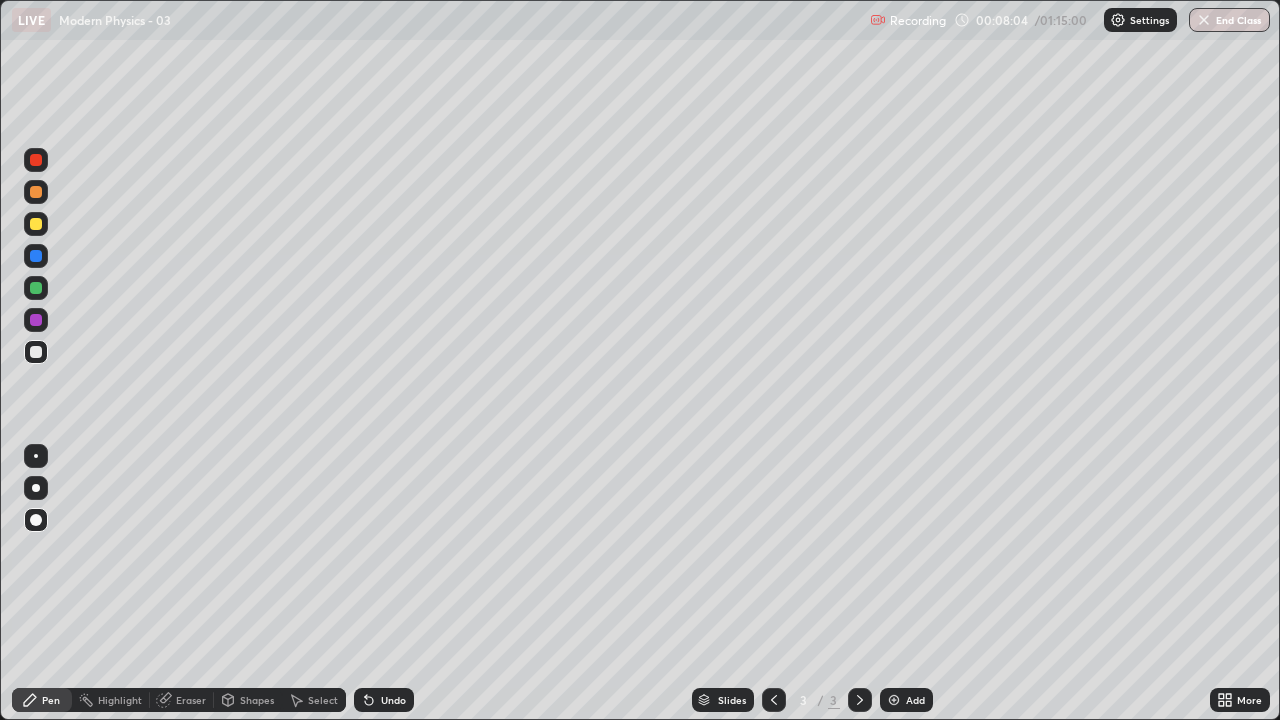 click at bounding box center (36, 352) 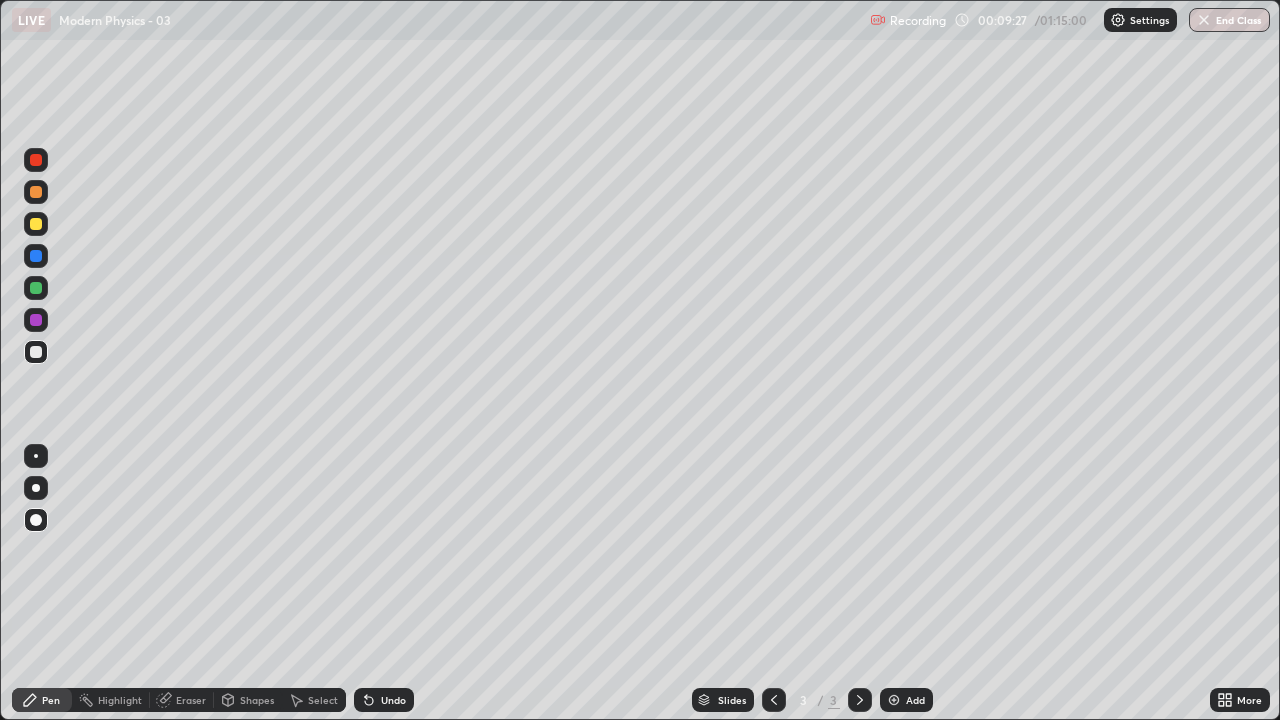 click at bounding box center [894, 700] 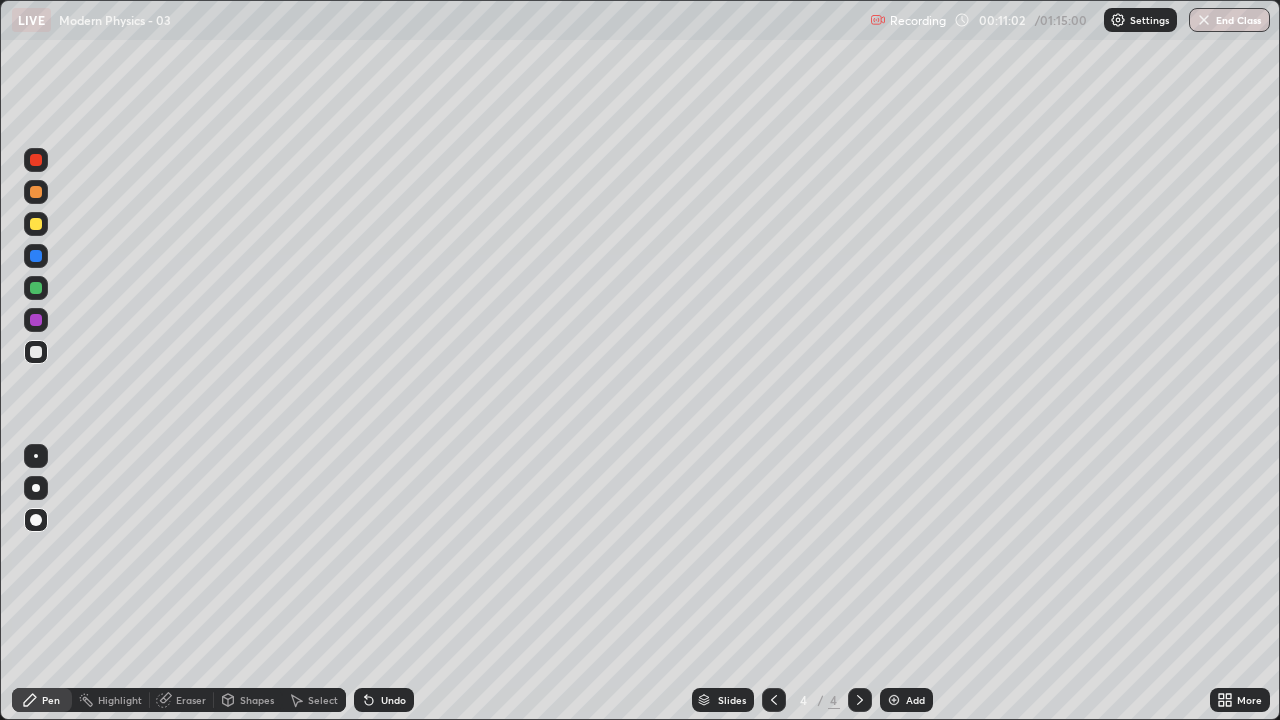 click 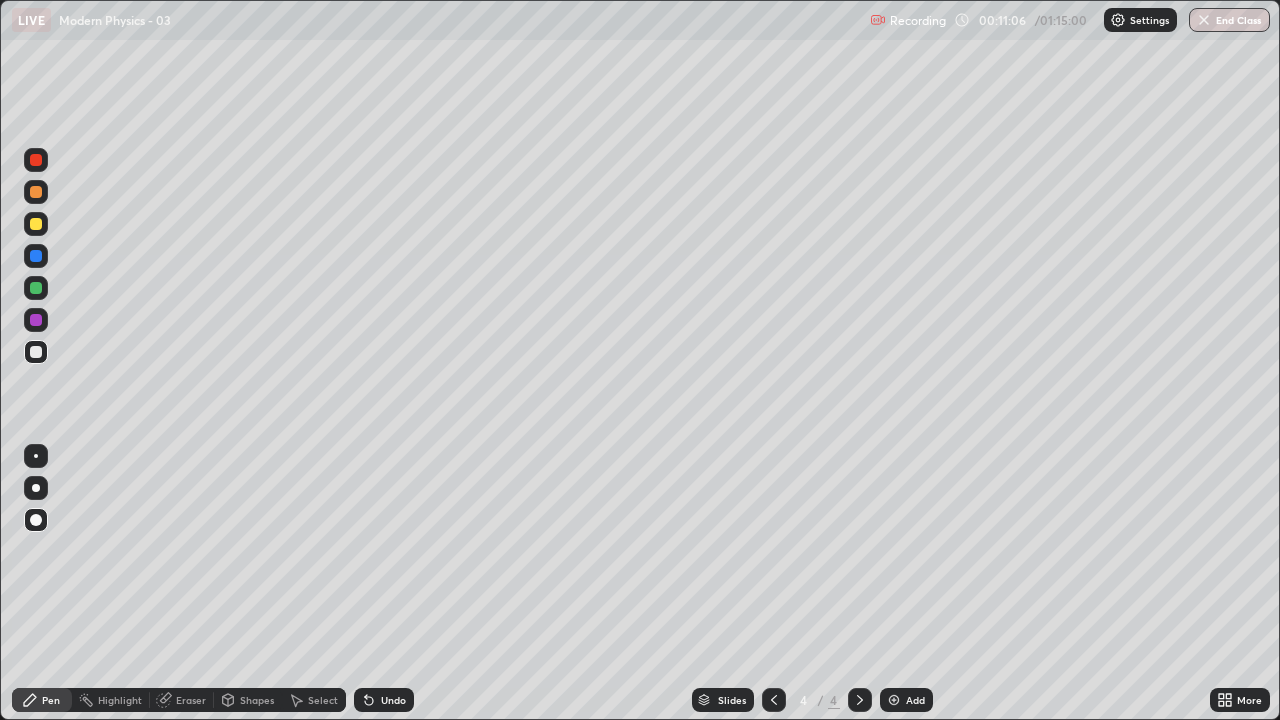 click 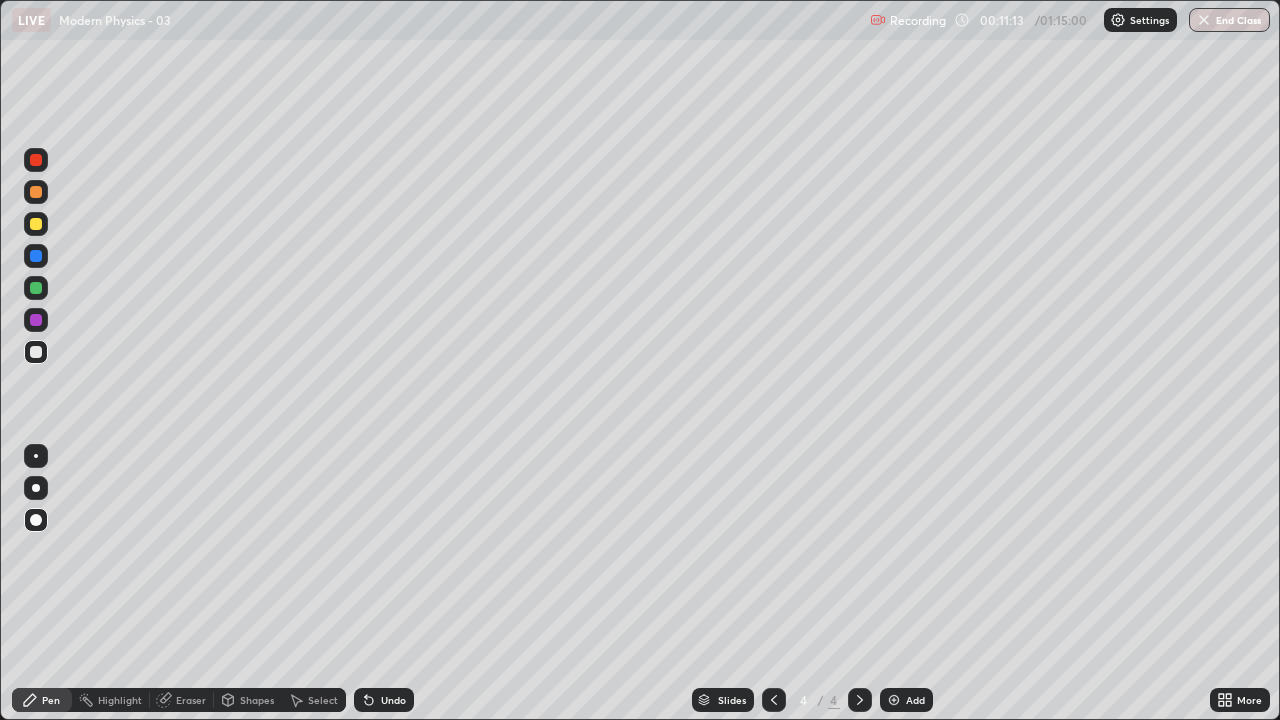 click on "Undo" at bounding box center [384, 700] 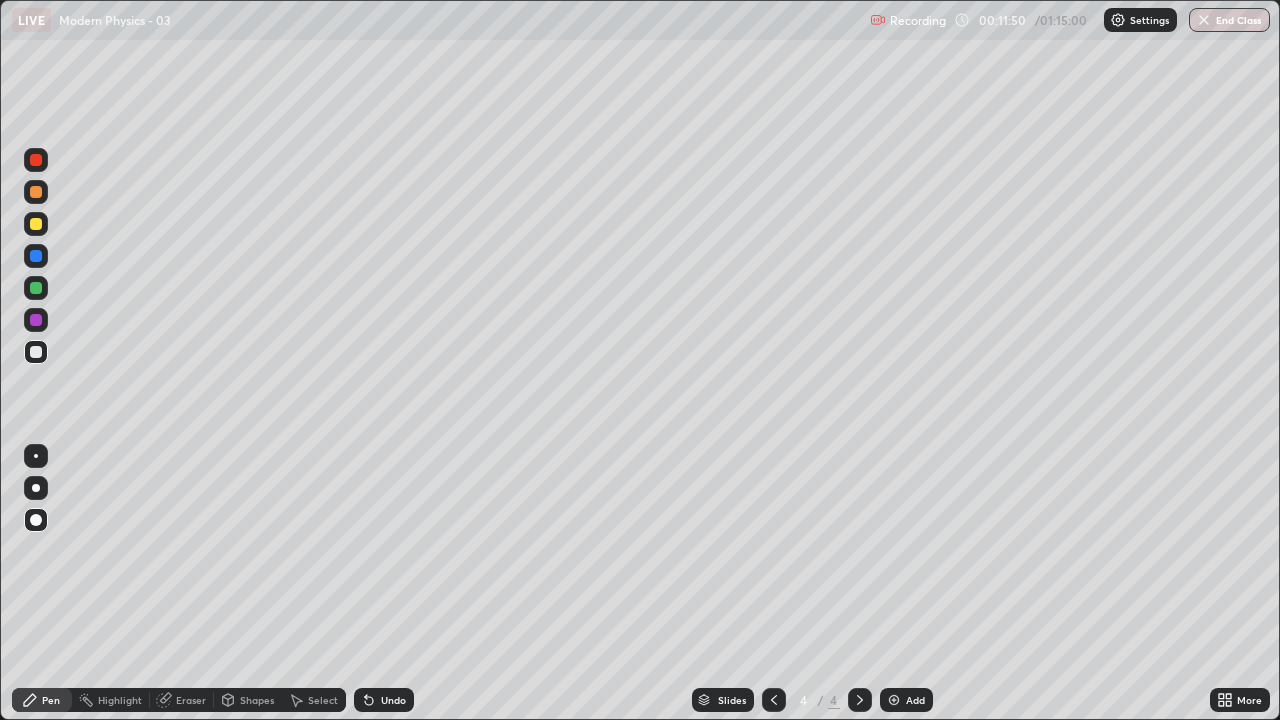 click 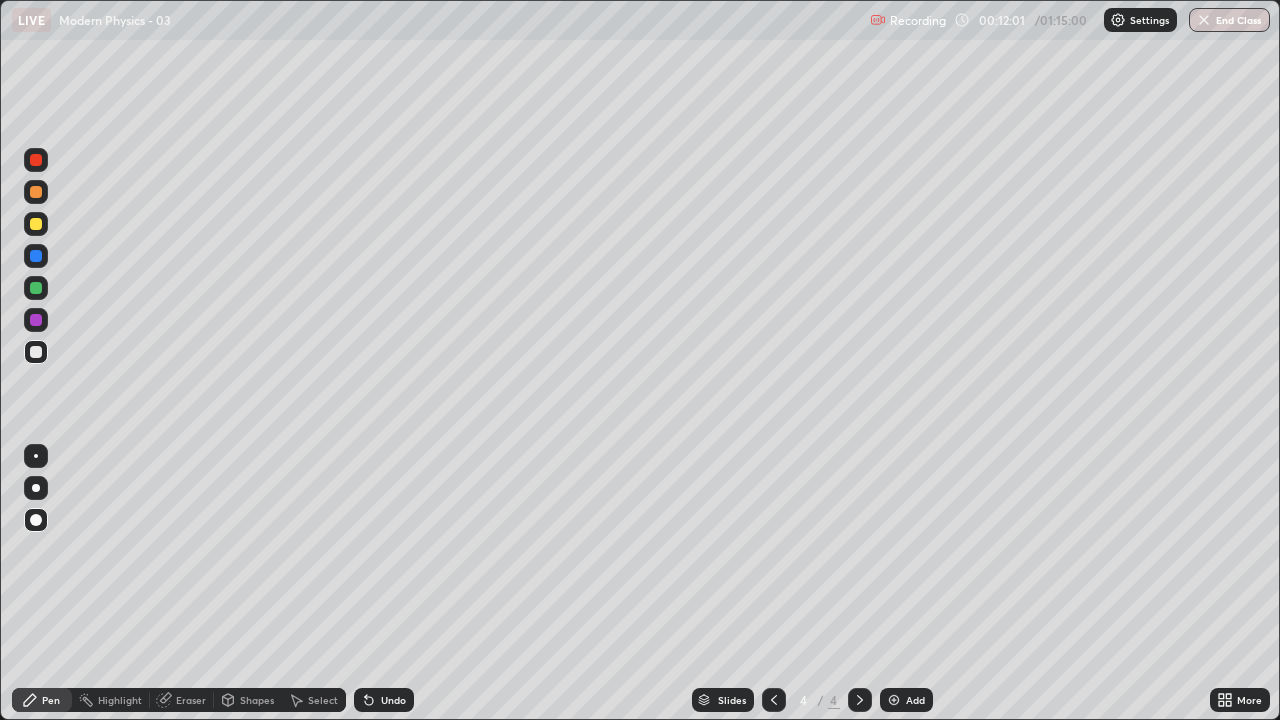 click 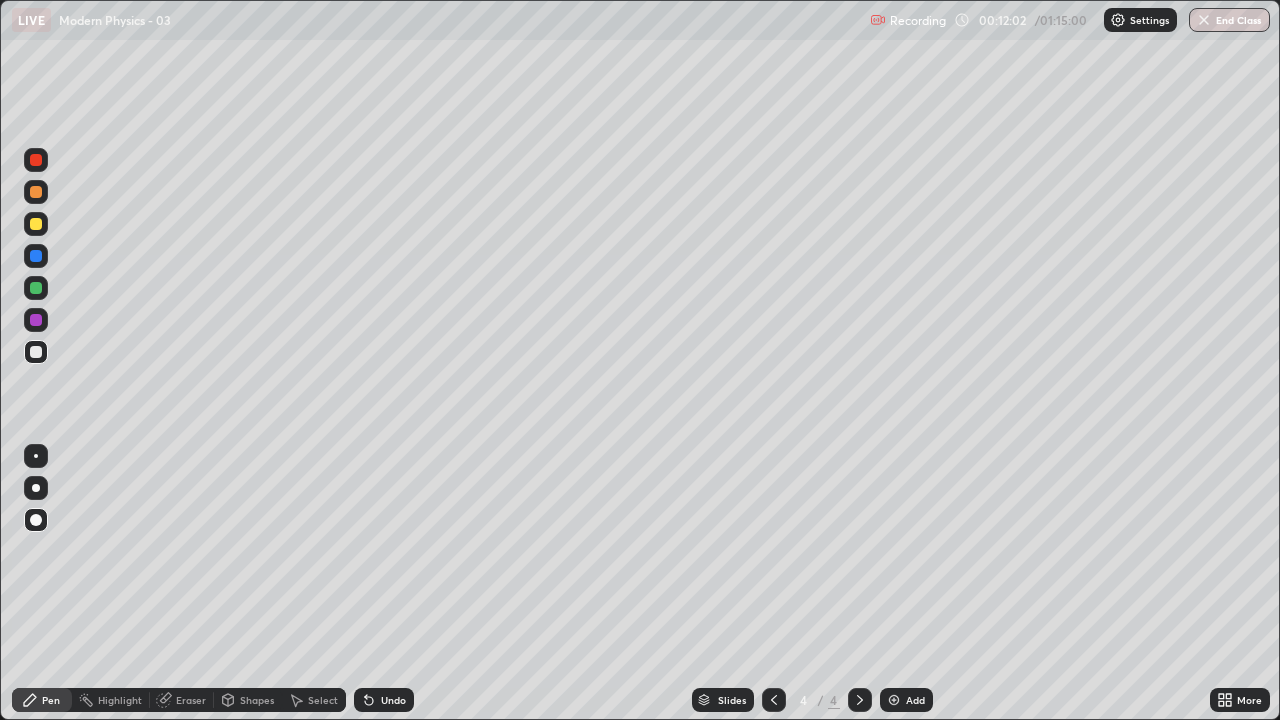 click on "Undo" at bounding box center (384, 700) 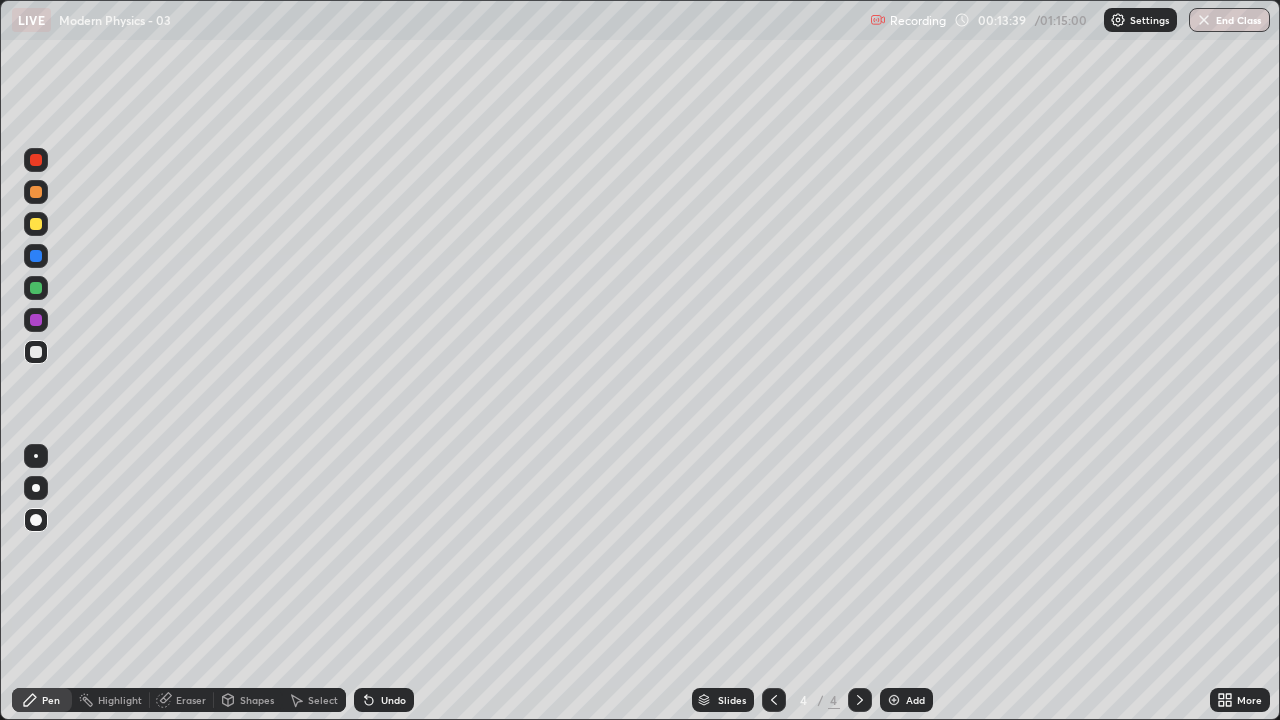 click on "LIVE Modern Physics - 03 Recording 00:13:39 /  01:15:00 Settings End Class" at bounding box center [640, 20] 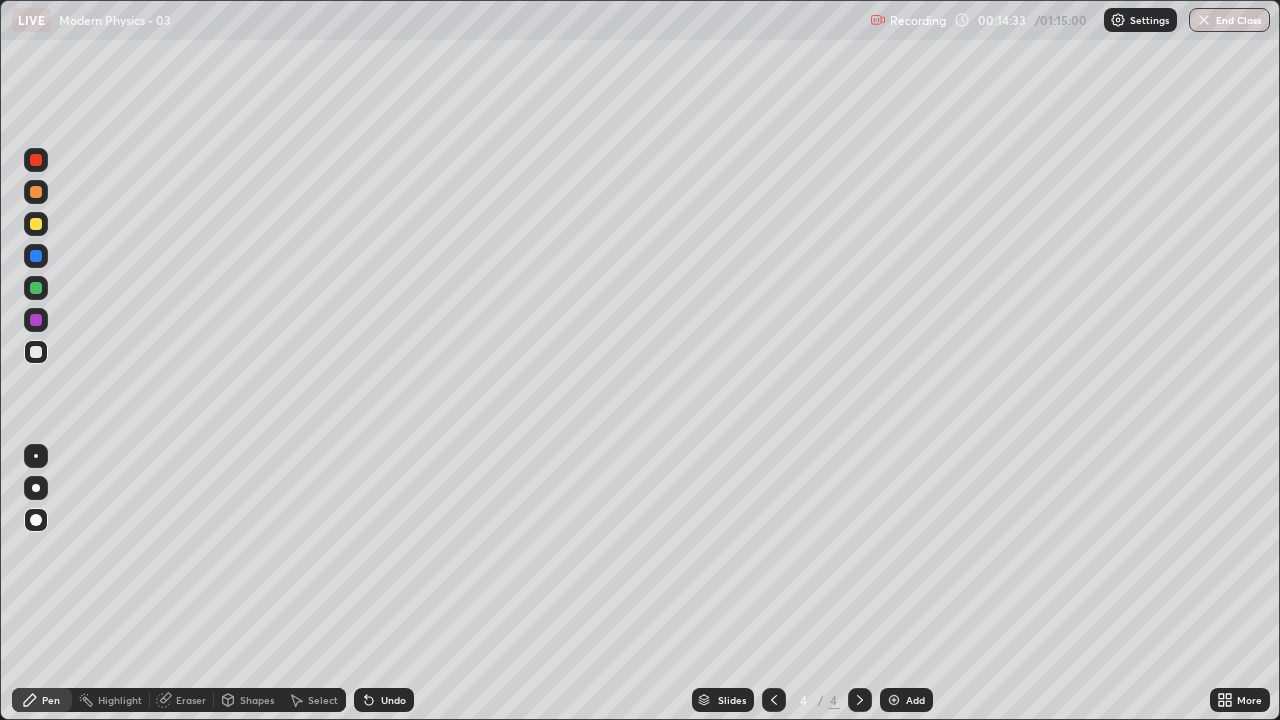 click at bounding box center [894, 700] 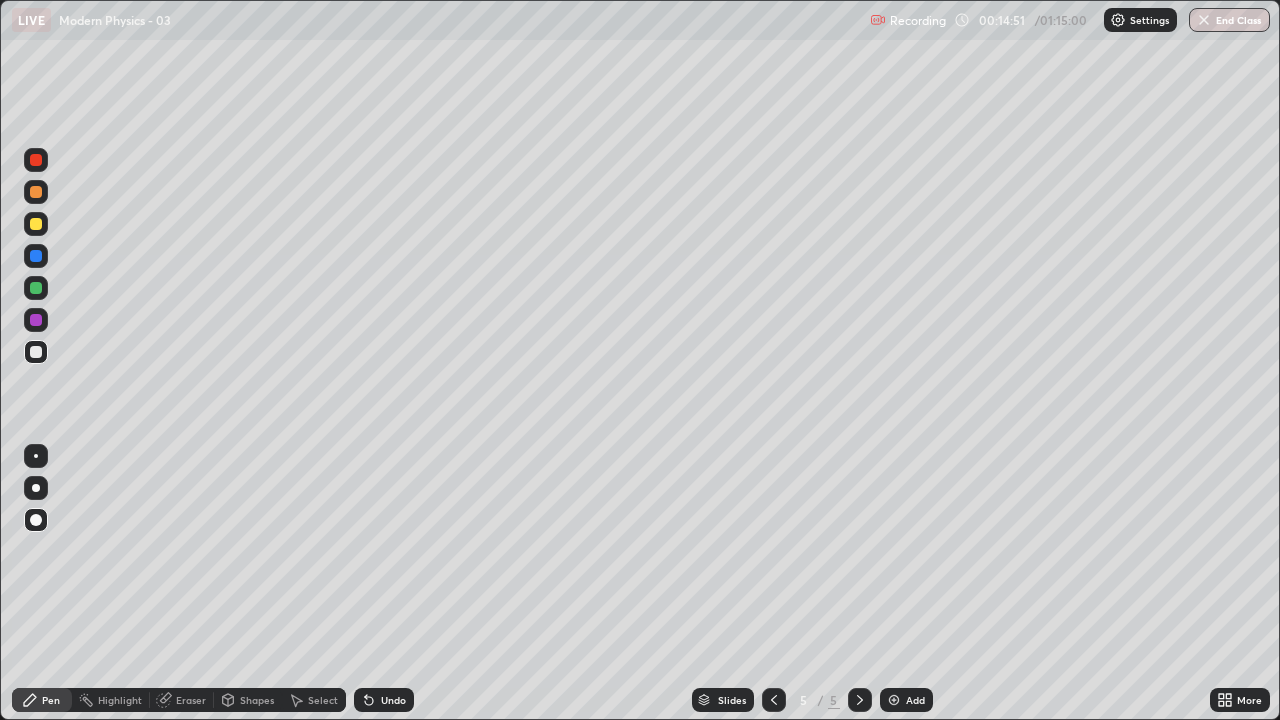 click at bounding box center (894, 700) 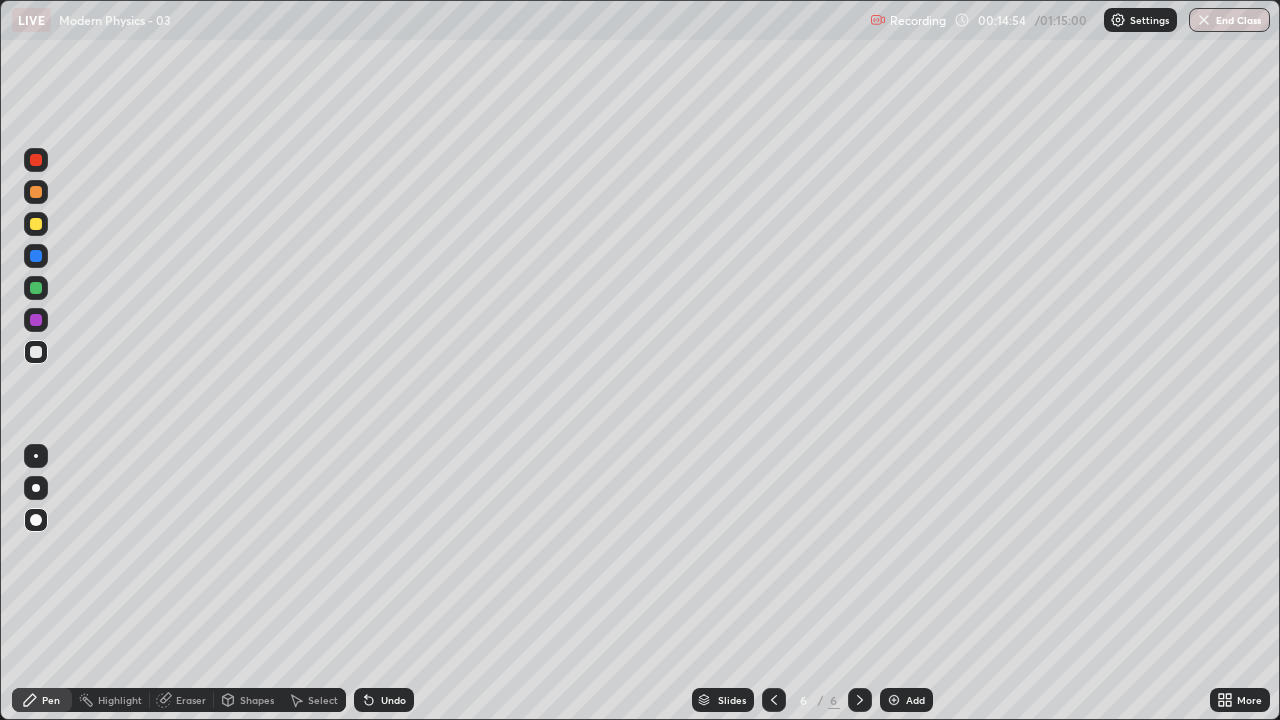 click on "Setting up your live class" at bounding box center [640, 360] 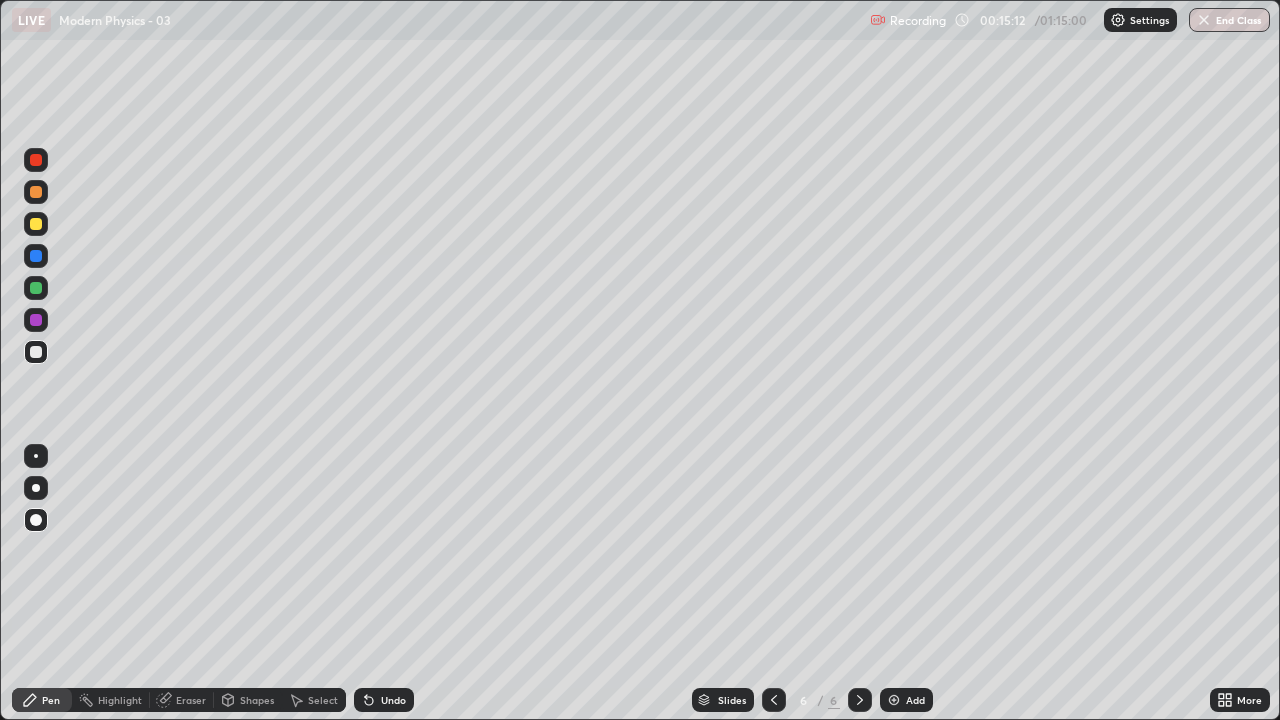 click 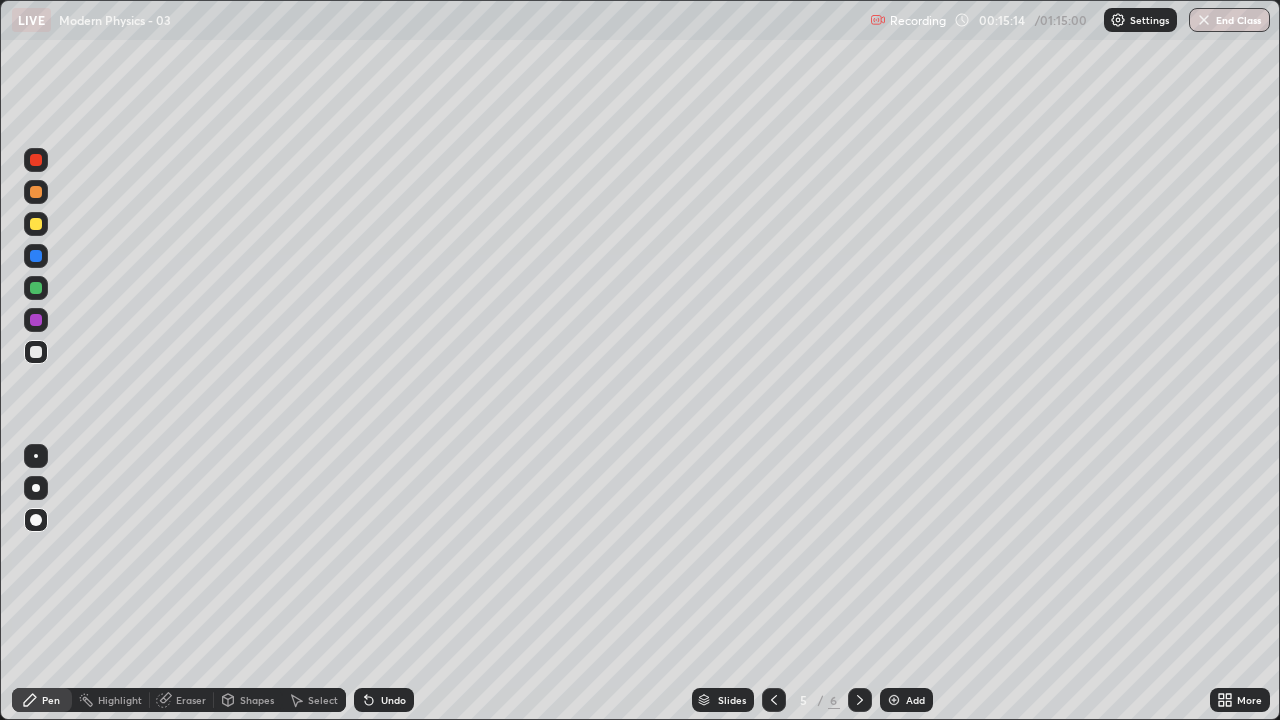click 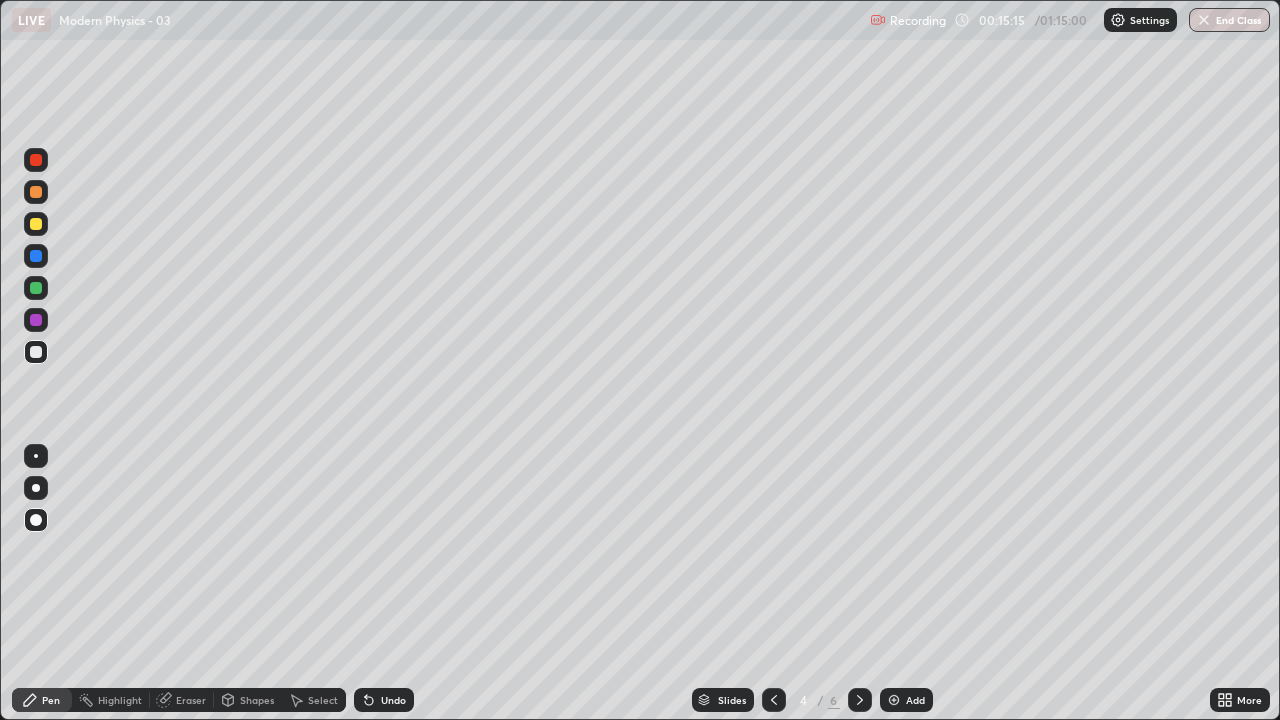 click 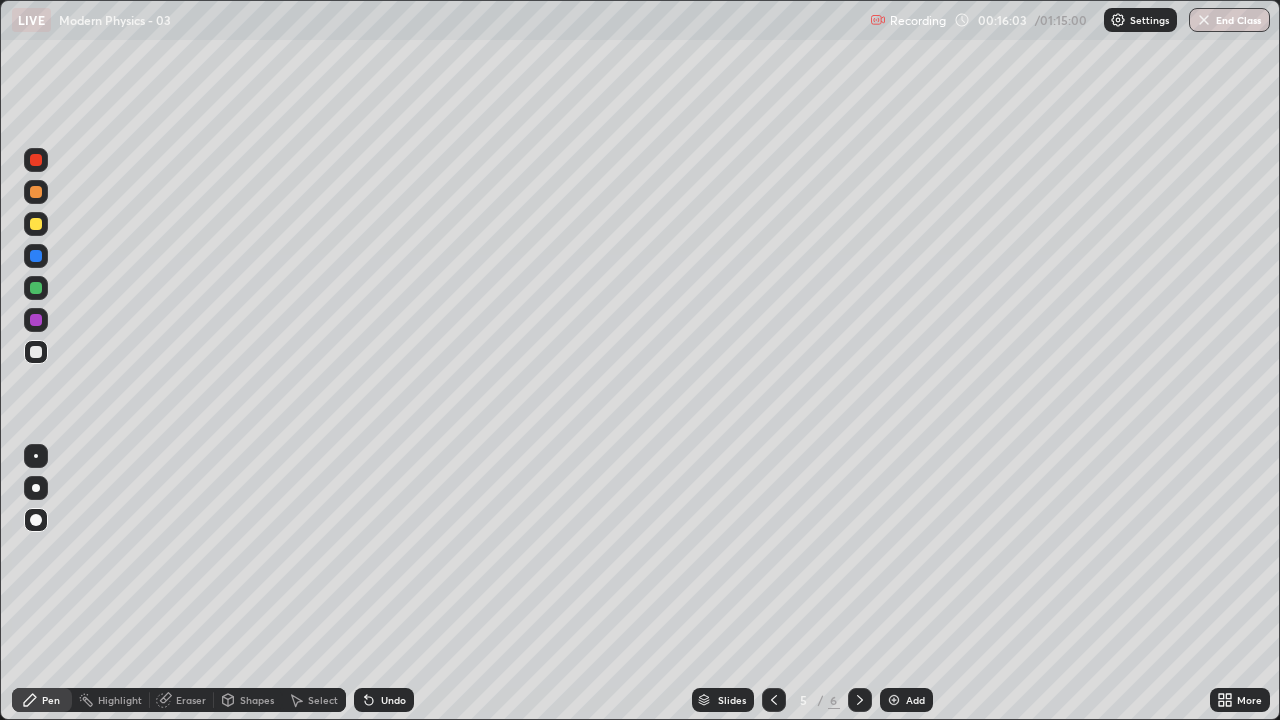 click 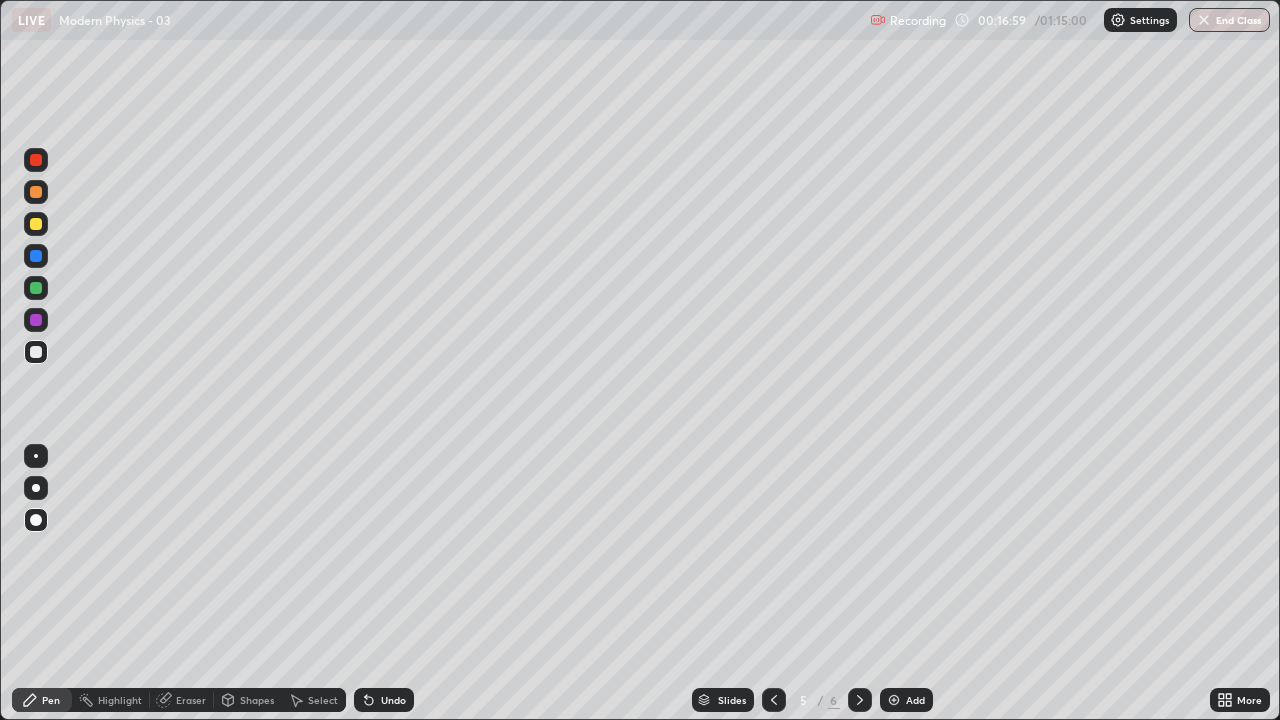 click at bounding box center (36, 352) 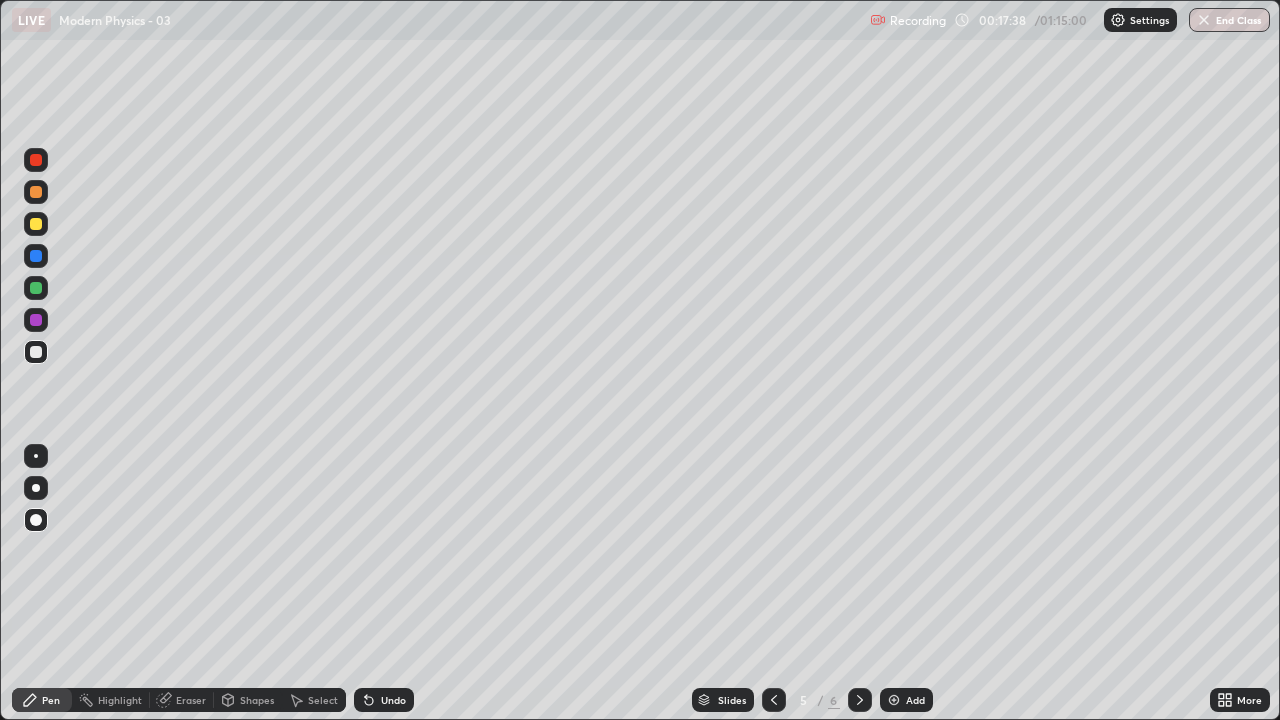 click 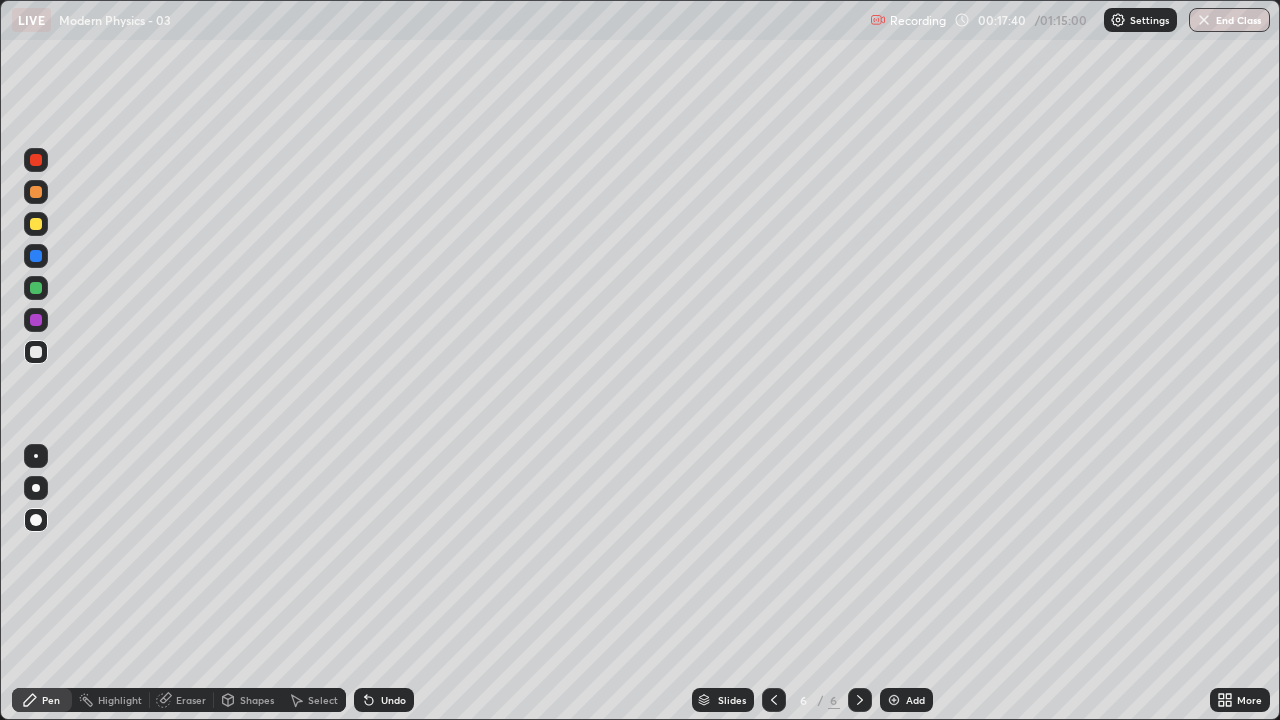 click on "Eraser" at bounding box center (191, 700) 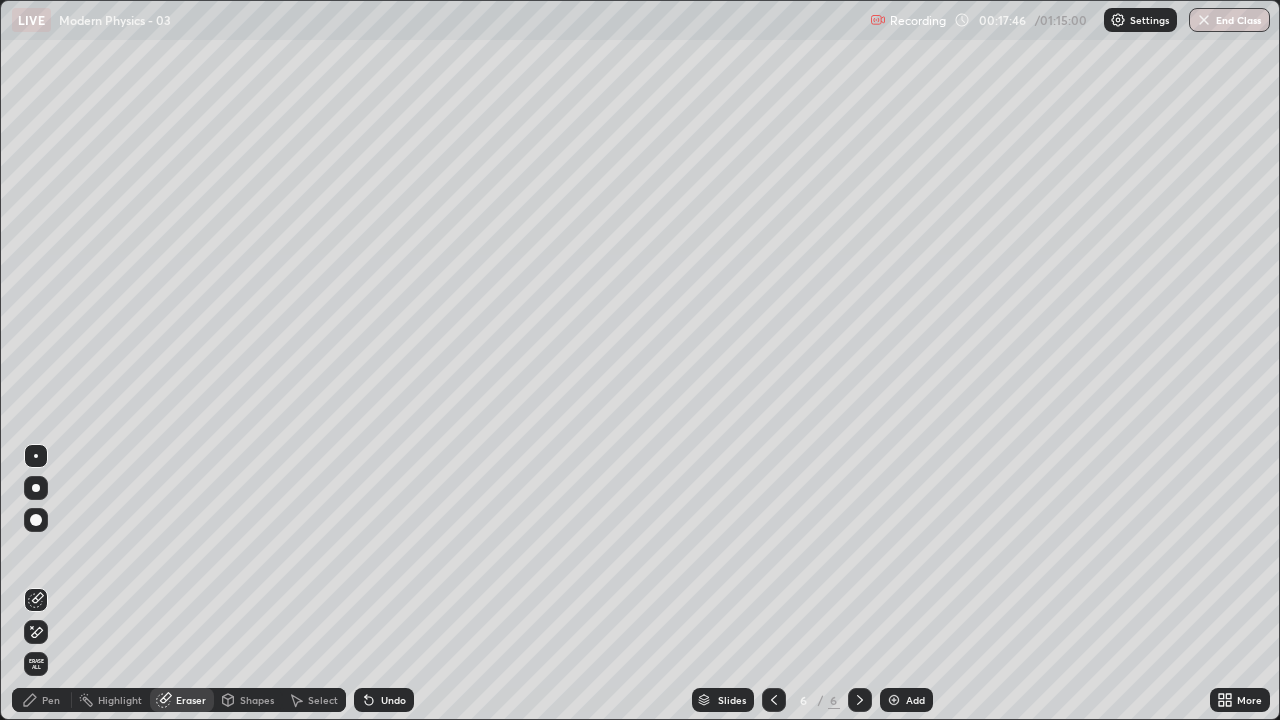 click on "Pen" at bounding box center (42, 700) 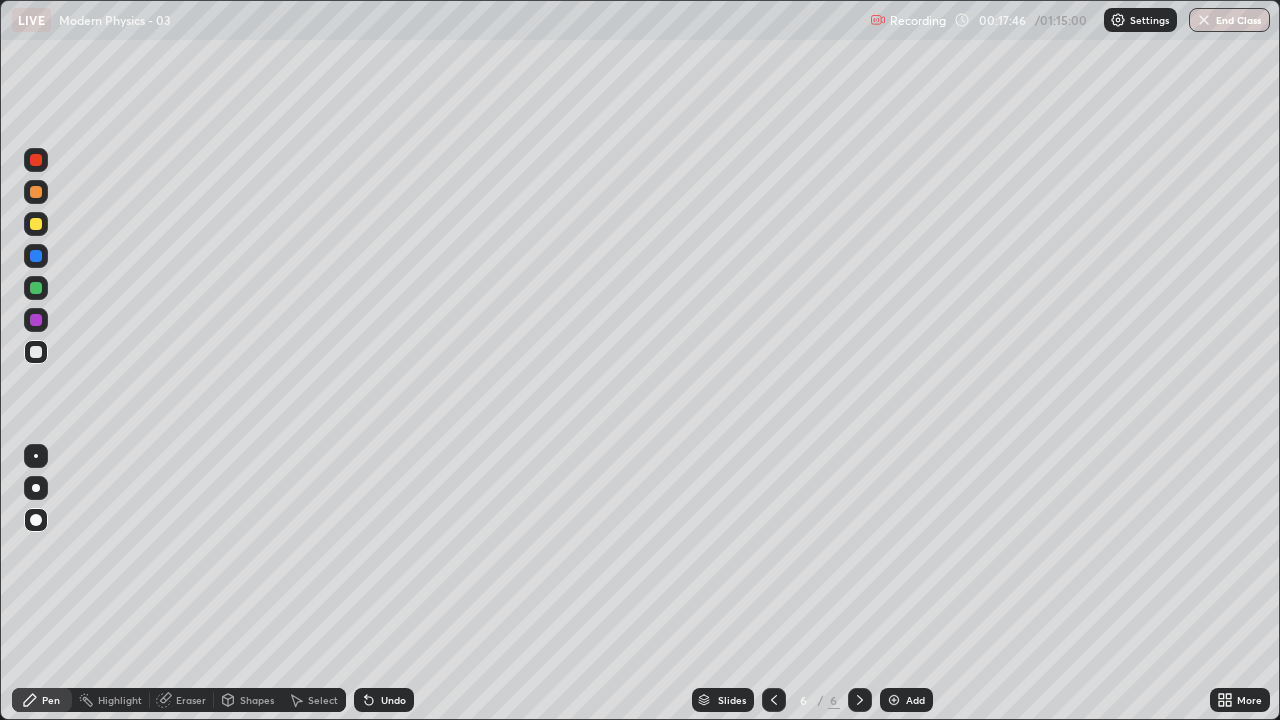 click at bounding box center [36, 352] 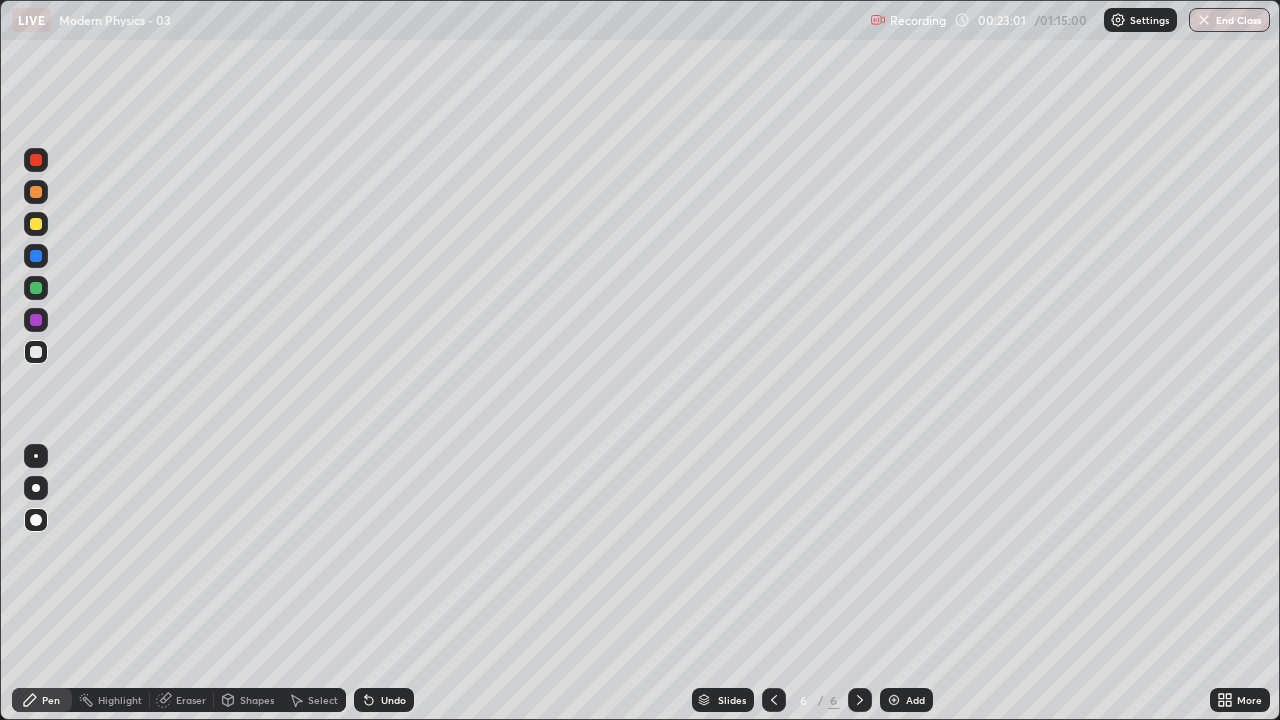 click 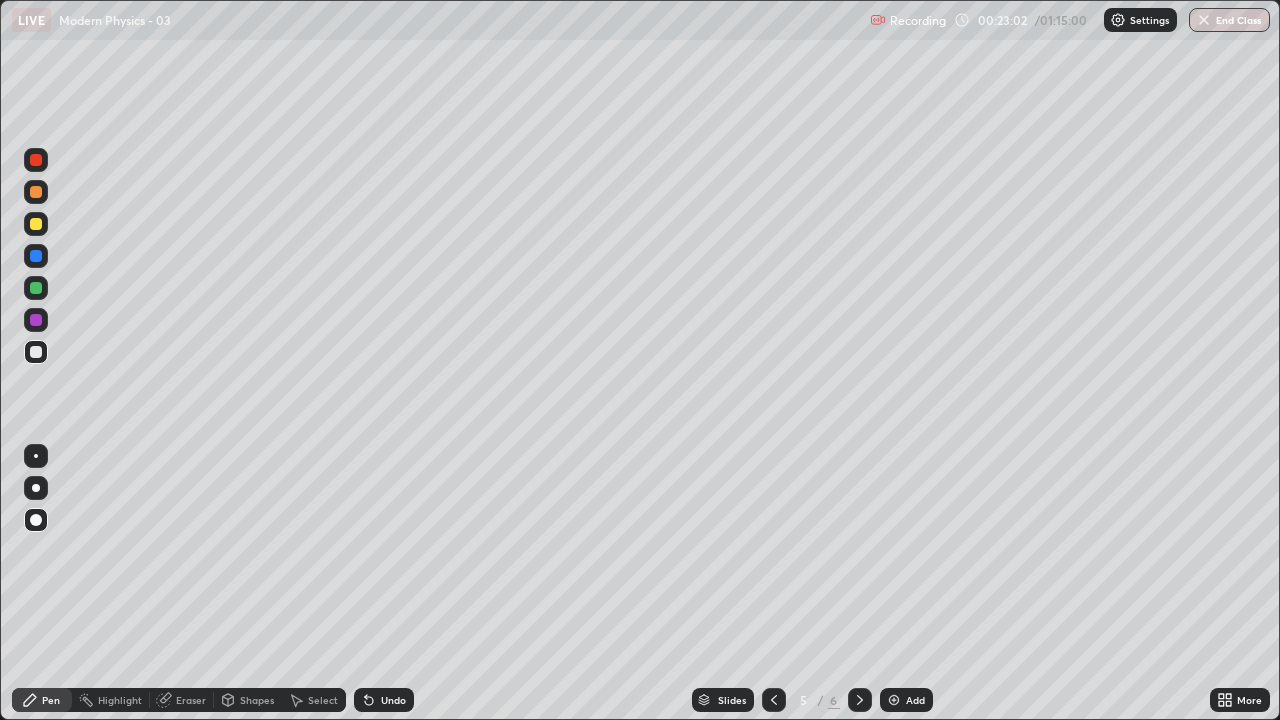 click 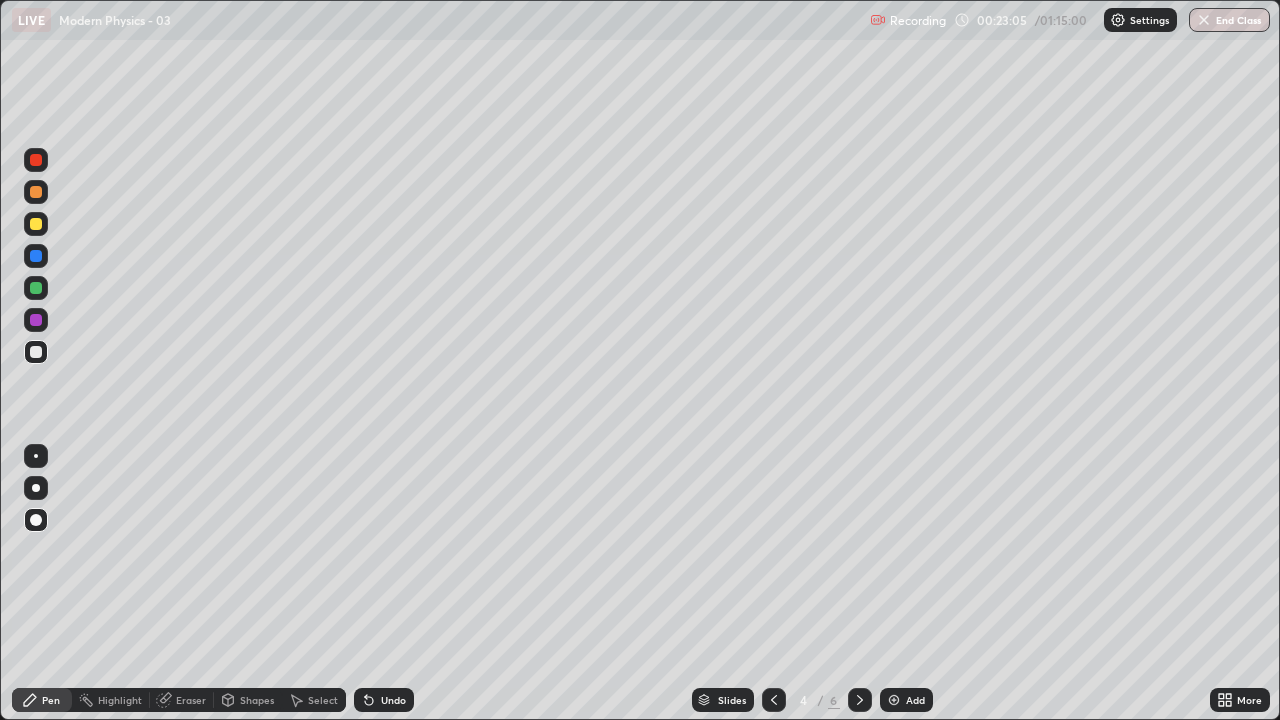click 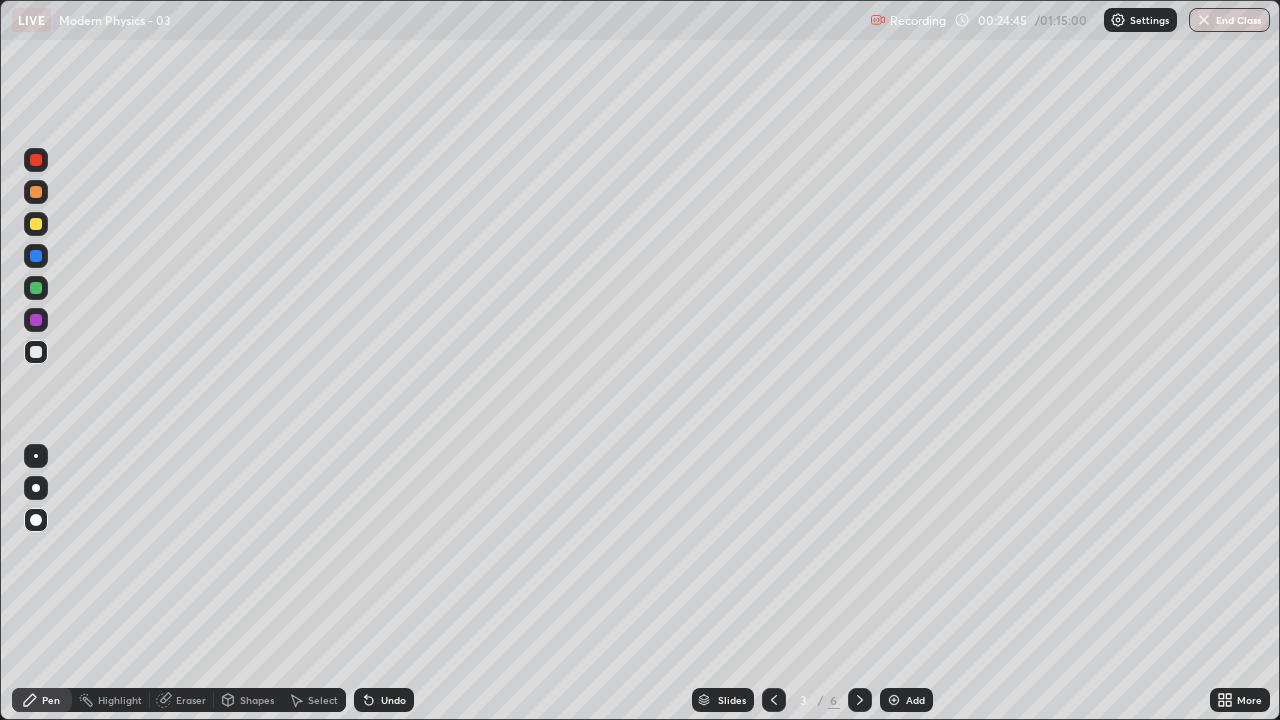 click at bounding box center (36, 352) 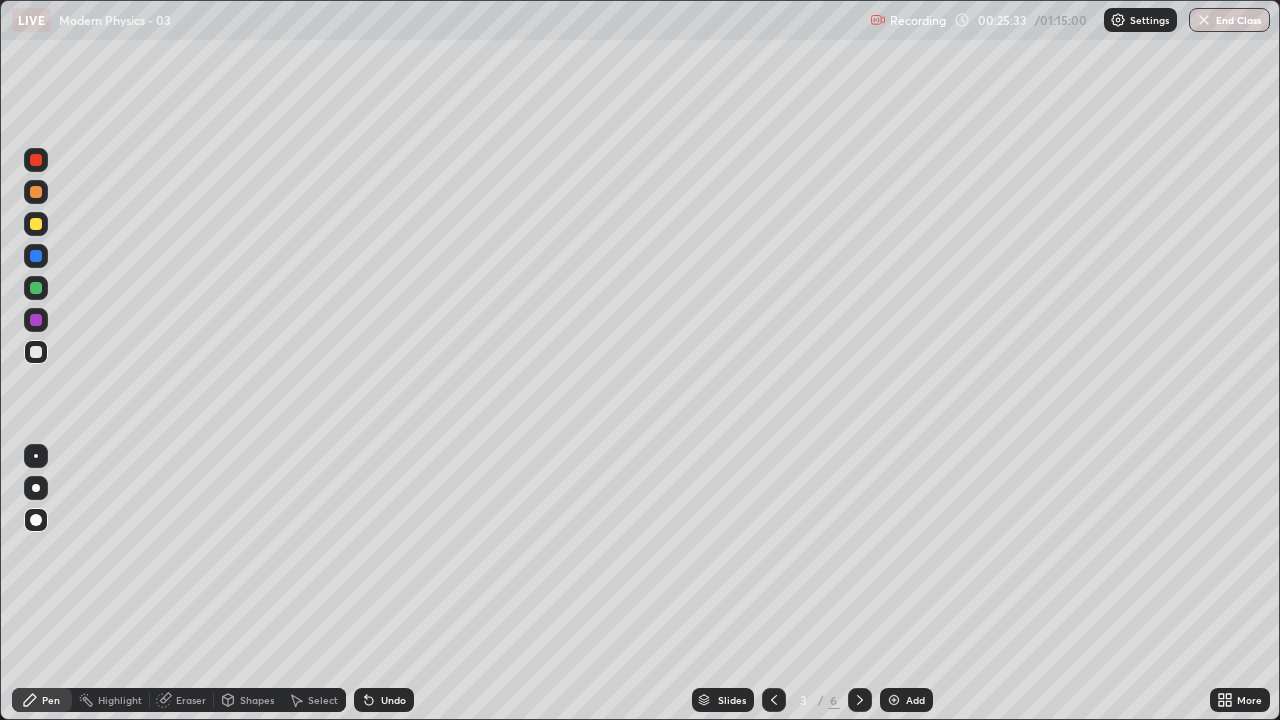 click at bounding box center [36, 352] 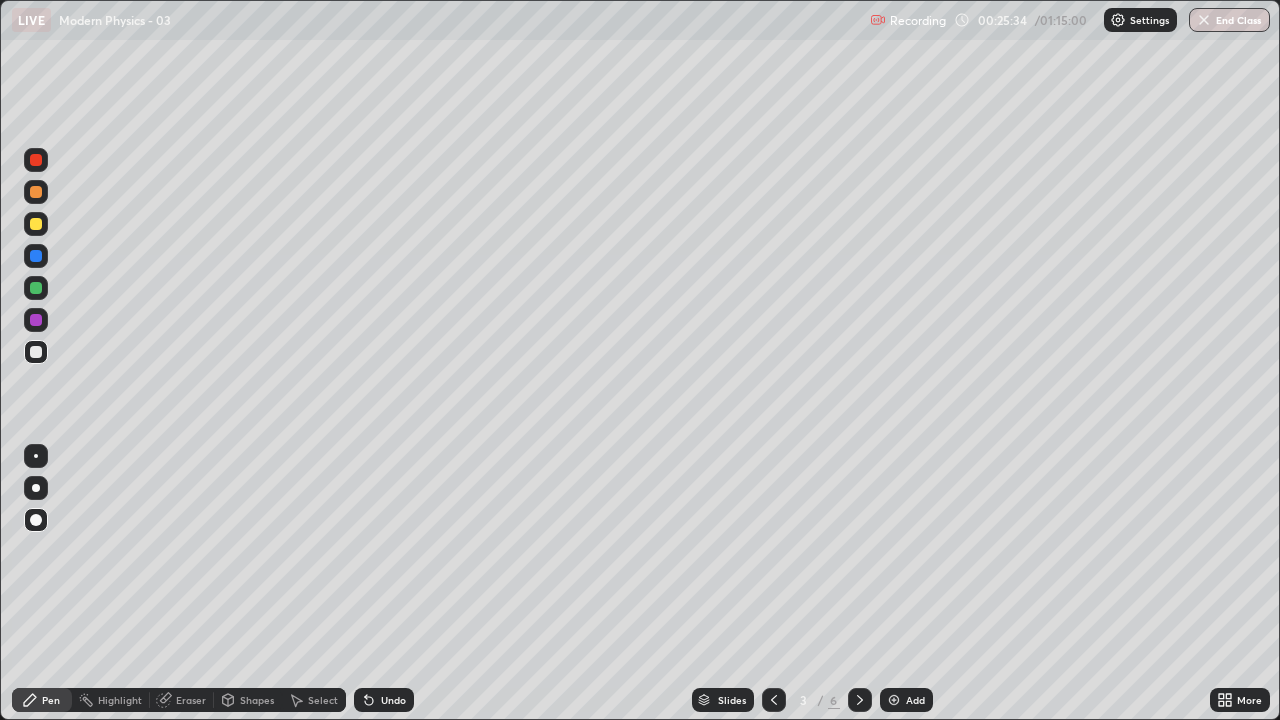 click at bounding box center (36, 352) 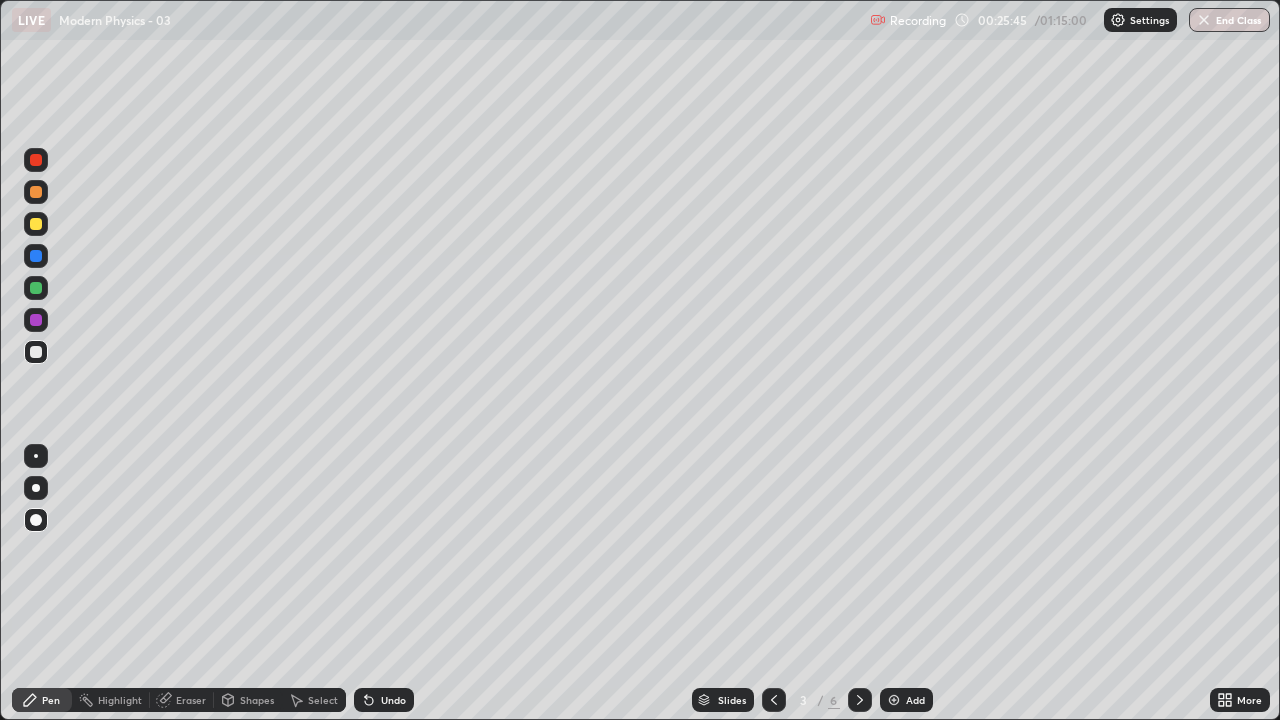 click 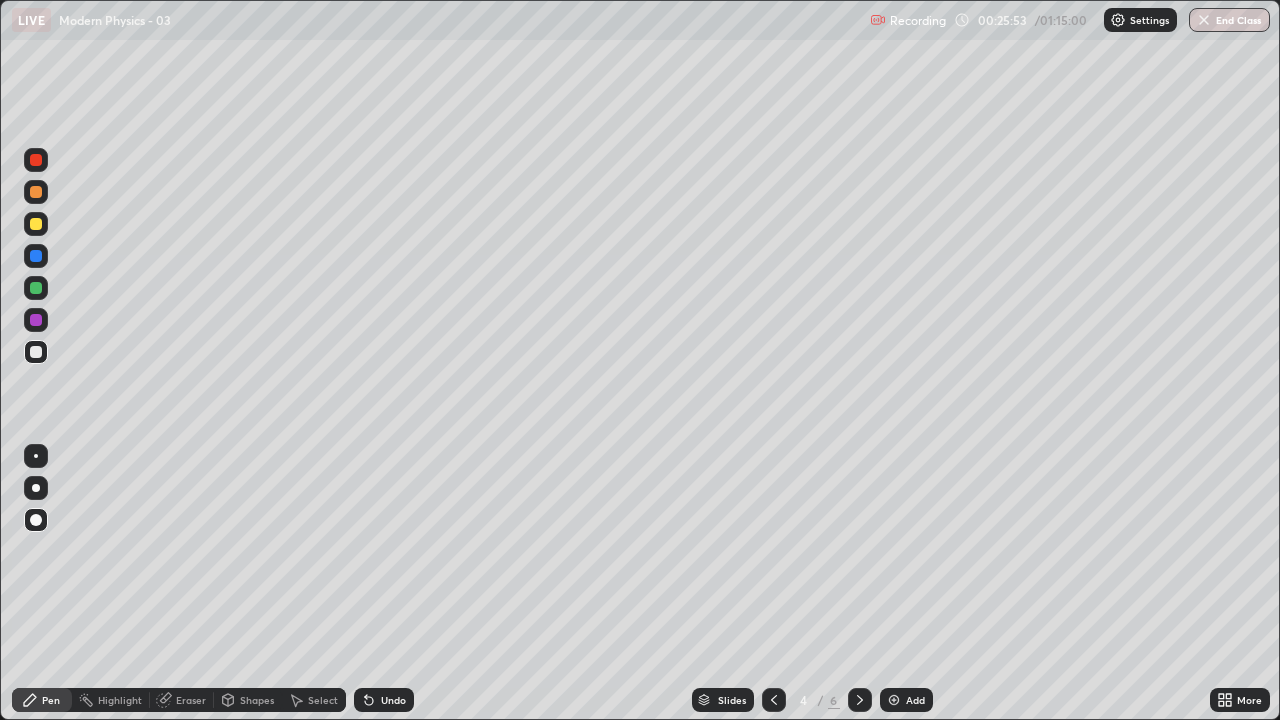 click 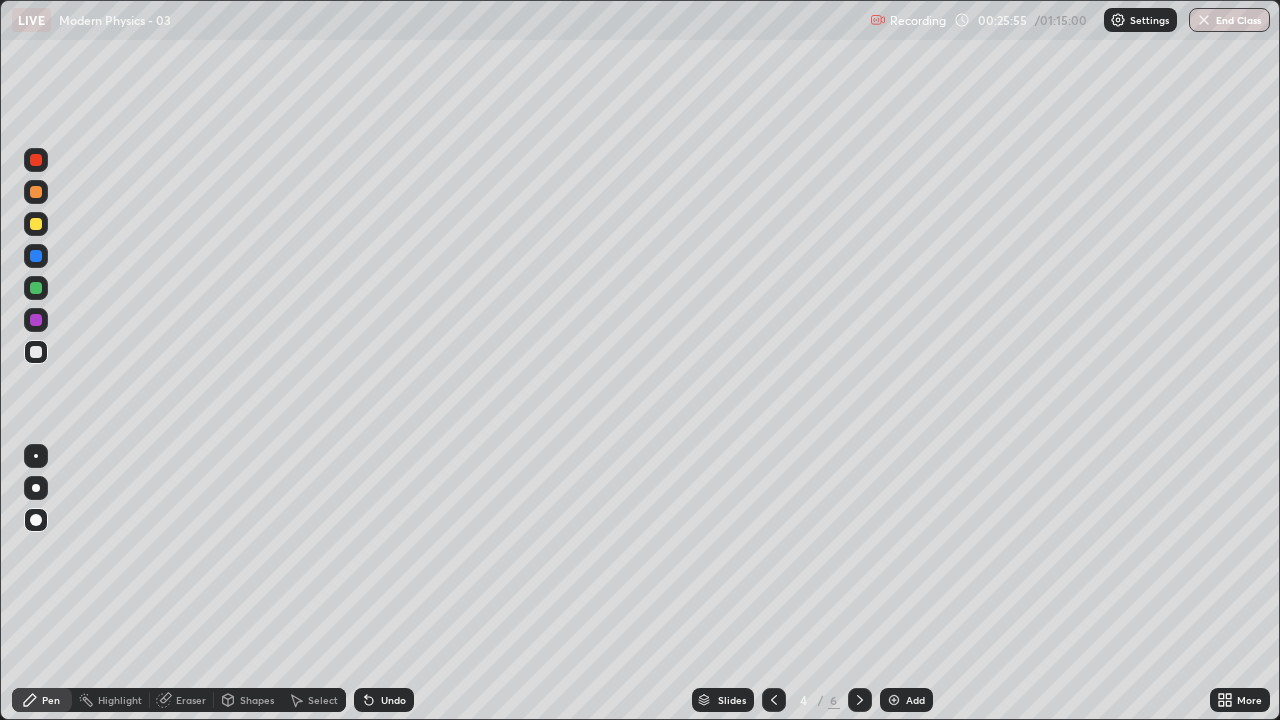 click at bounding box center [36, 224] 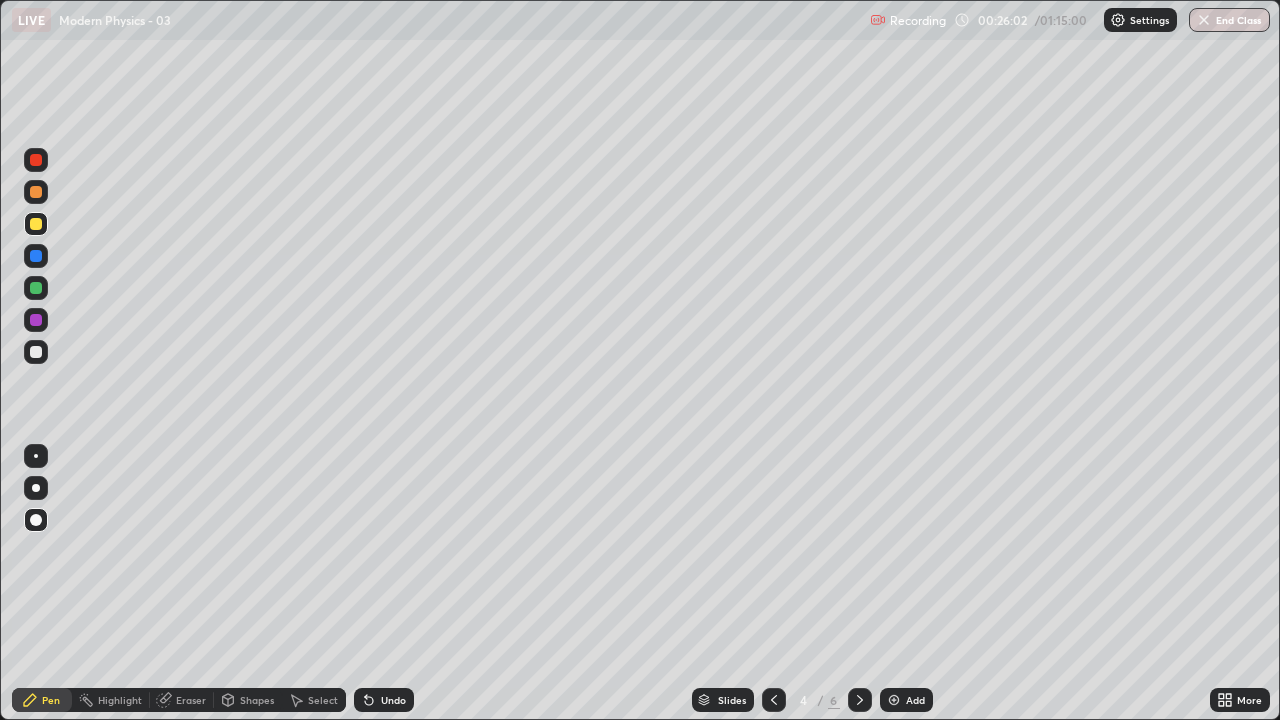 click at bounding box center [36, 352] 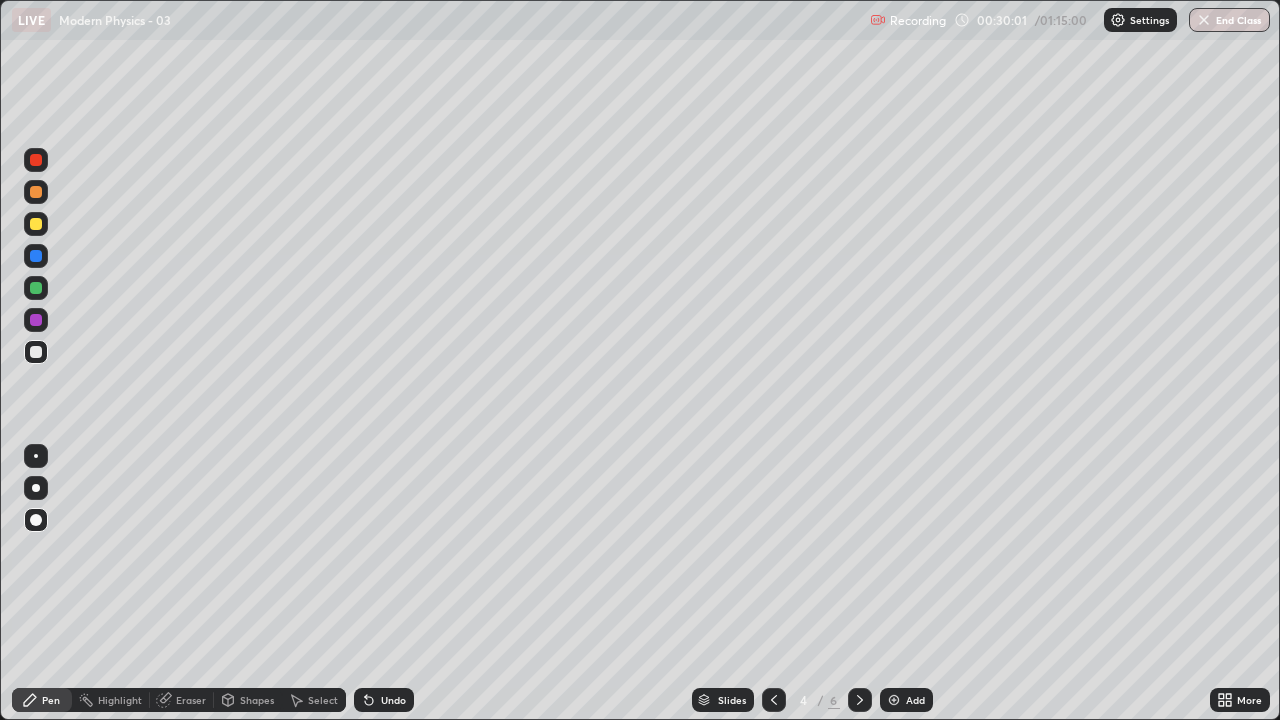 click at bounding box center (36, 352) 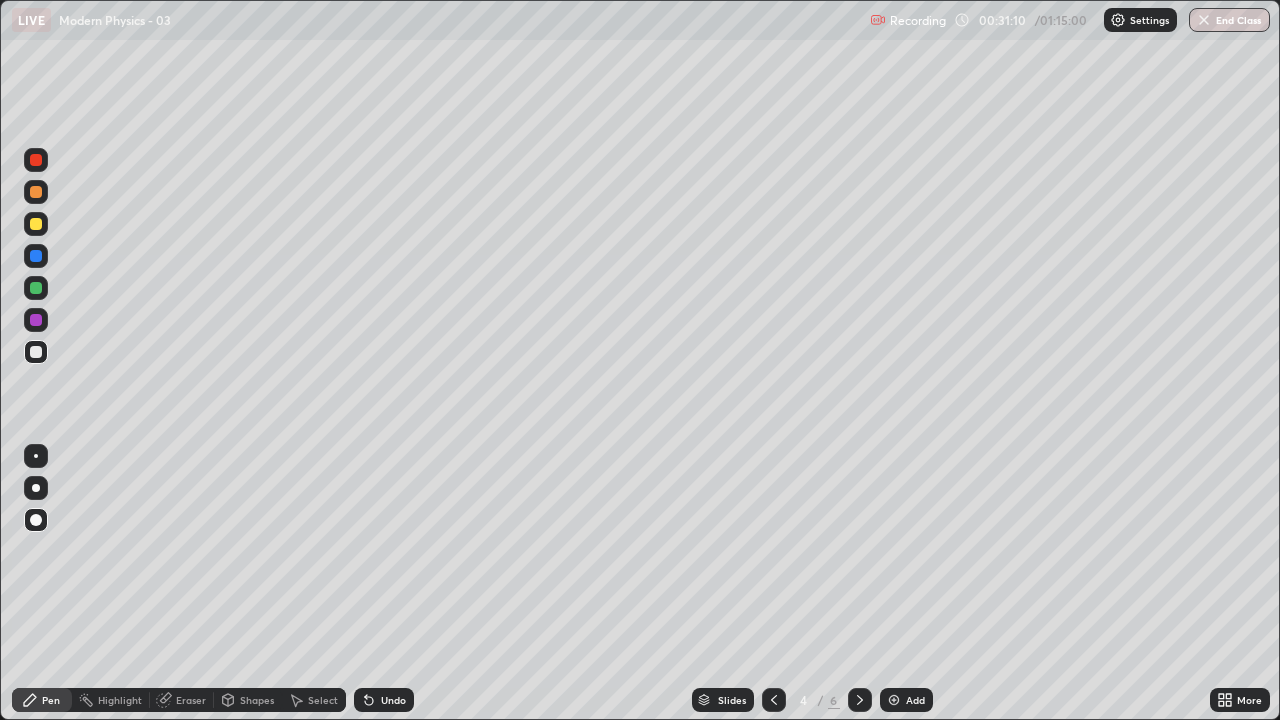click at bounding box center [860, 700] 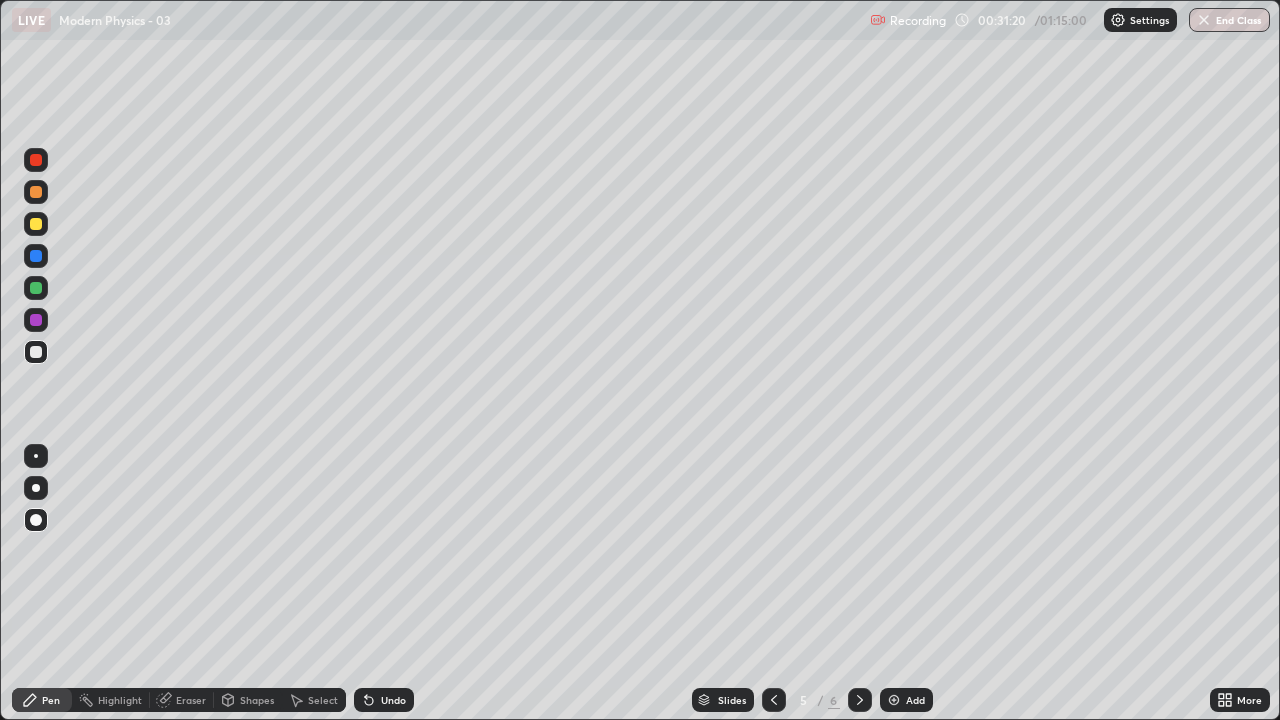 click at bounding box center [36, 224] 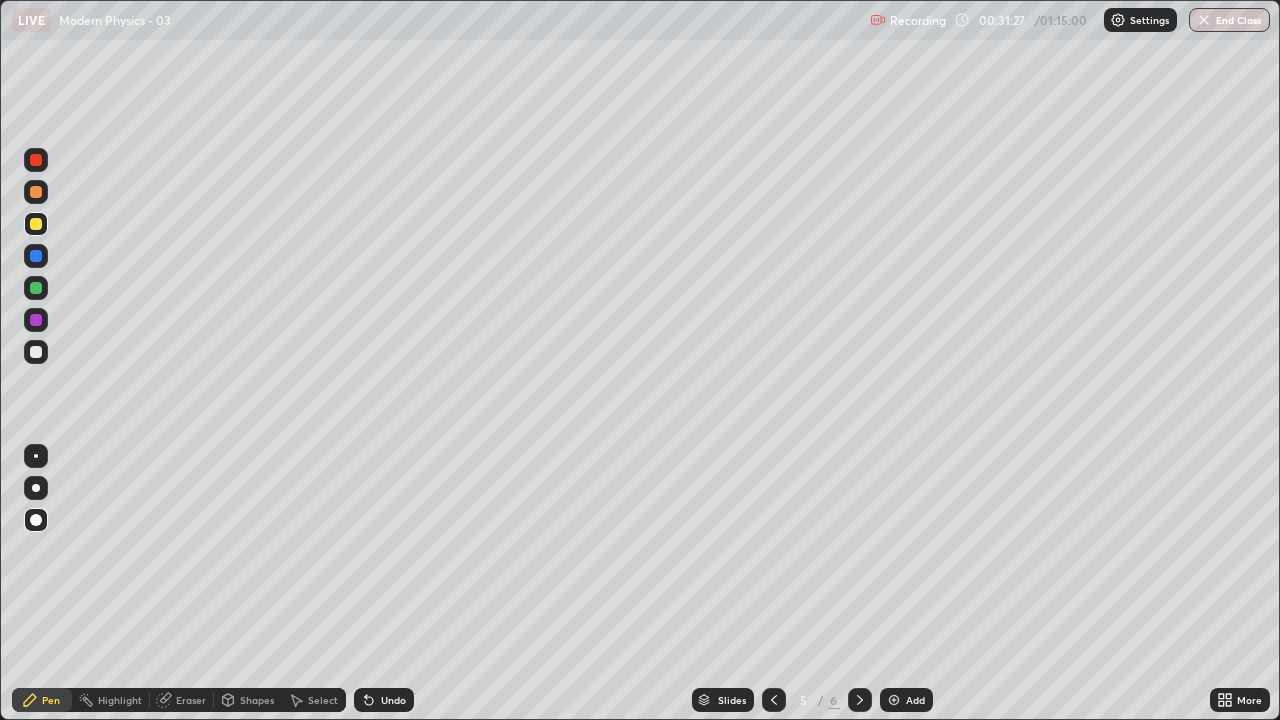click on "Pen" at bounding box center [51, 700] 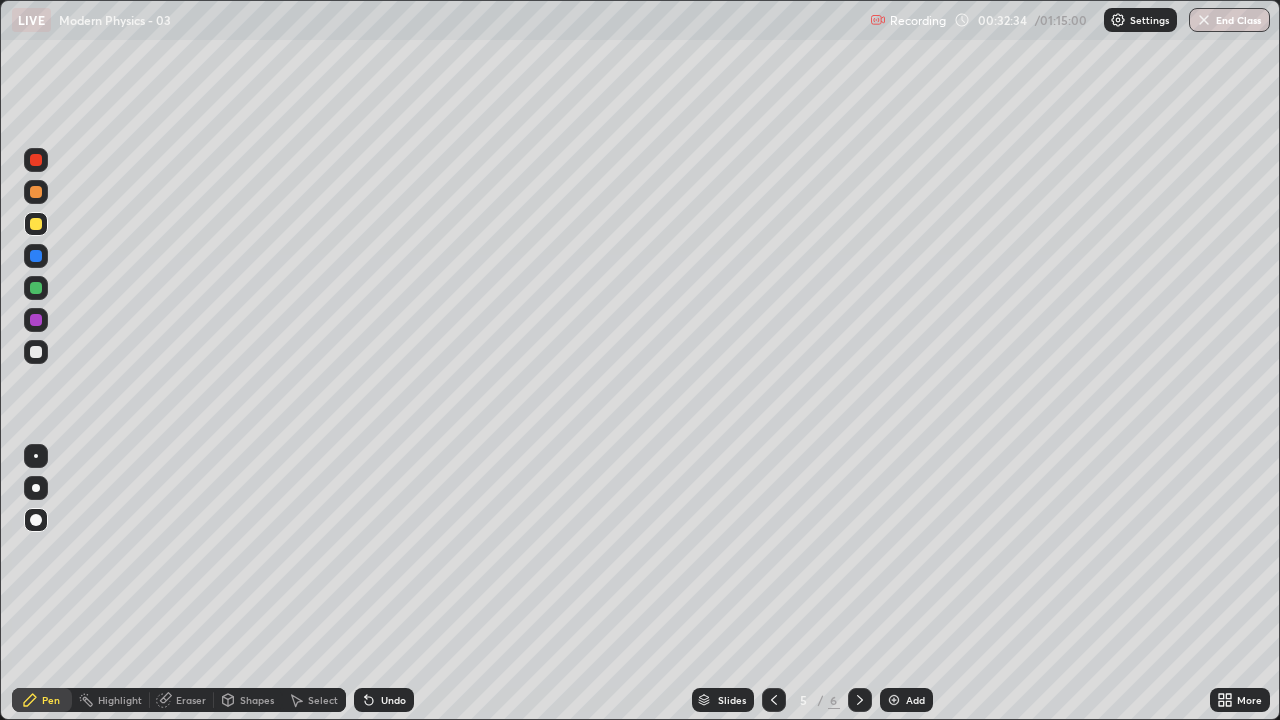 click at bounding box center (36, 352) 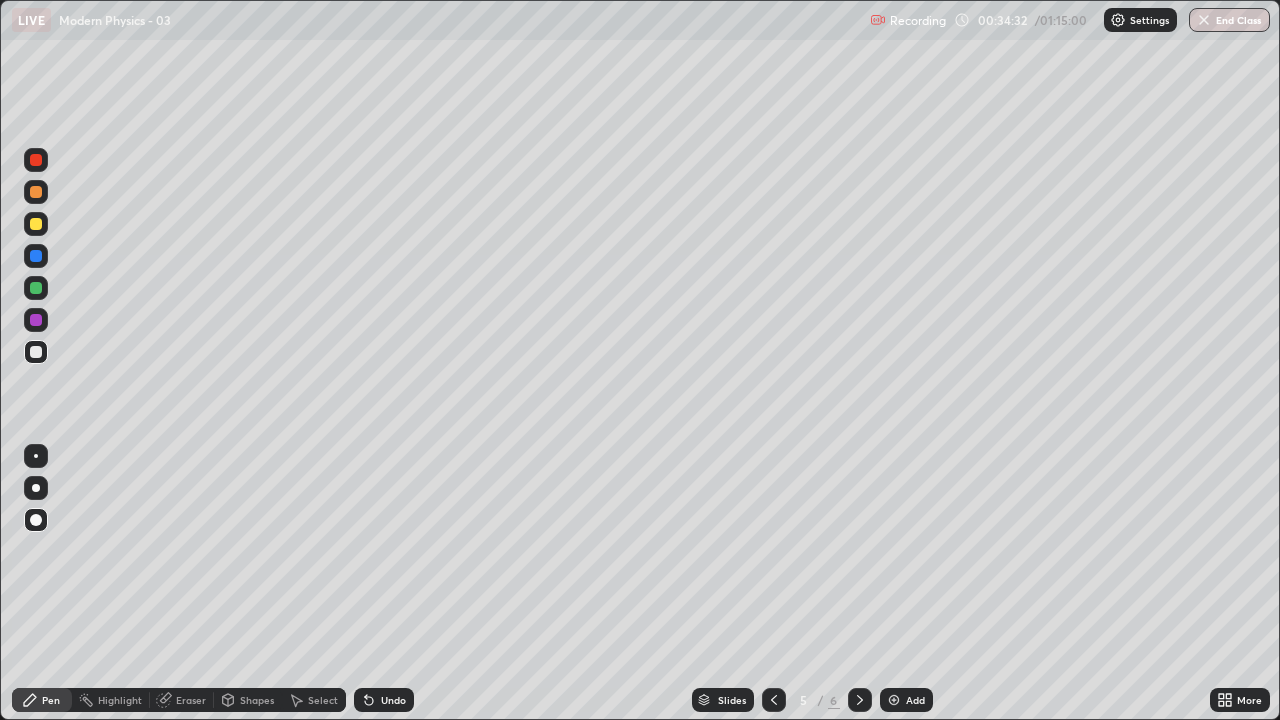 click 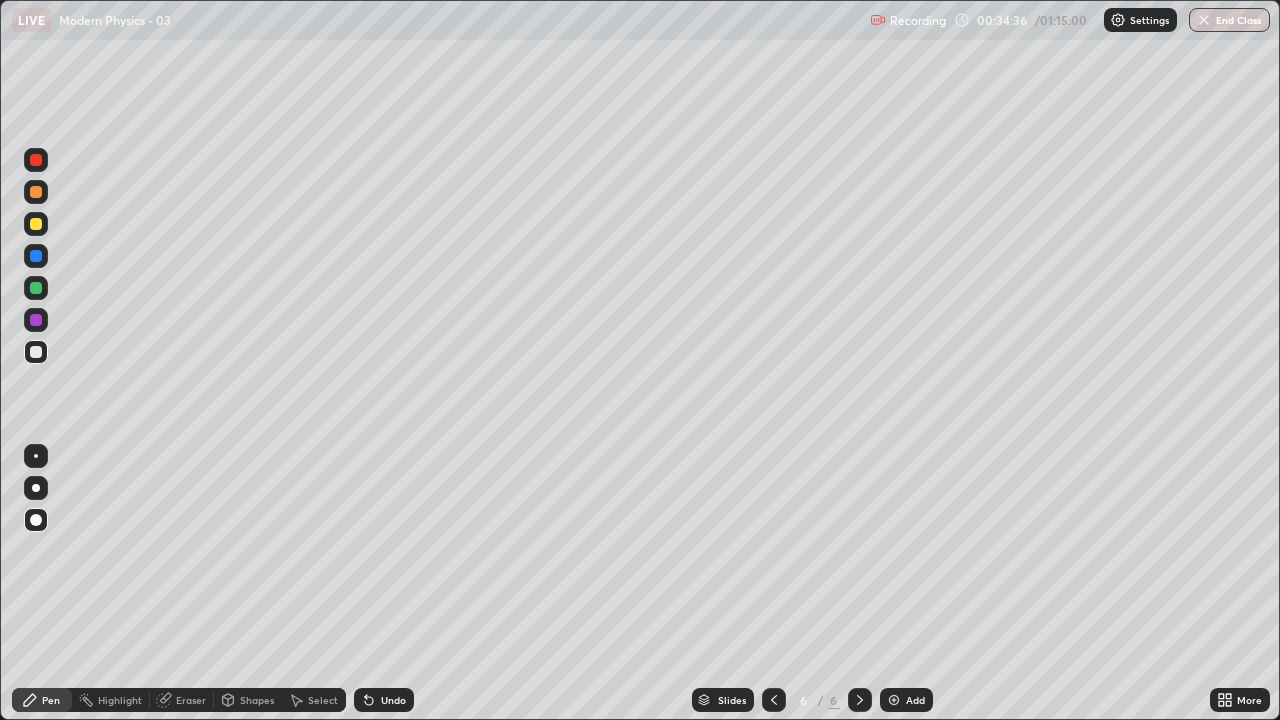 click at bounding box center (36, 160) 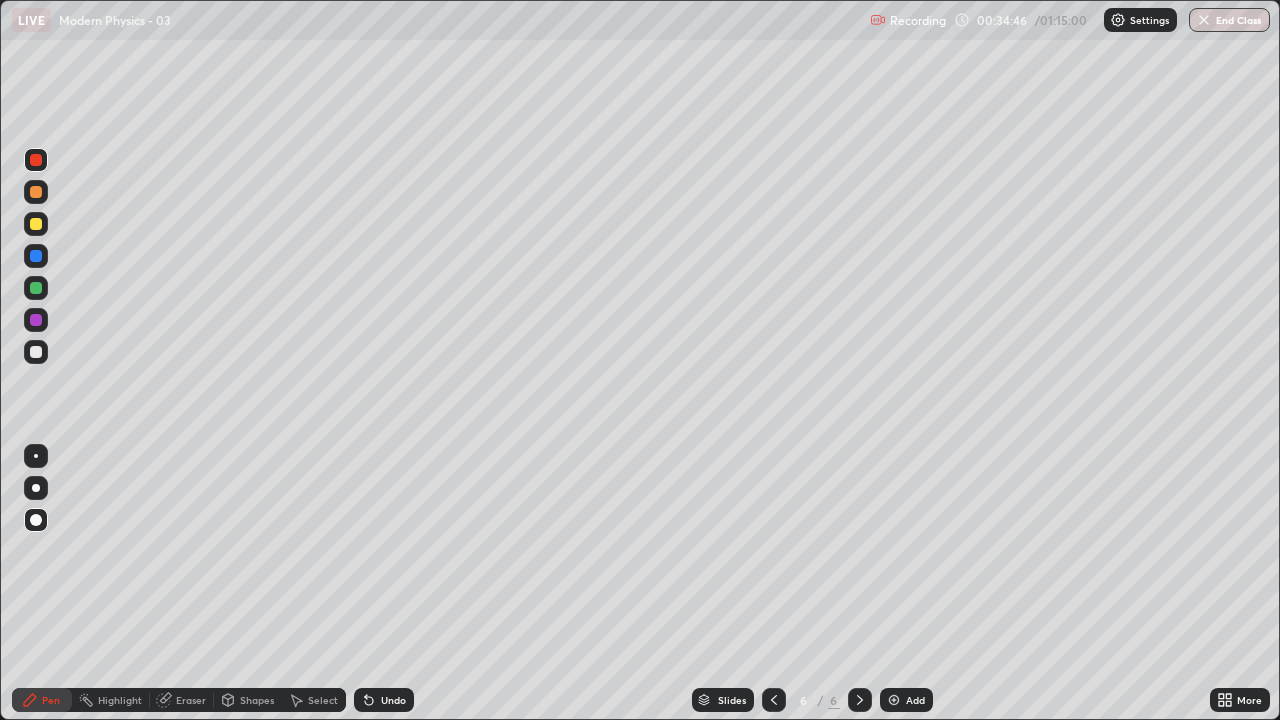 click at bounding box center (36, 352) 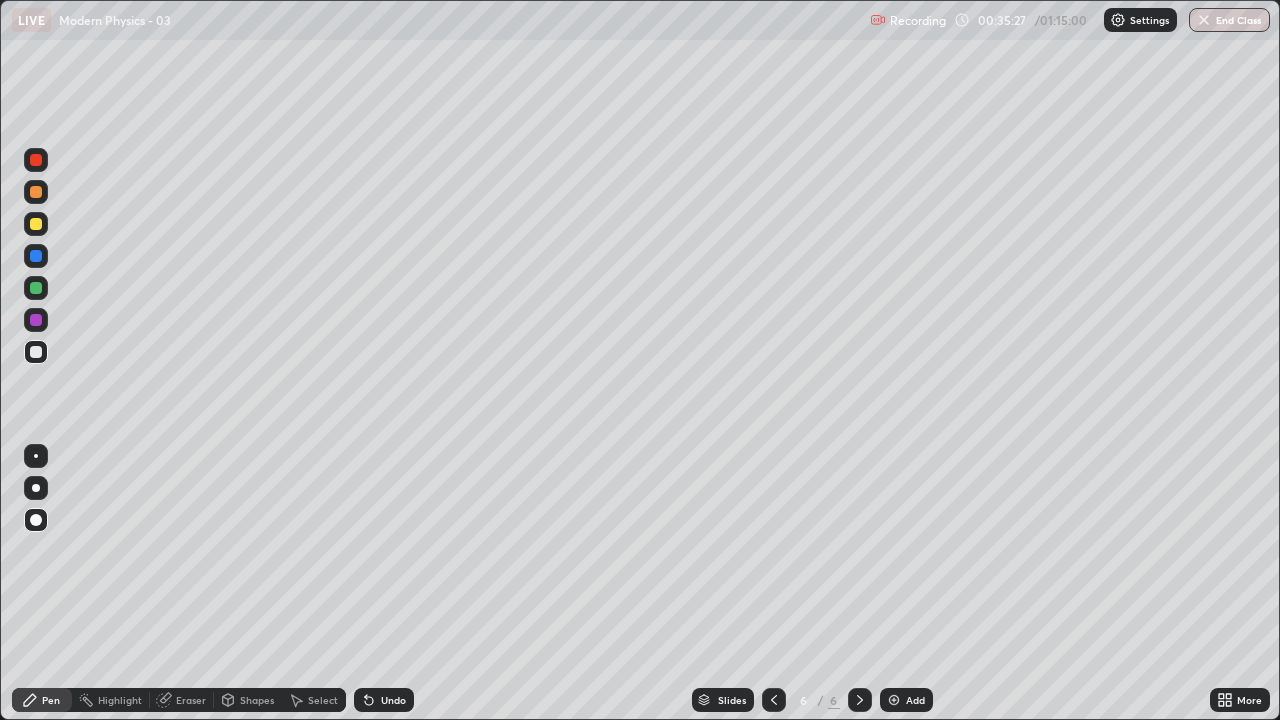 click at bounding box center [36, 160] 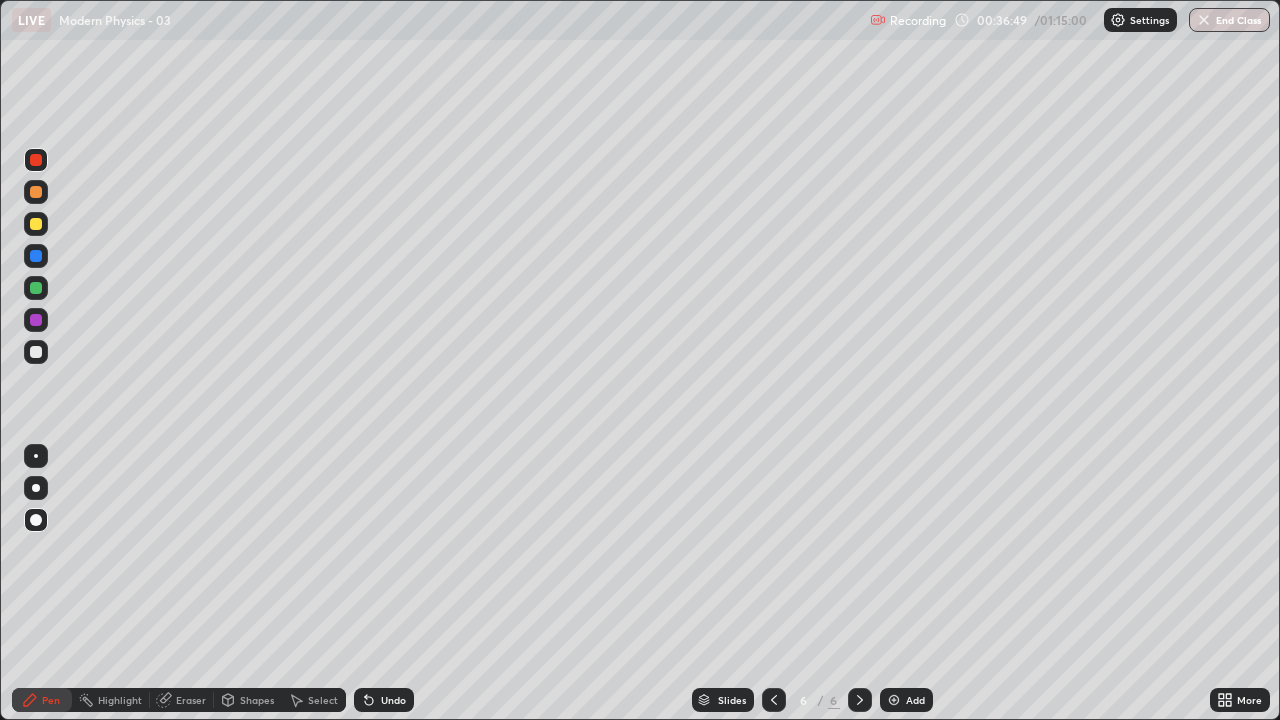 click at bounding box center (36, 352) 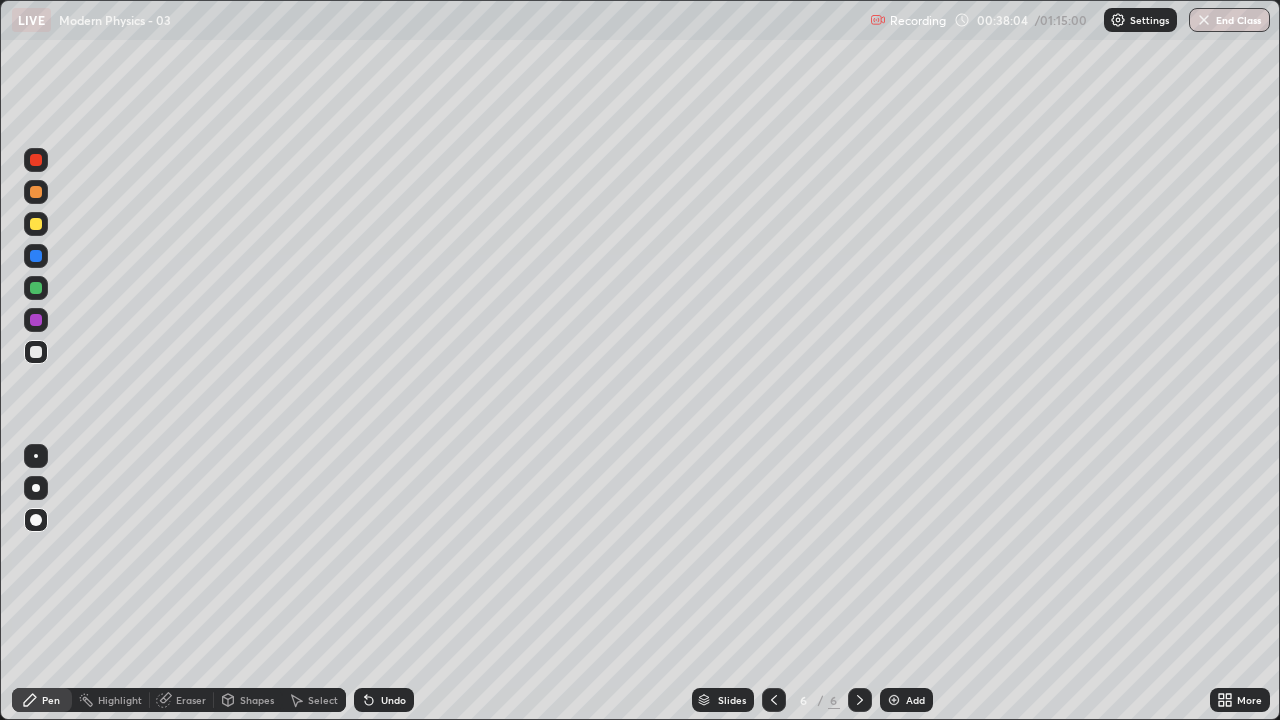 click on "Add" at bounding box center (906, 700) 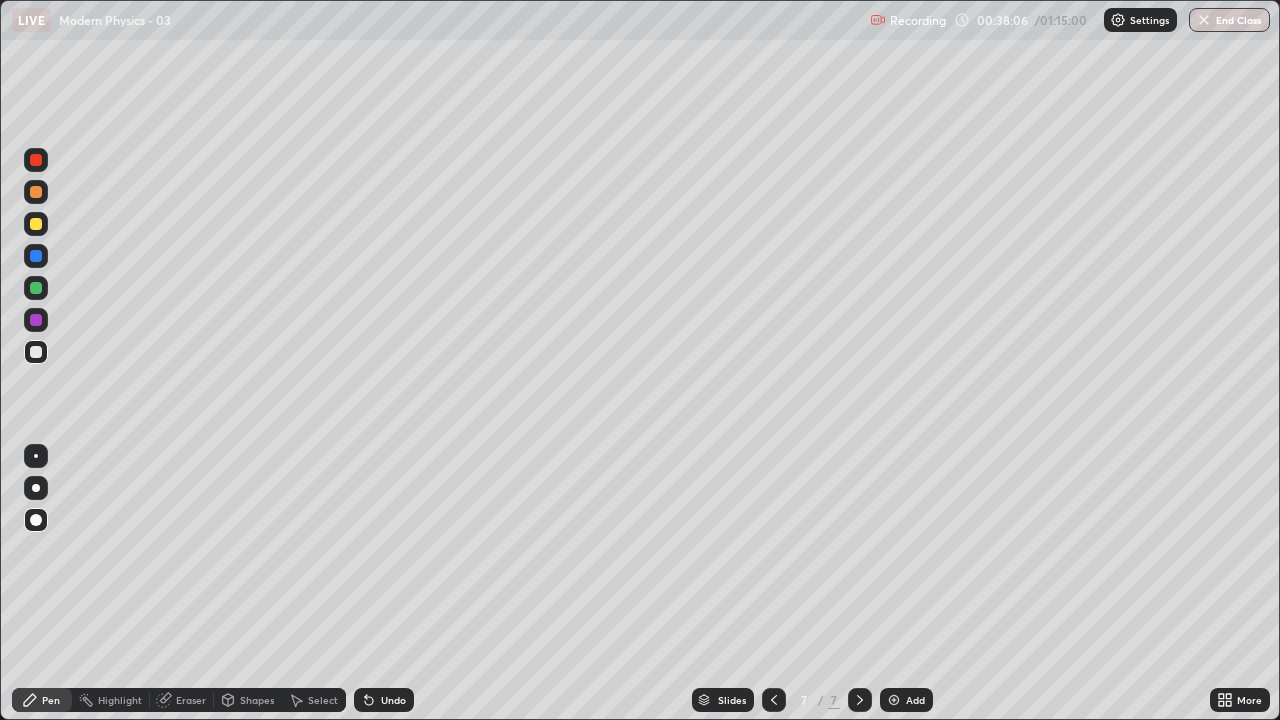 click at bounding box center (36, 352) 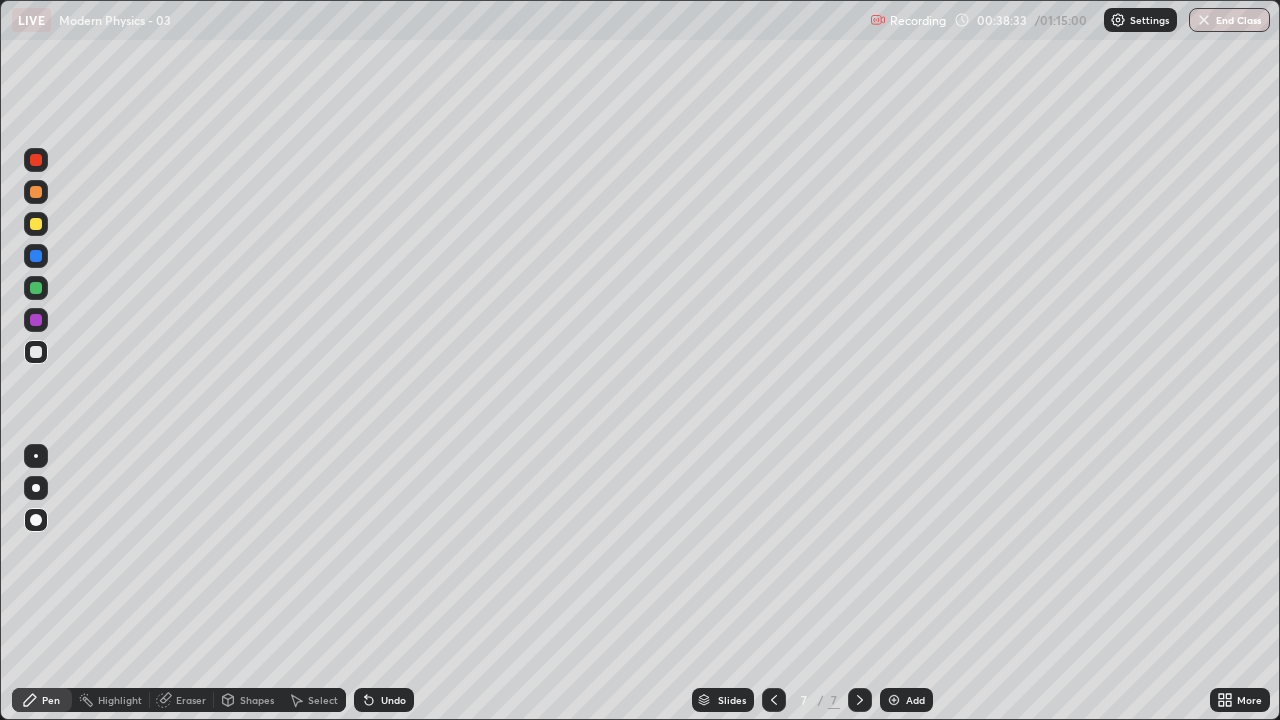 click on "Shapes" at bounding box center (257, 700) 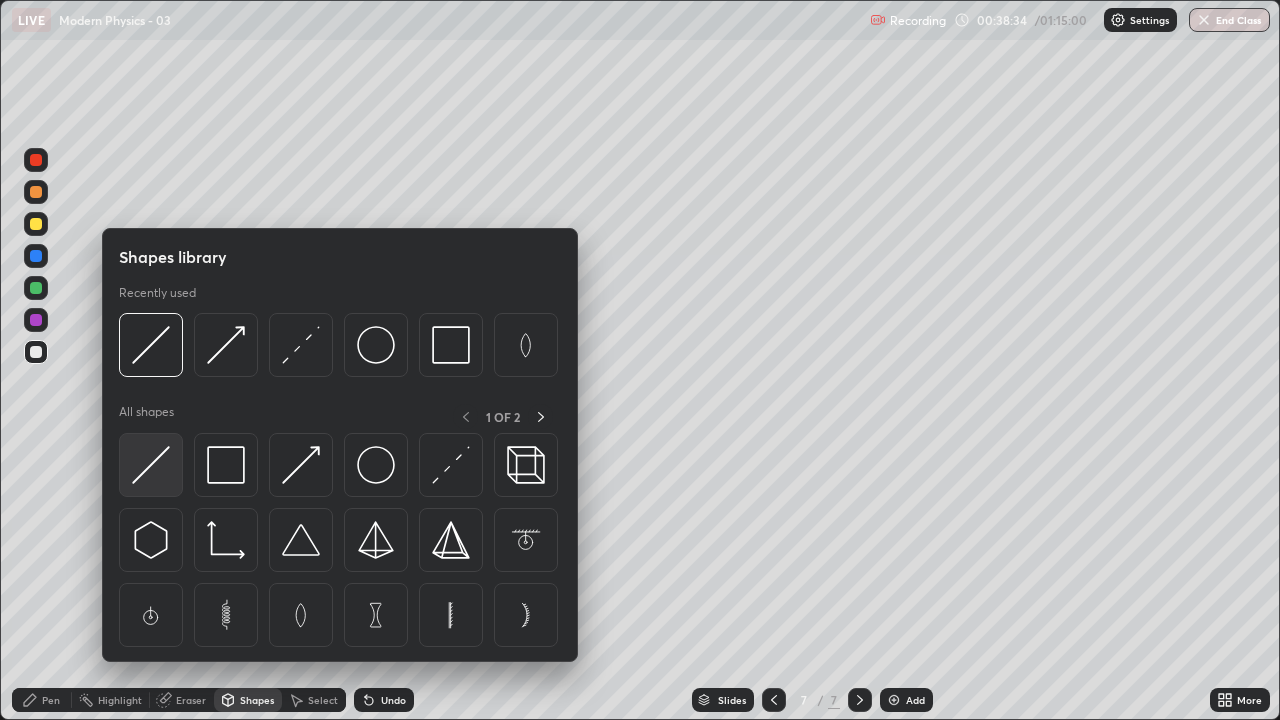 click at bounding box center (151, 465) 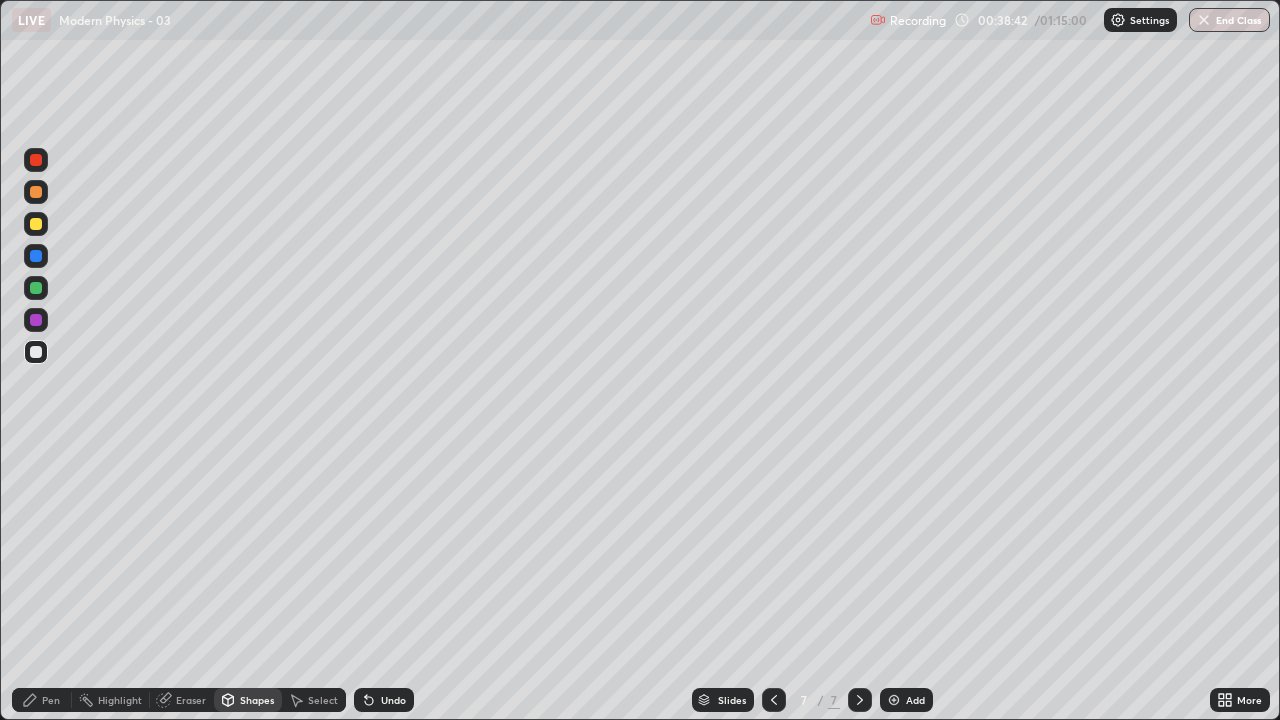 click on "Pen" at bounding box center (51, 700) 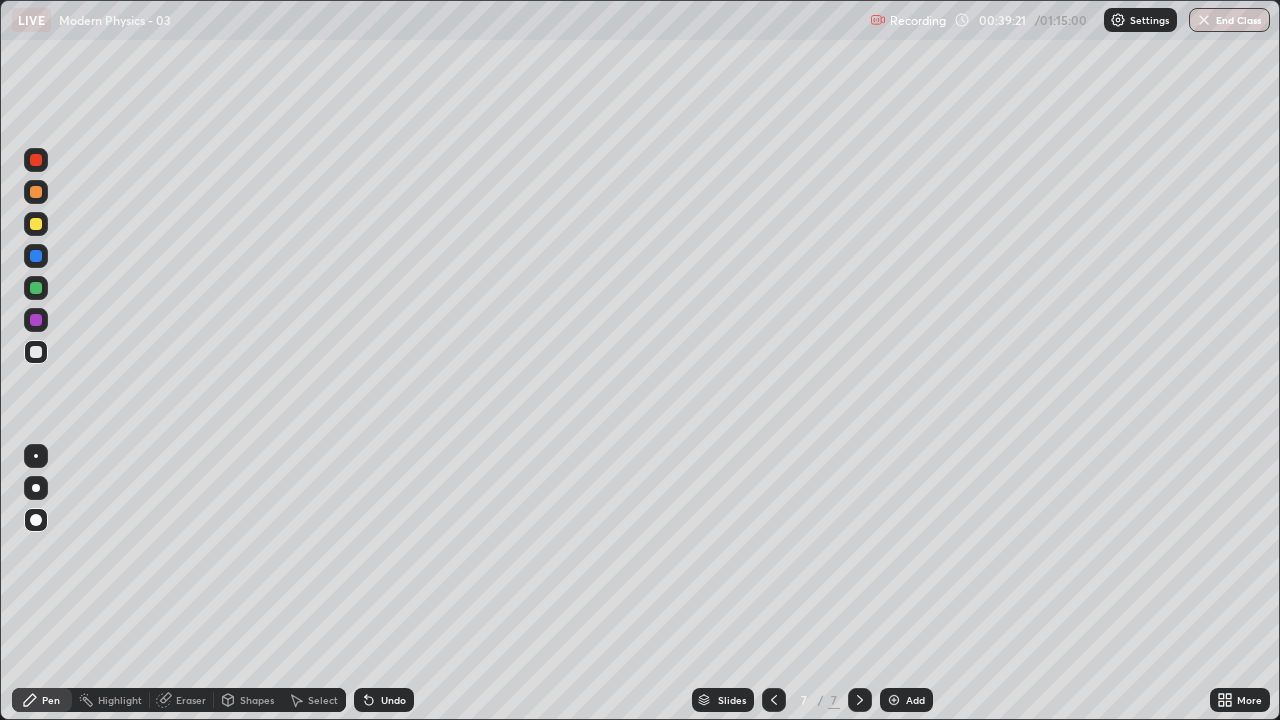 click at bounding box center (36, 352) 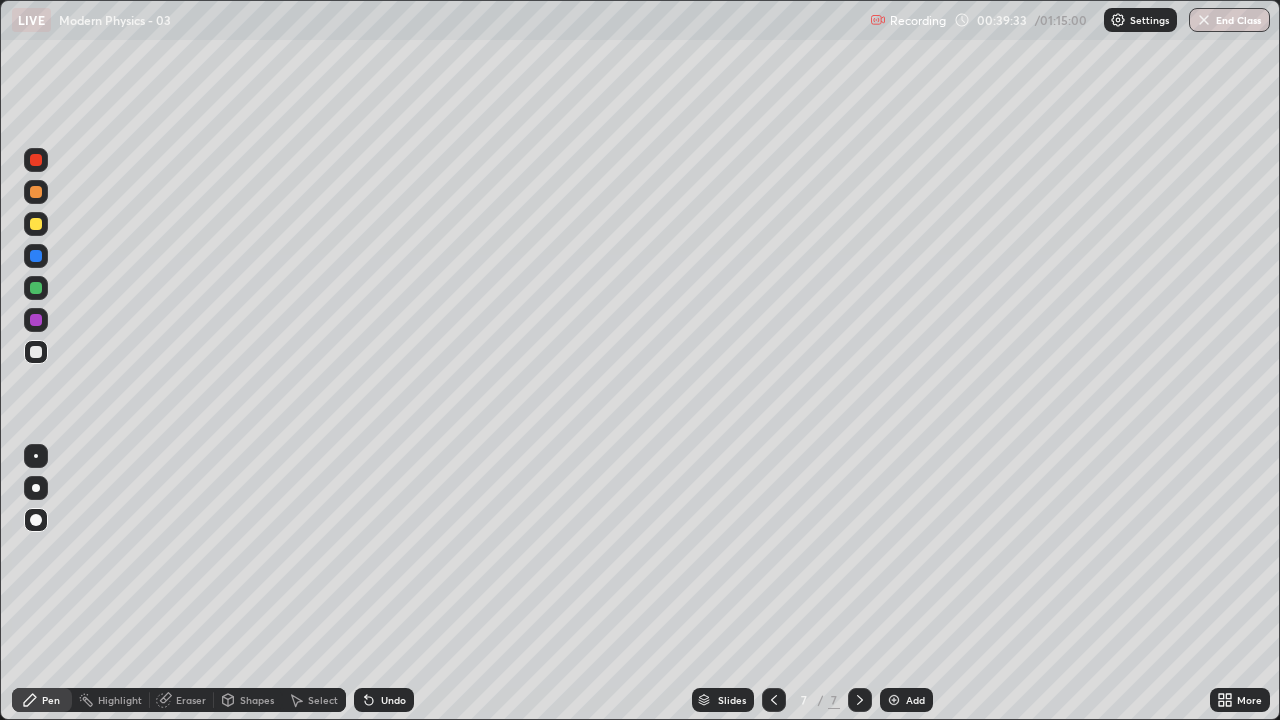 click 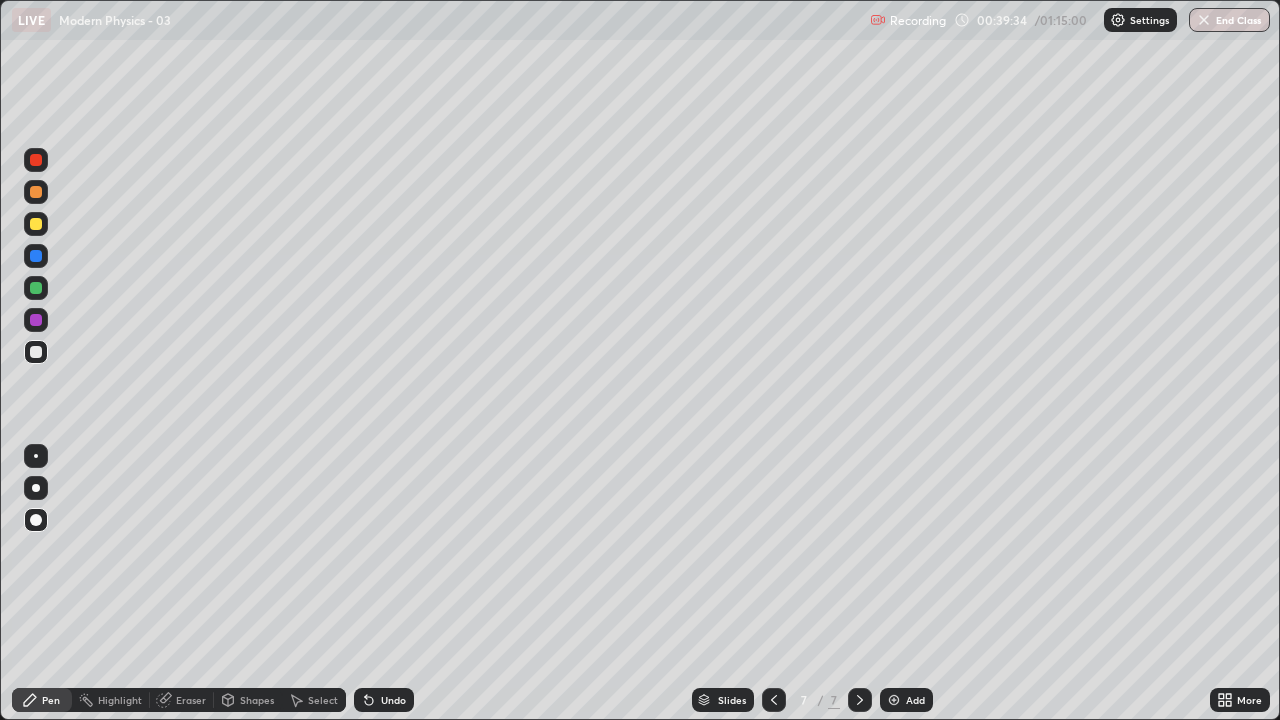 click 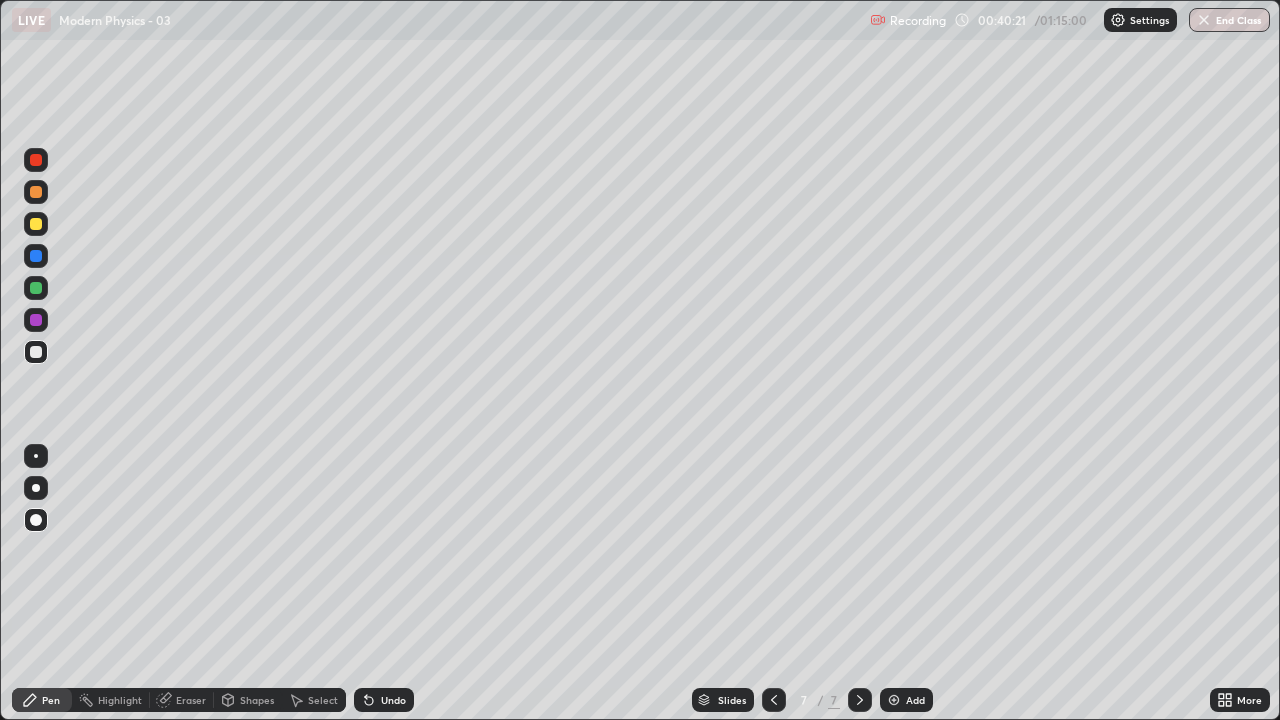 click on "Shapes" at bounding box center (257, 700) 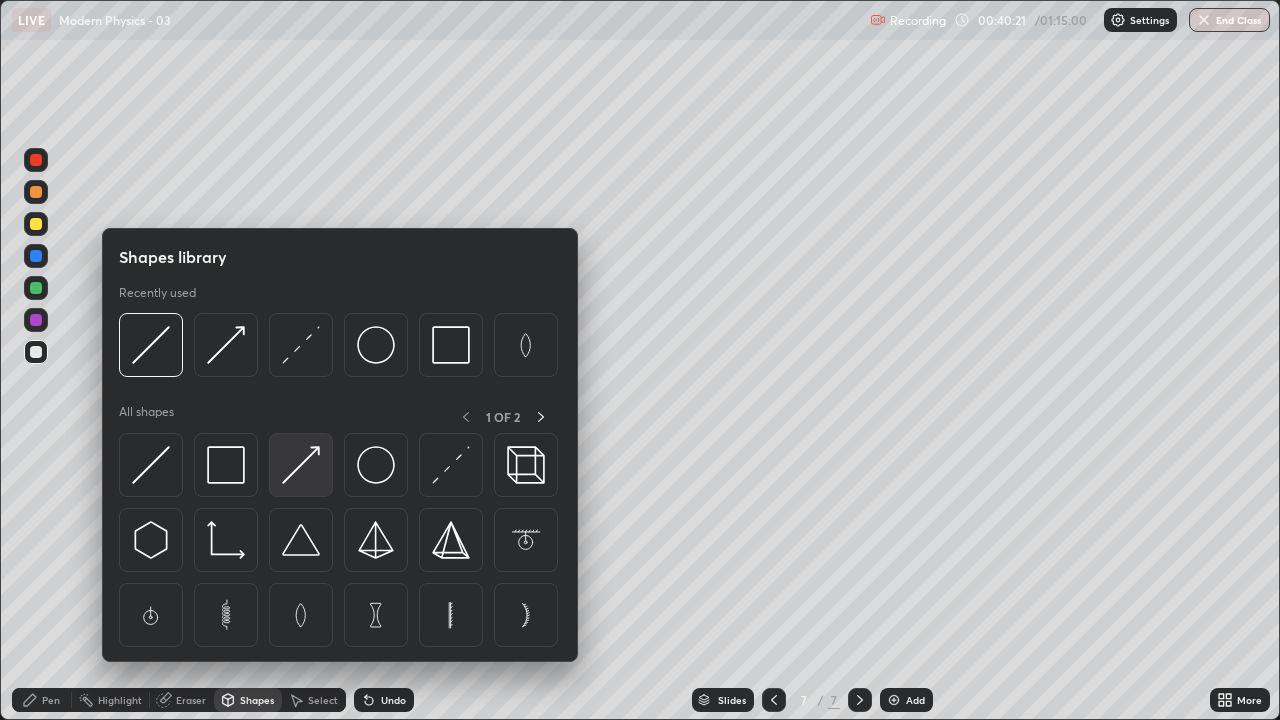 click at bounding box center (301, 465) 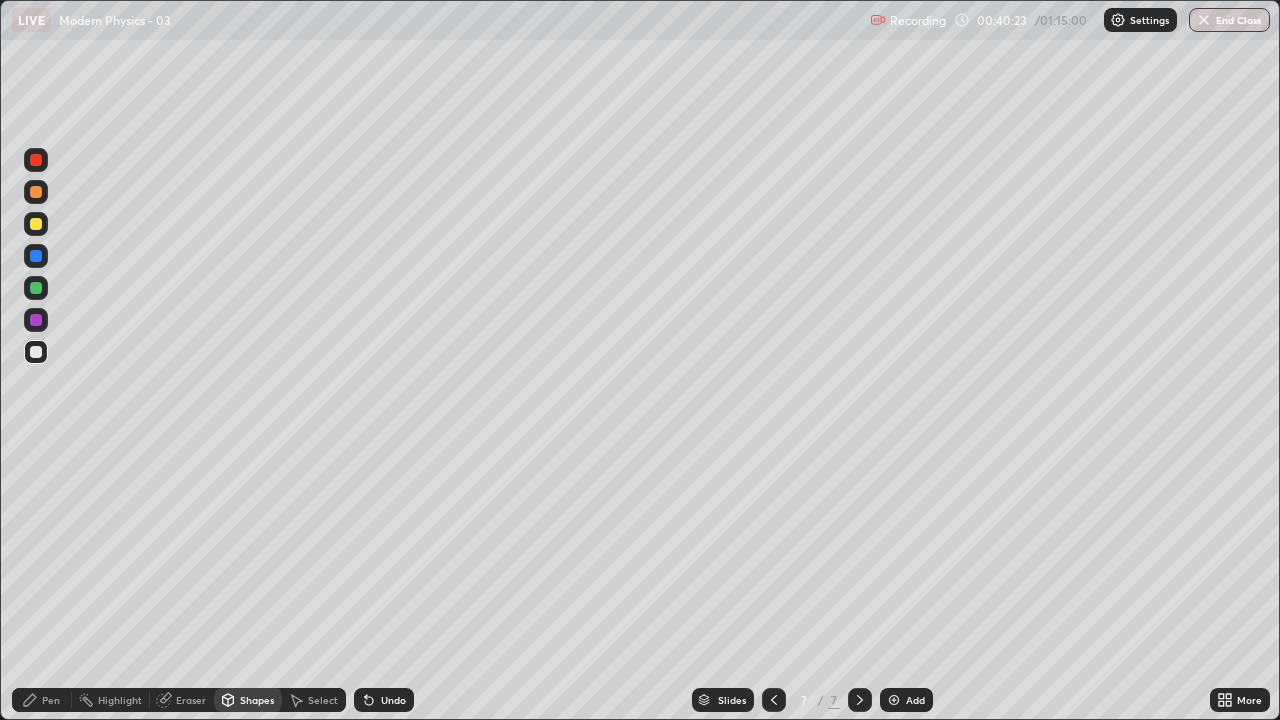 click at bounding box center (36, 224) 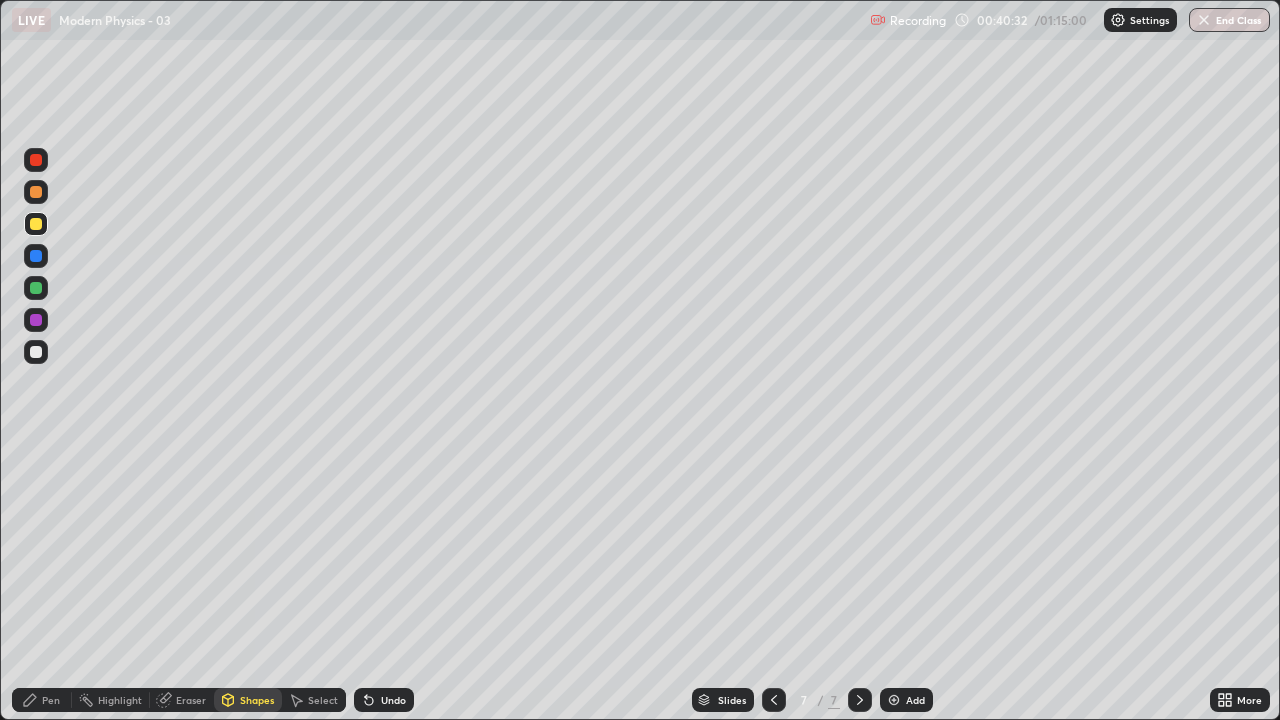 click on "Pen" at bounding box center (51, 700) 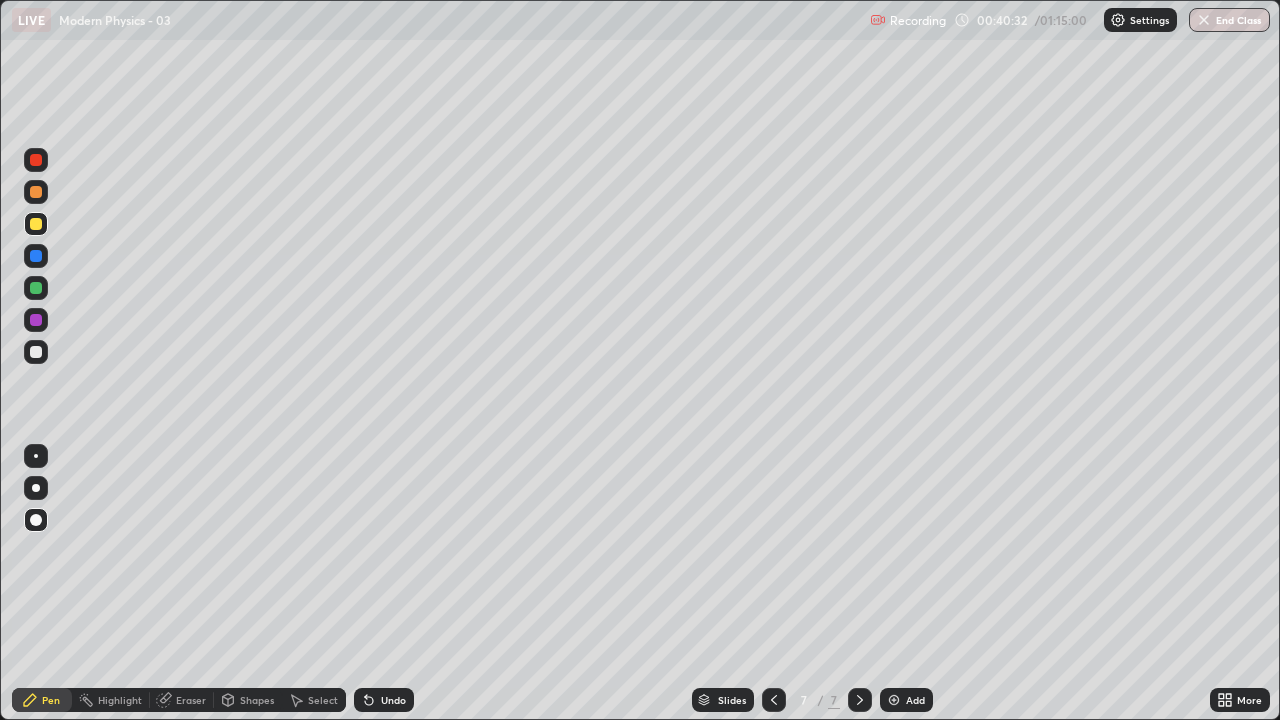 click at bounding box center [36, 160] 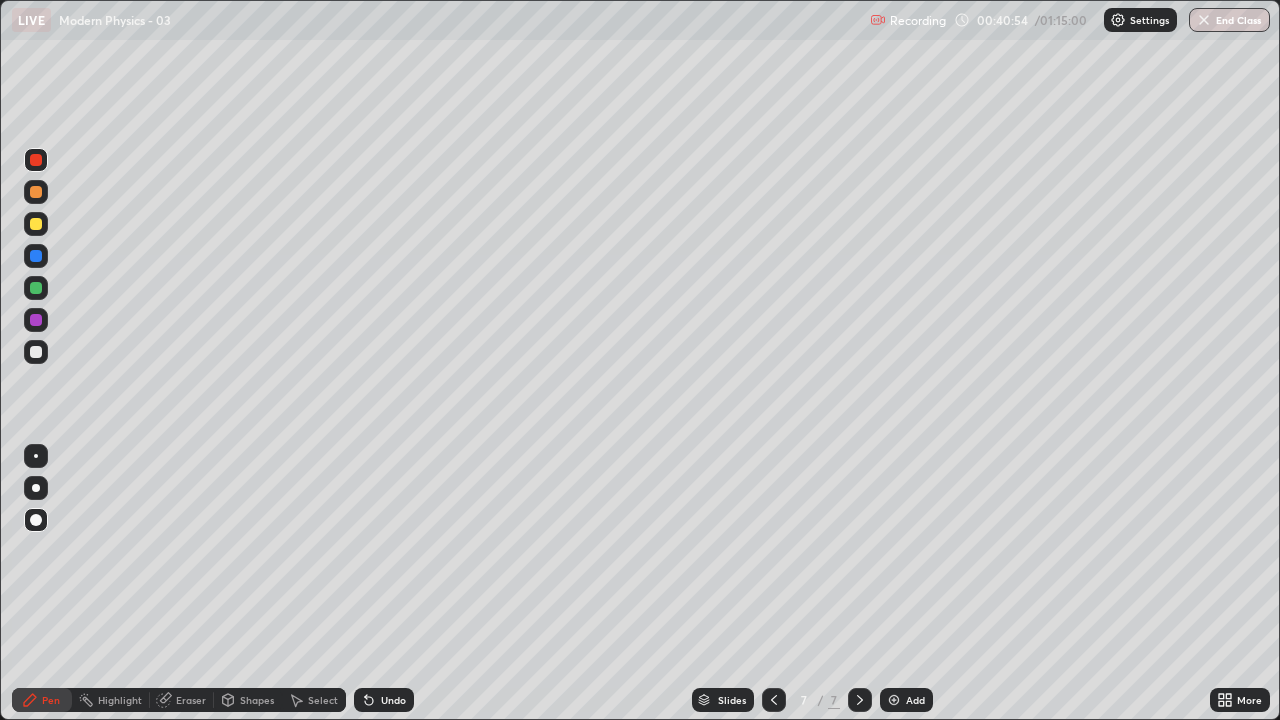 click at bounding box center [36, 352] 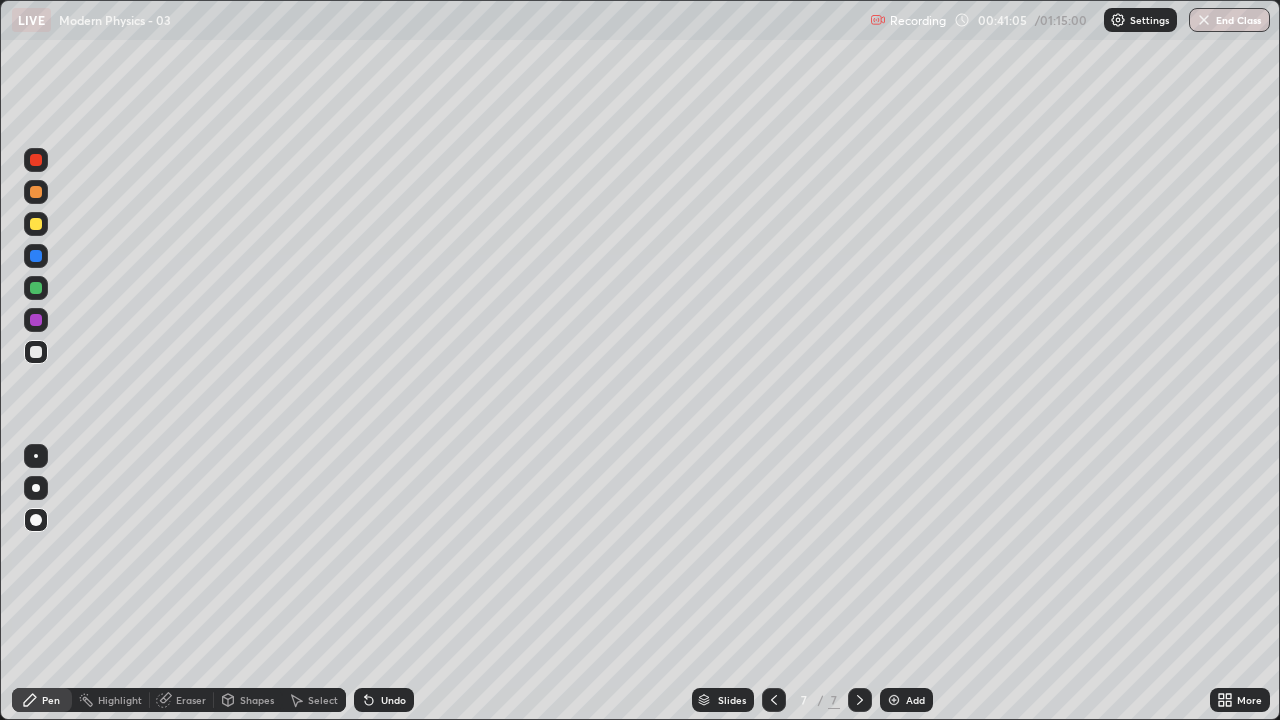 click at bounding box center (36, 224) 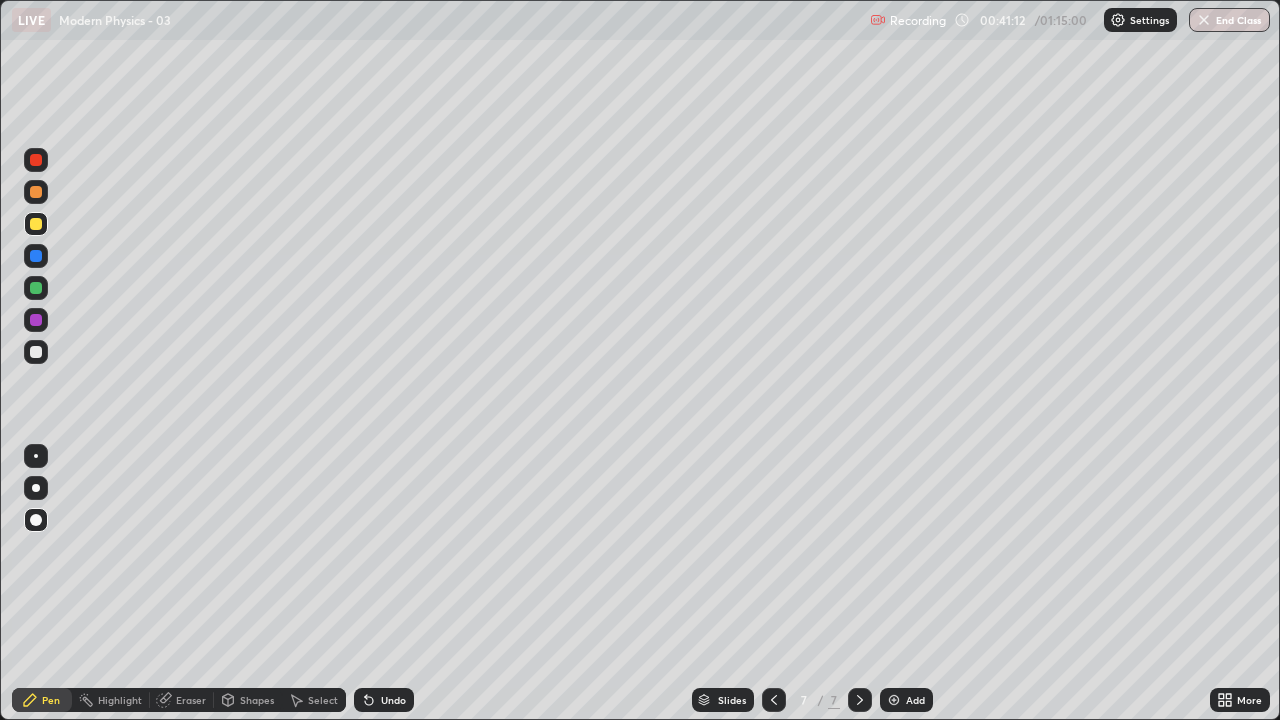 click at bounding box center [36, 352] 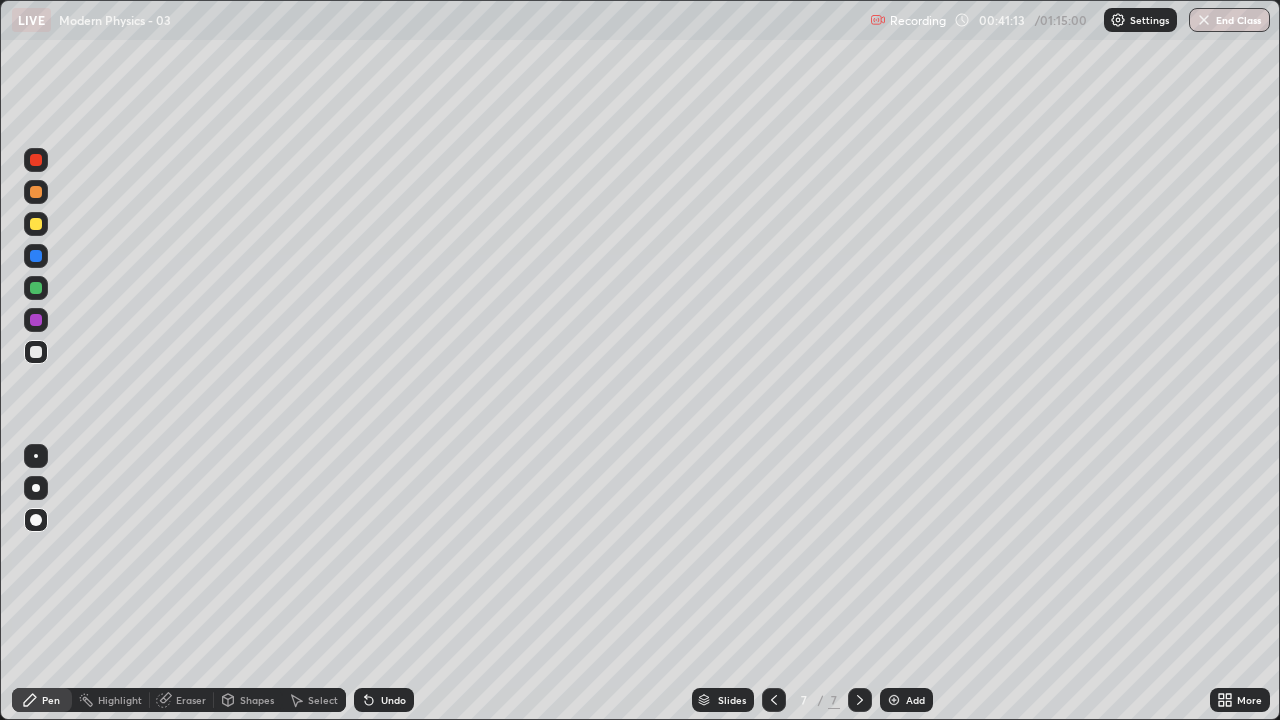 click at bounding box center (36, 224) 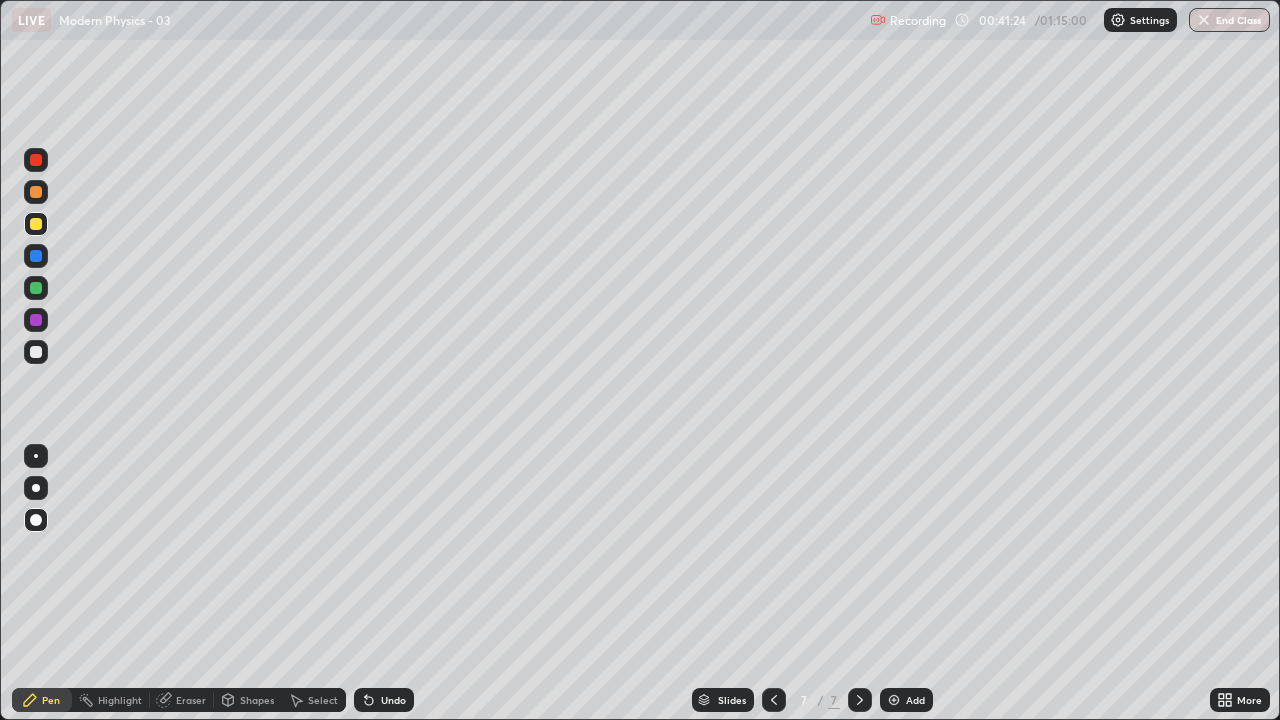 click at bounding box center (36, 520) 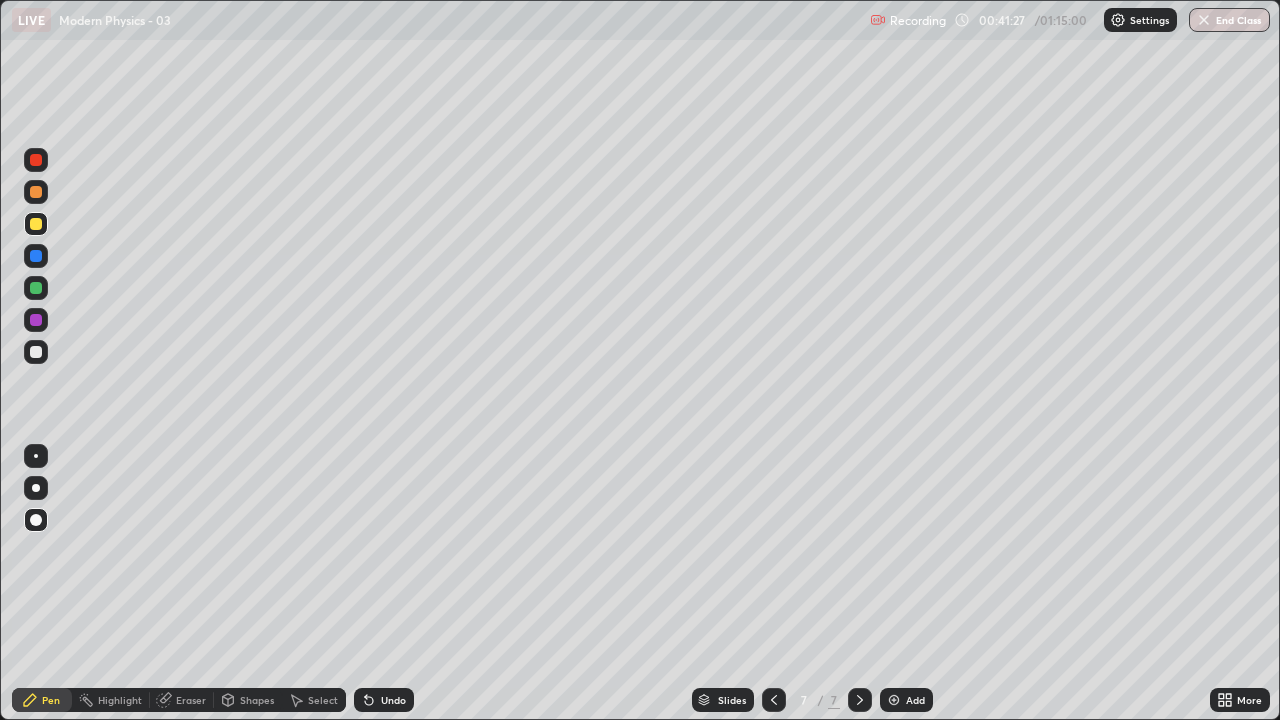 click at bounding box center [36, 224] 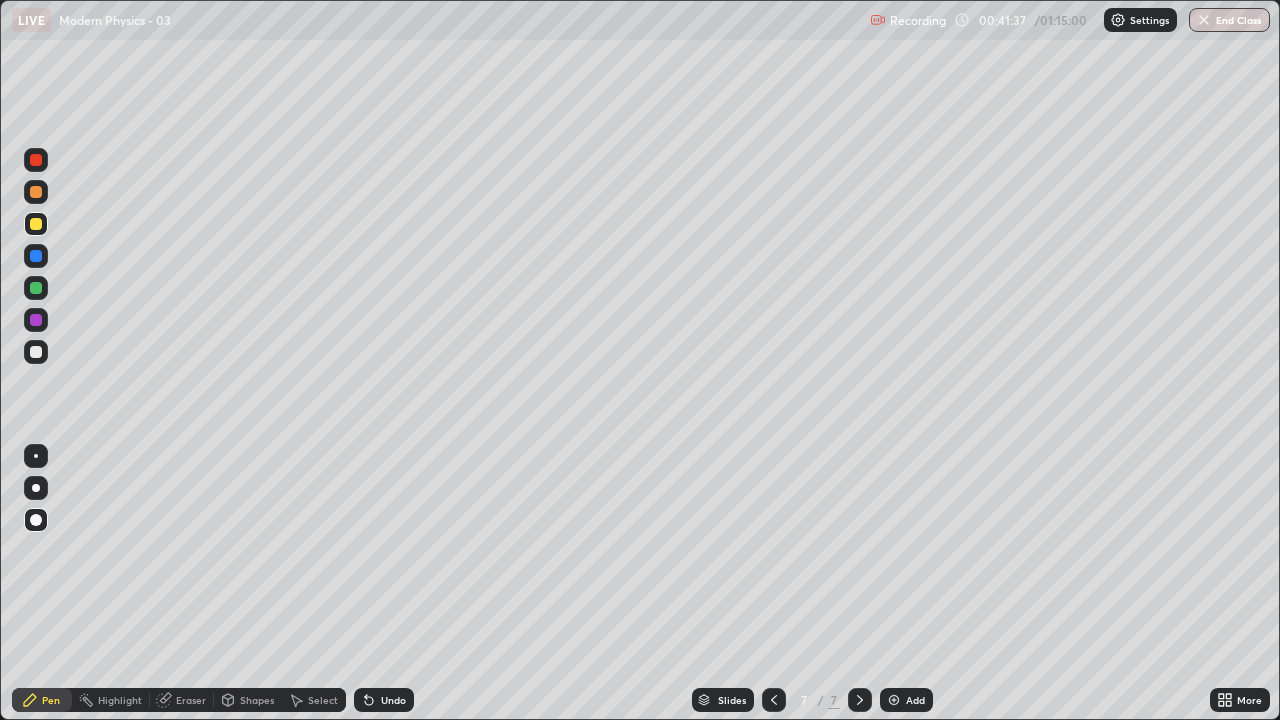 click at bounding box center (36, 352) 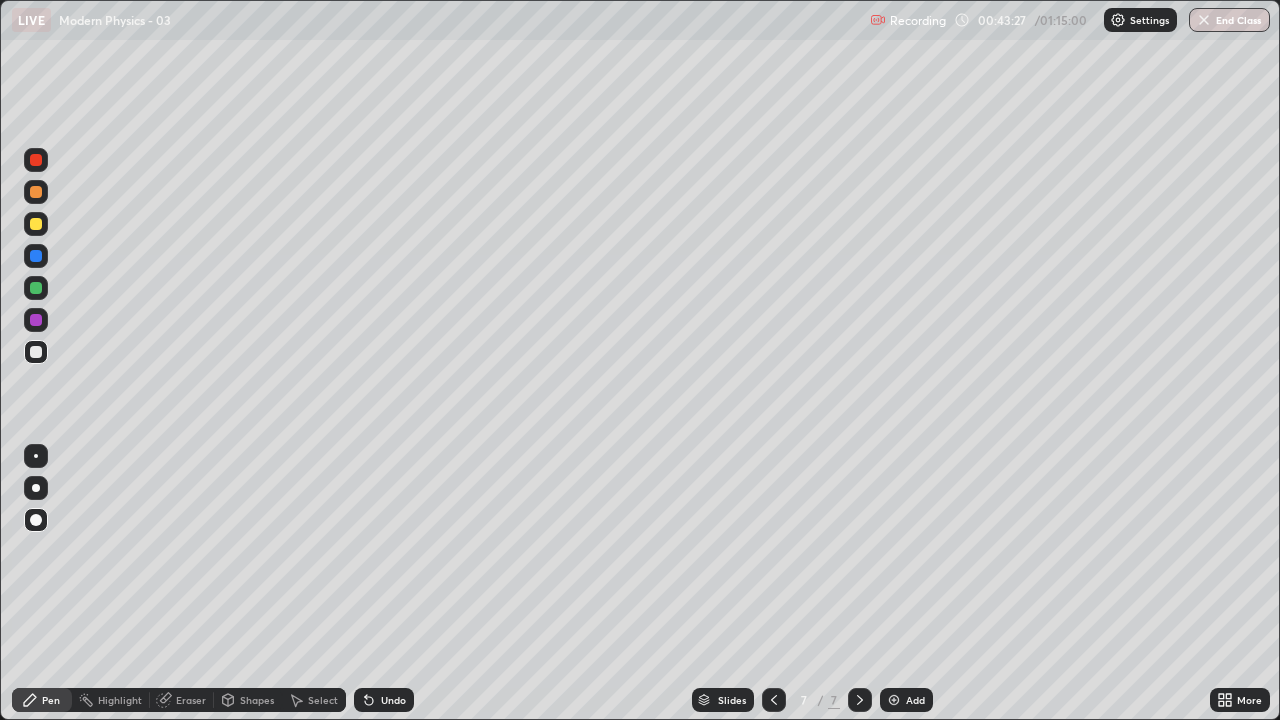 click at bounding box center [36, 160] 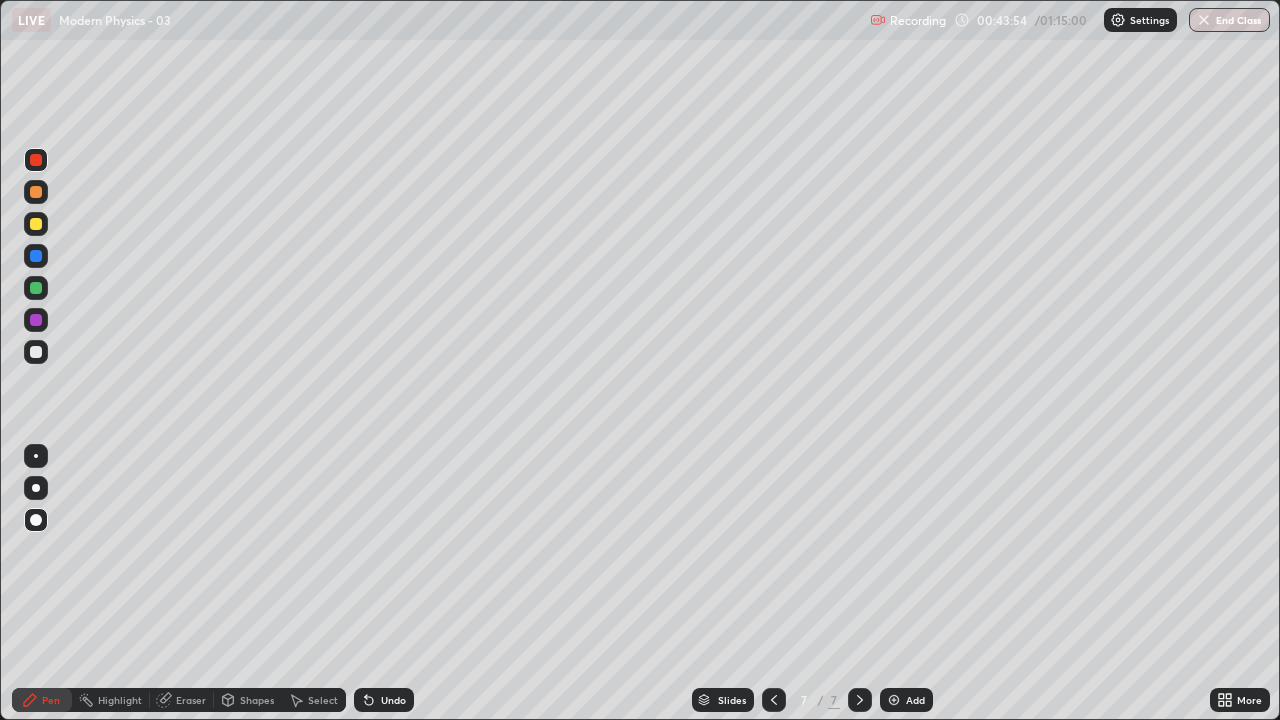click at bounding box center [36, 352] 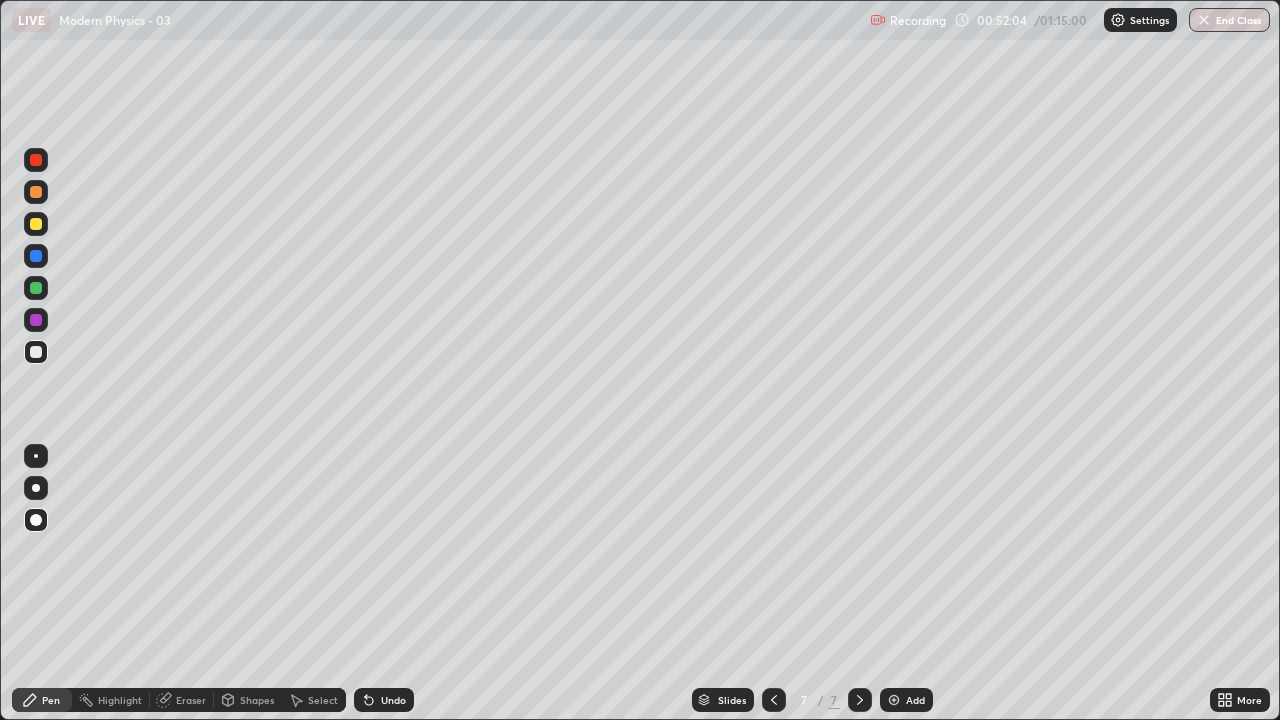click 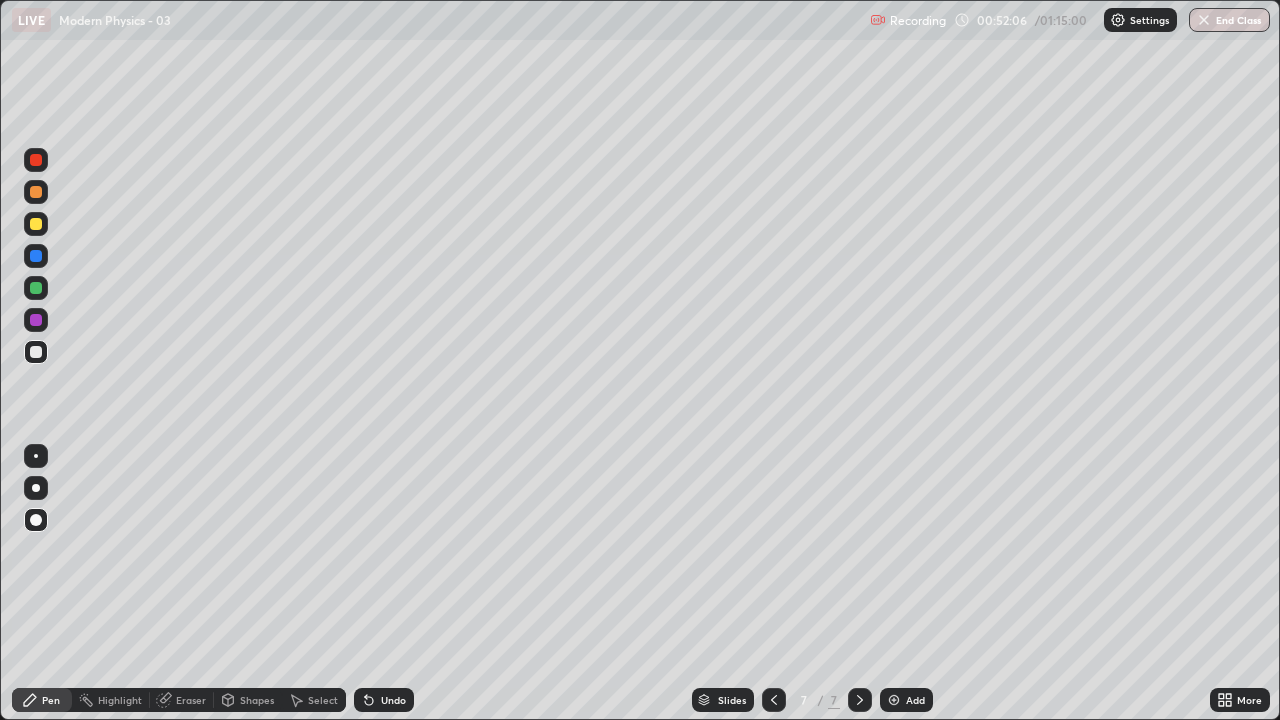 click 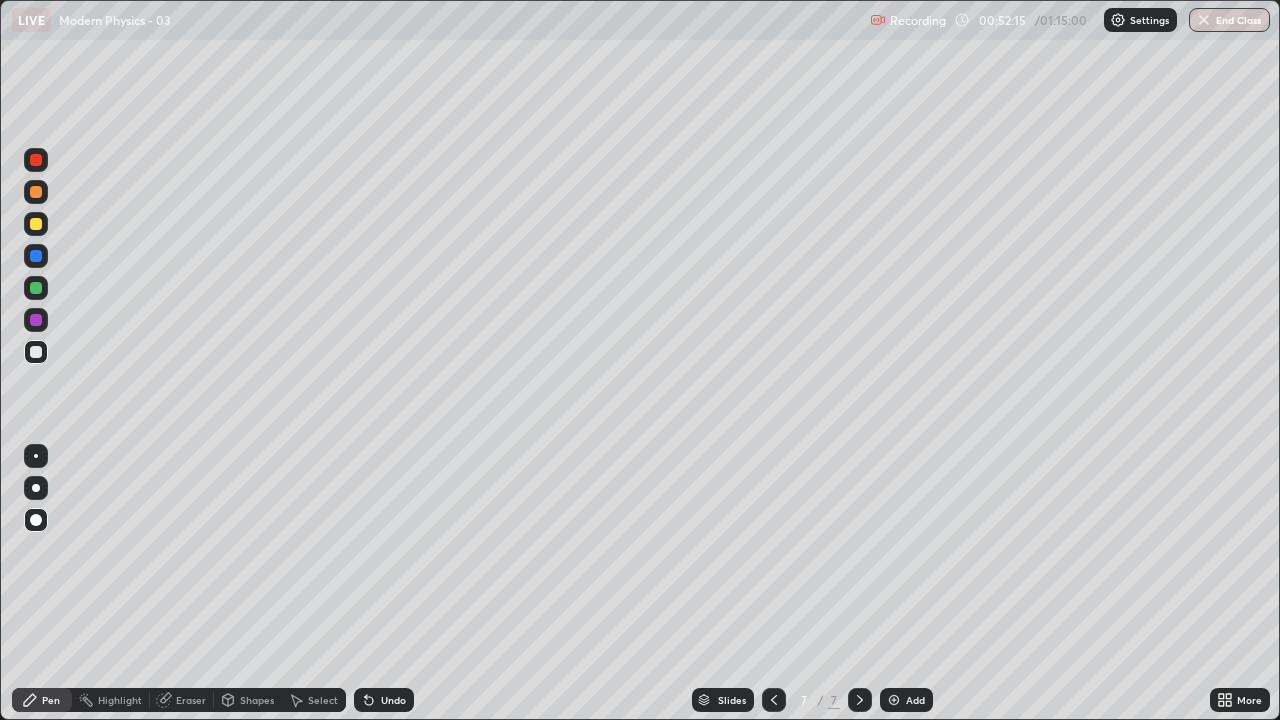 click on "Eraser" at bounding box center [191, 700] 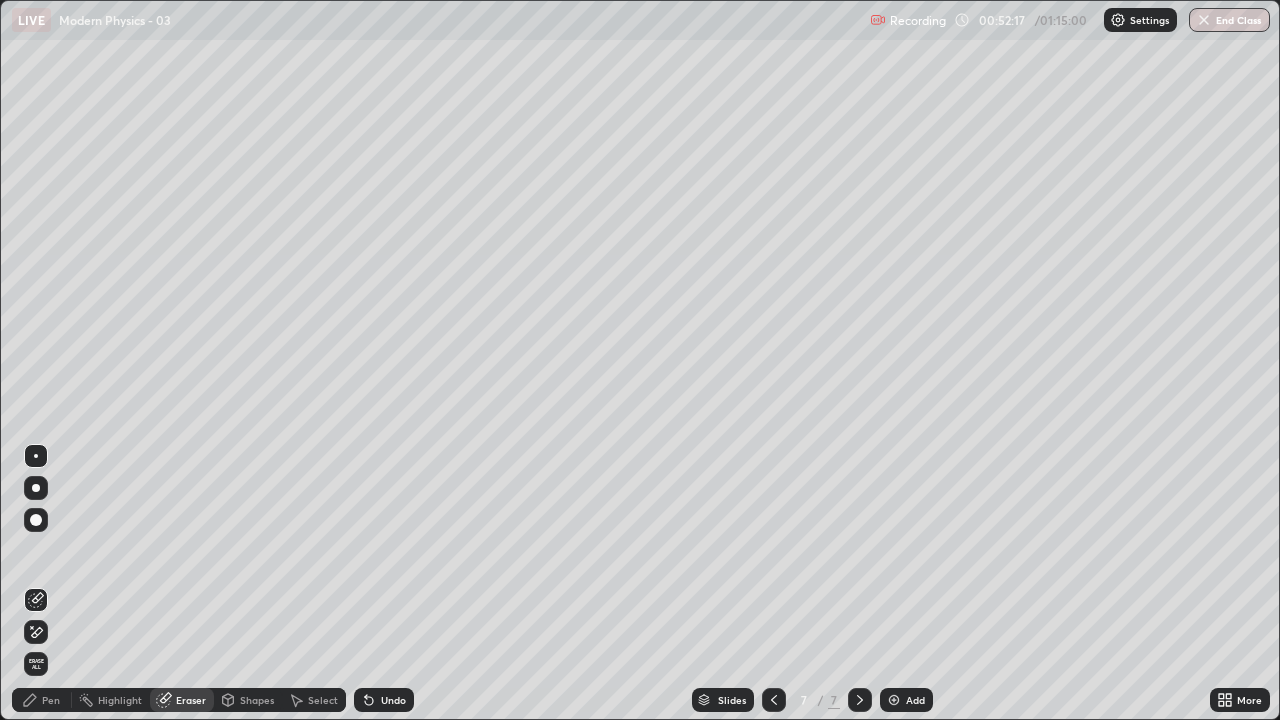 click on "Pen" at bounding box center [51, 700] 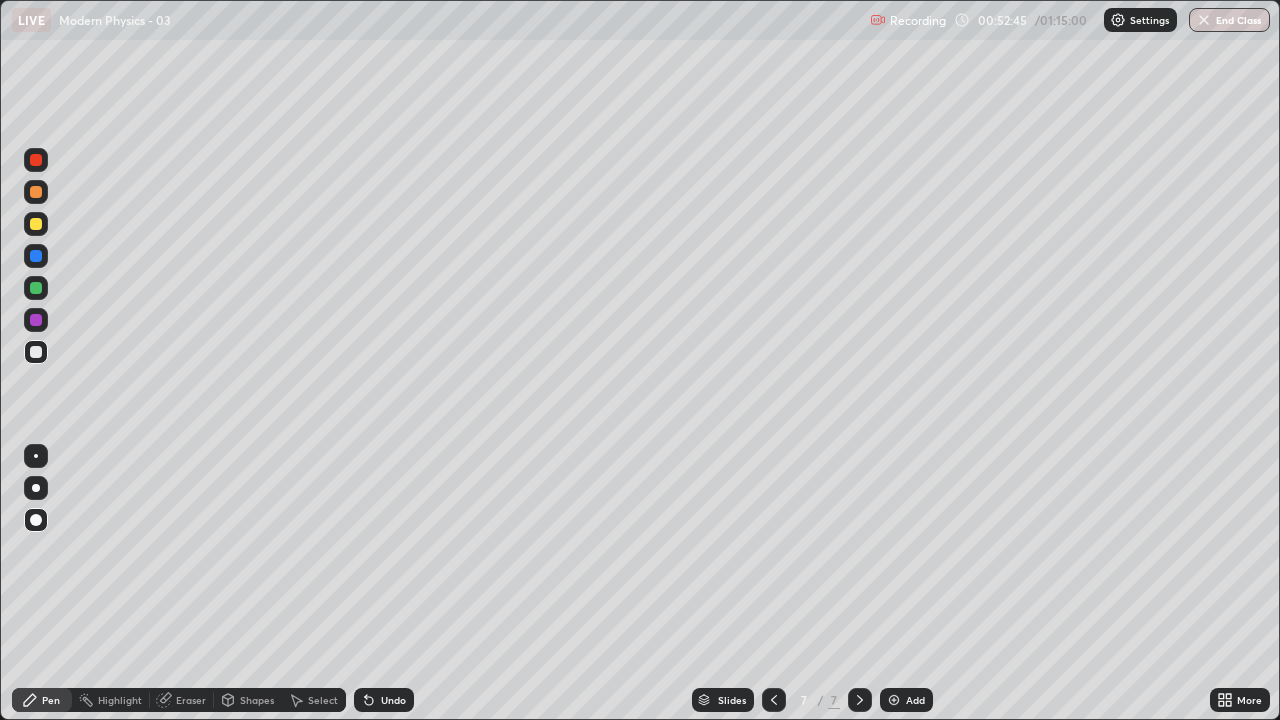 click 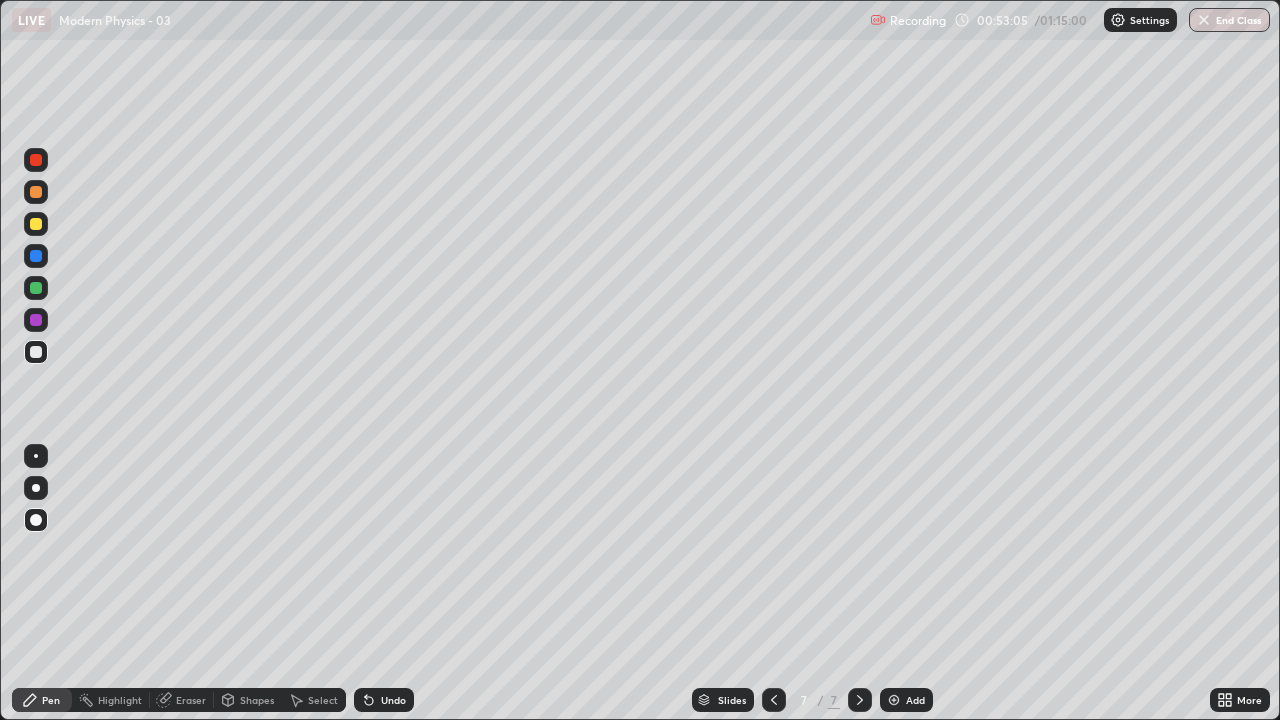 click 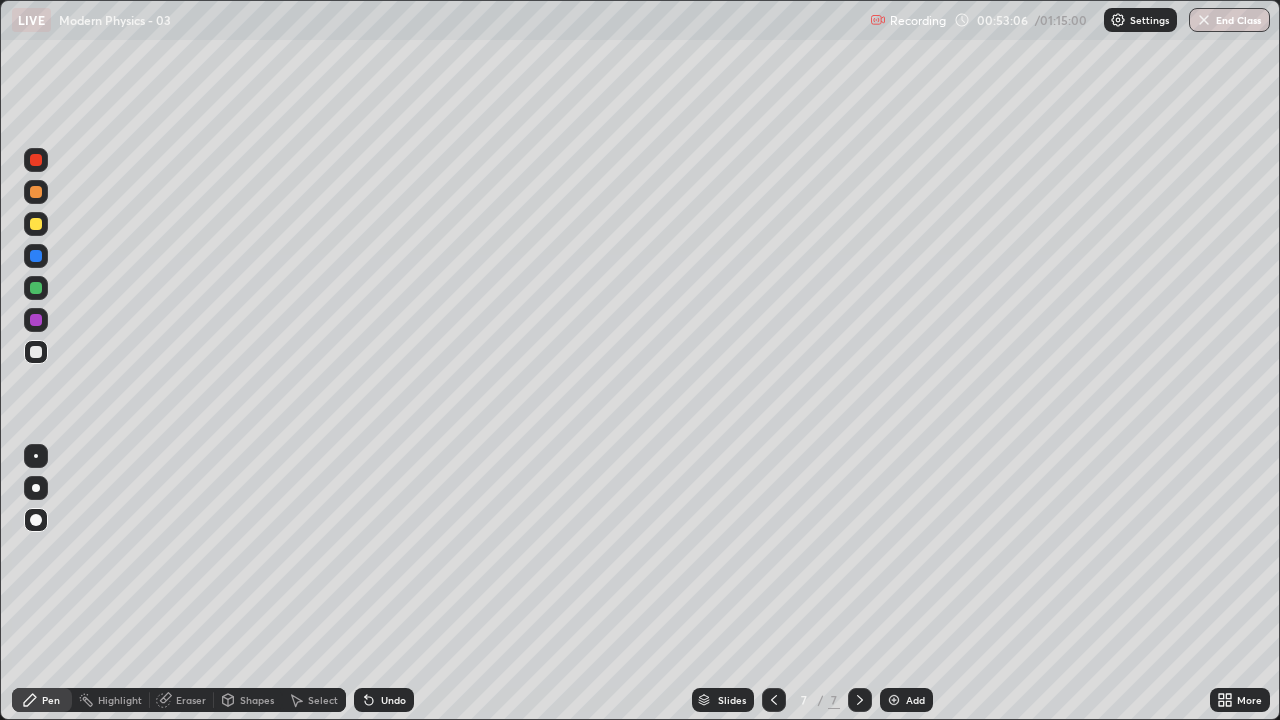 click 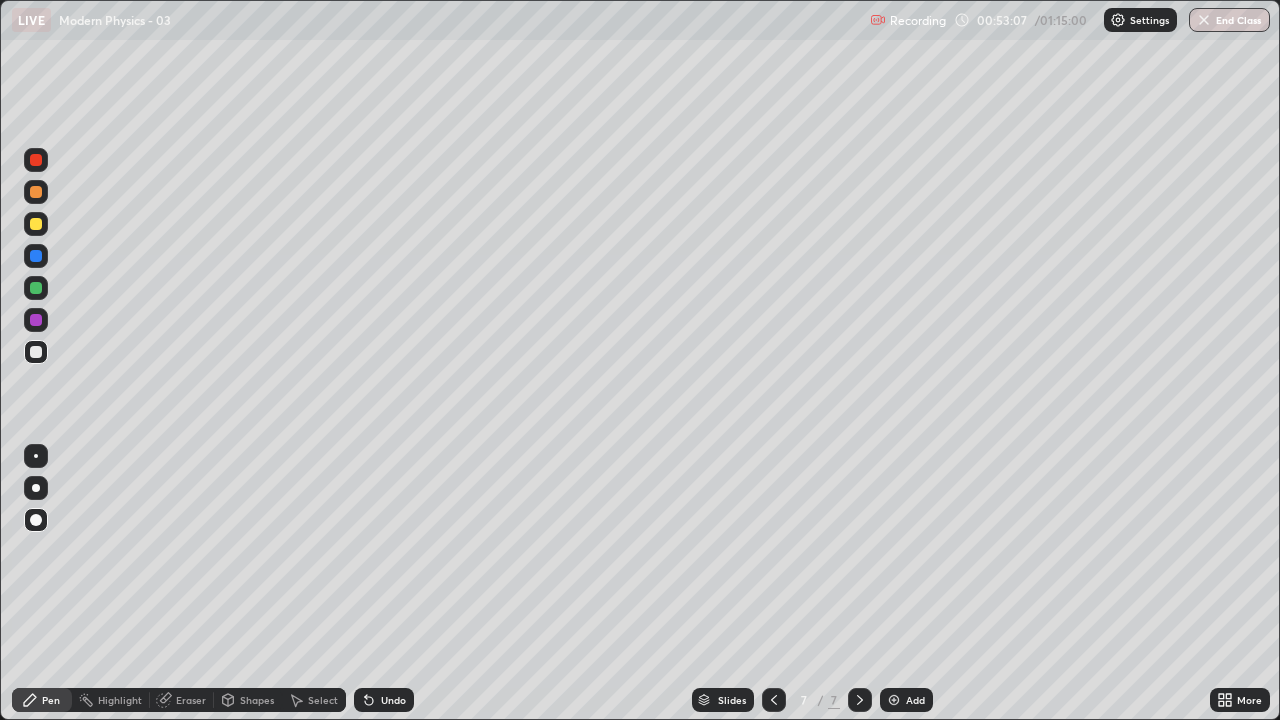 click 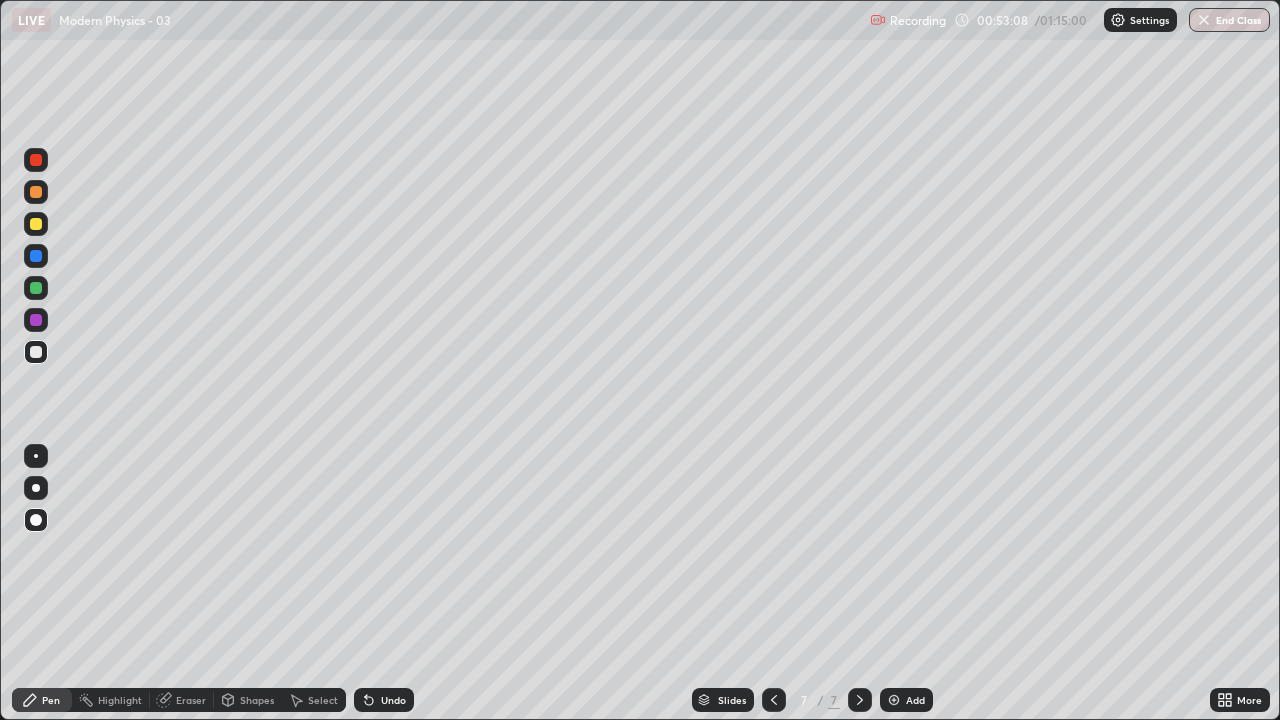 click 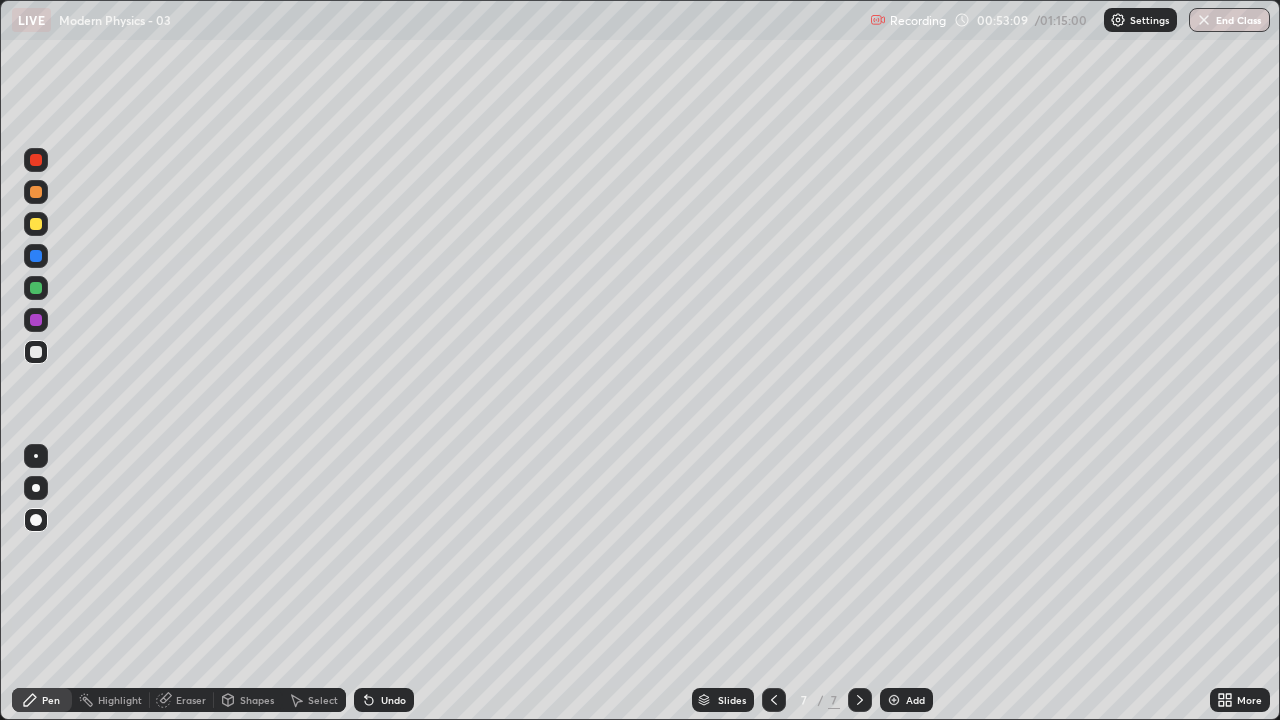 click 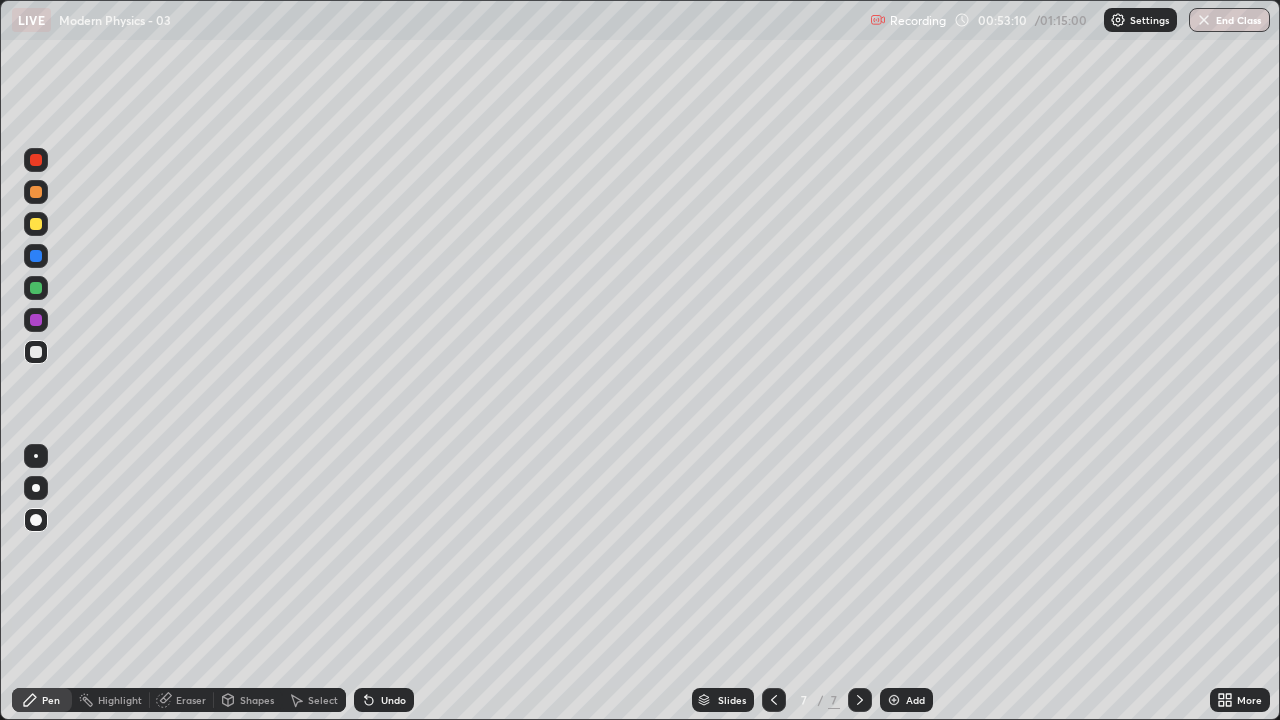 click on "Undo" at bounding box center (384, 700) 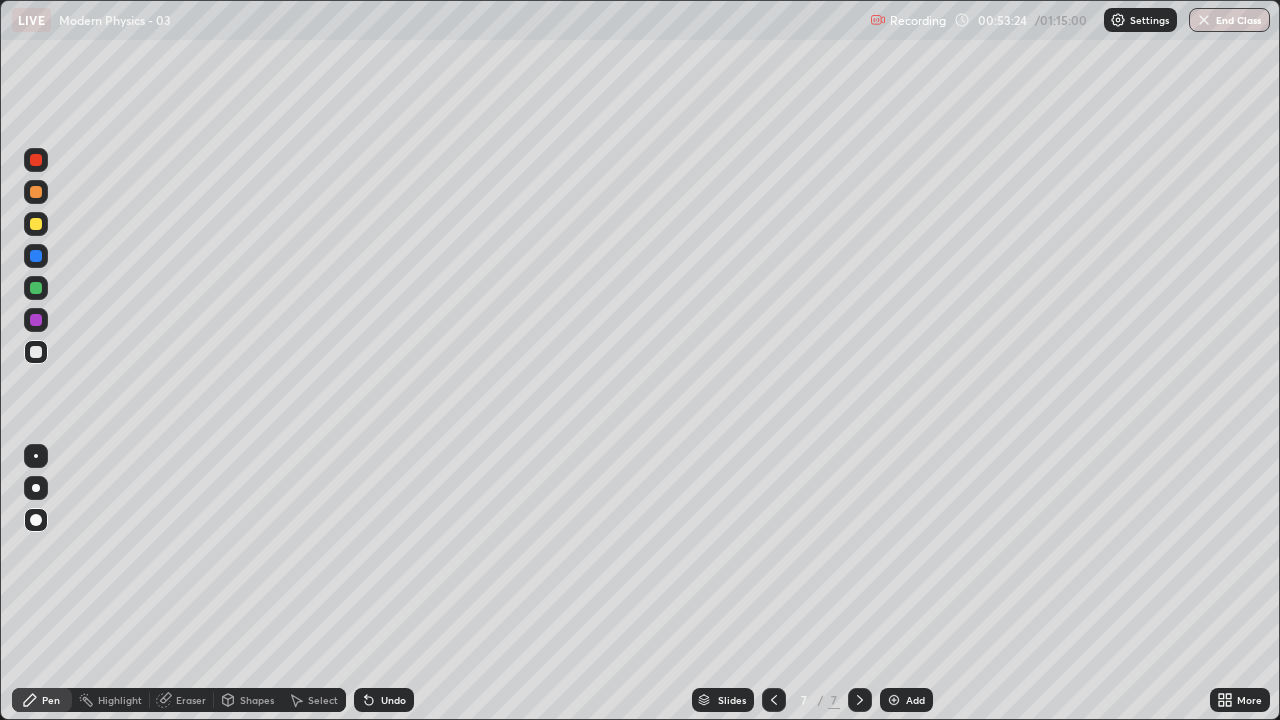 click on "LIVE Modern Physics - 03" at bounding box center [437, 20] 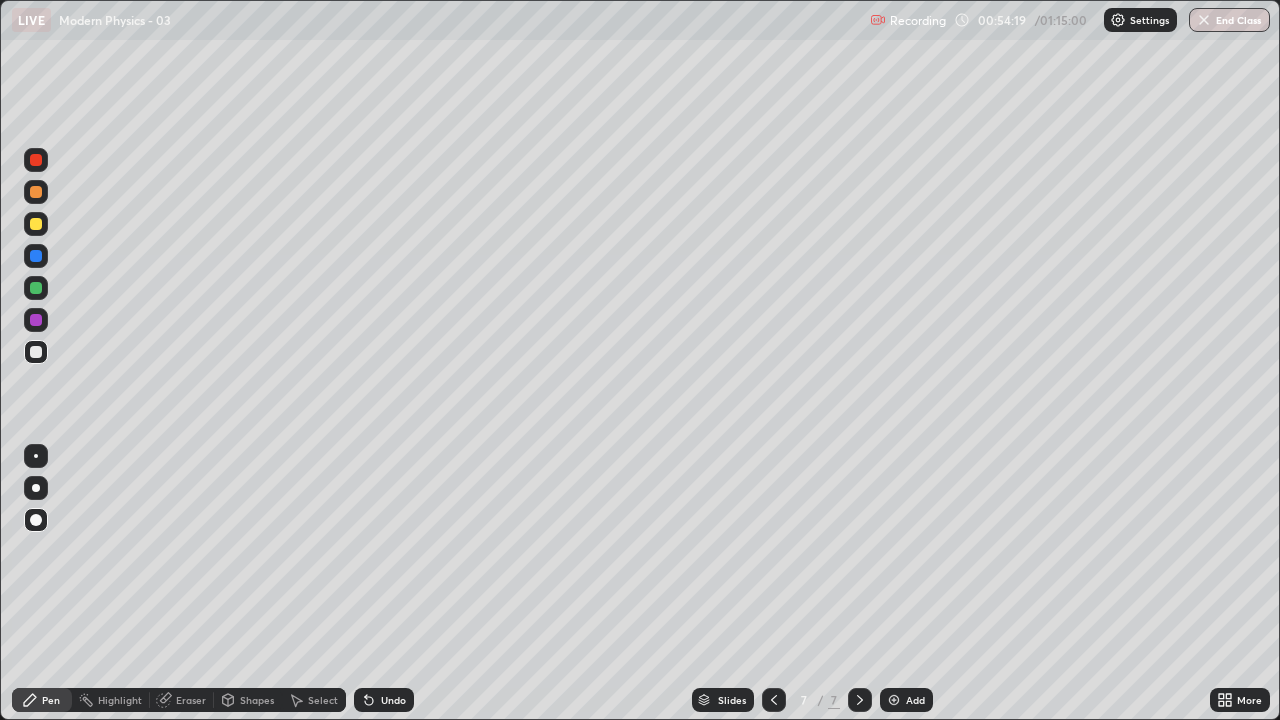 click at bounding box center (36, 192) 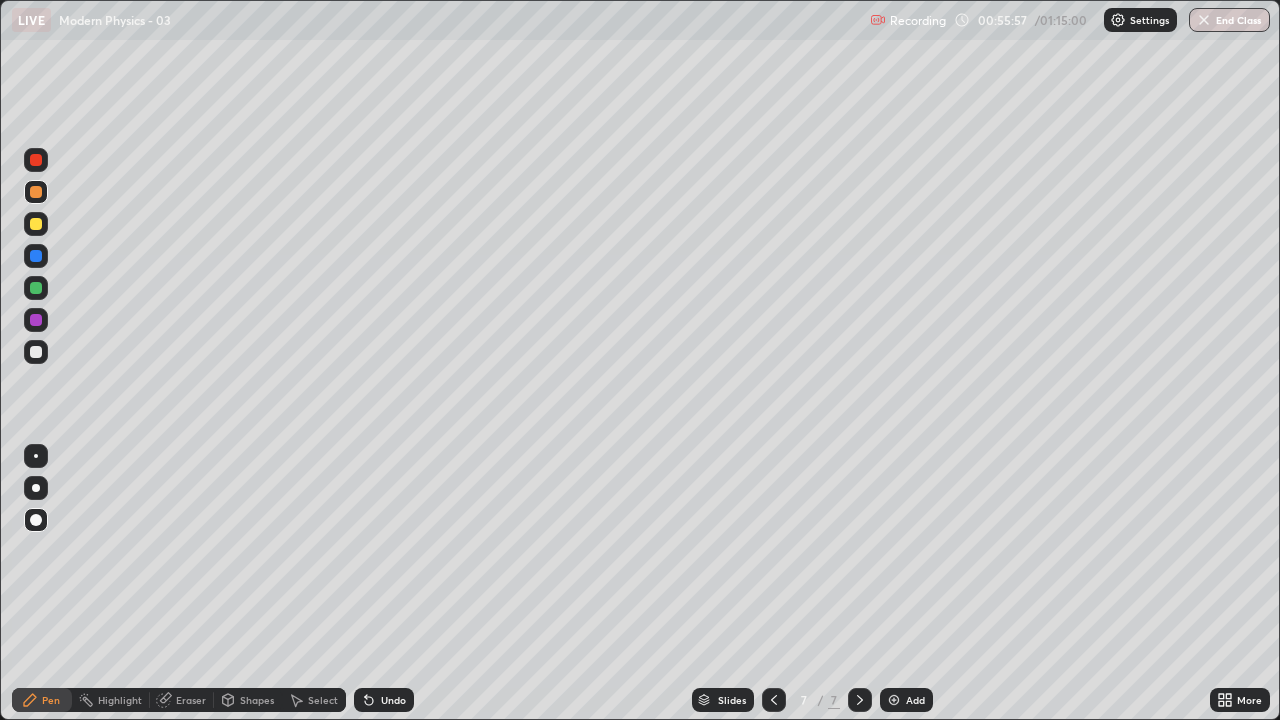 click at bounding box center [894, 700] 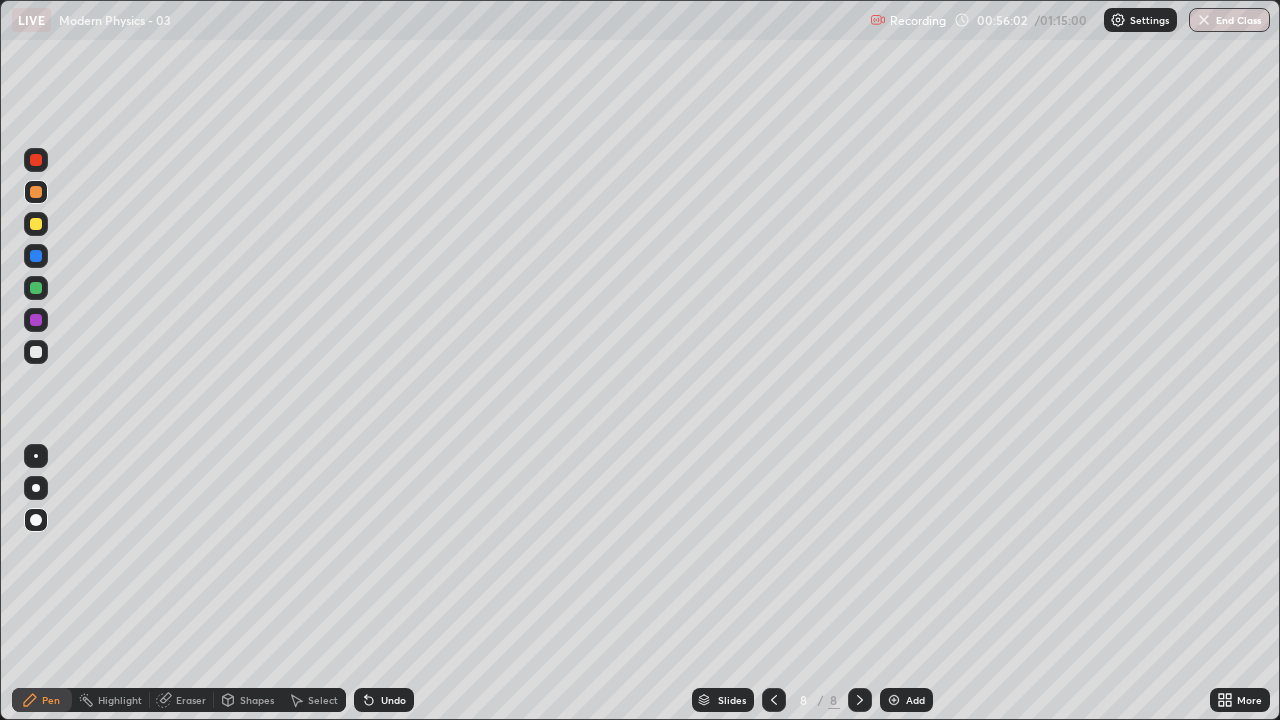 click at bounding box center [36, 352] 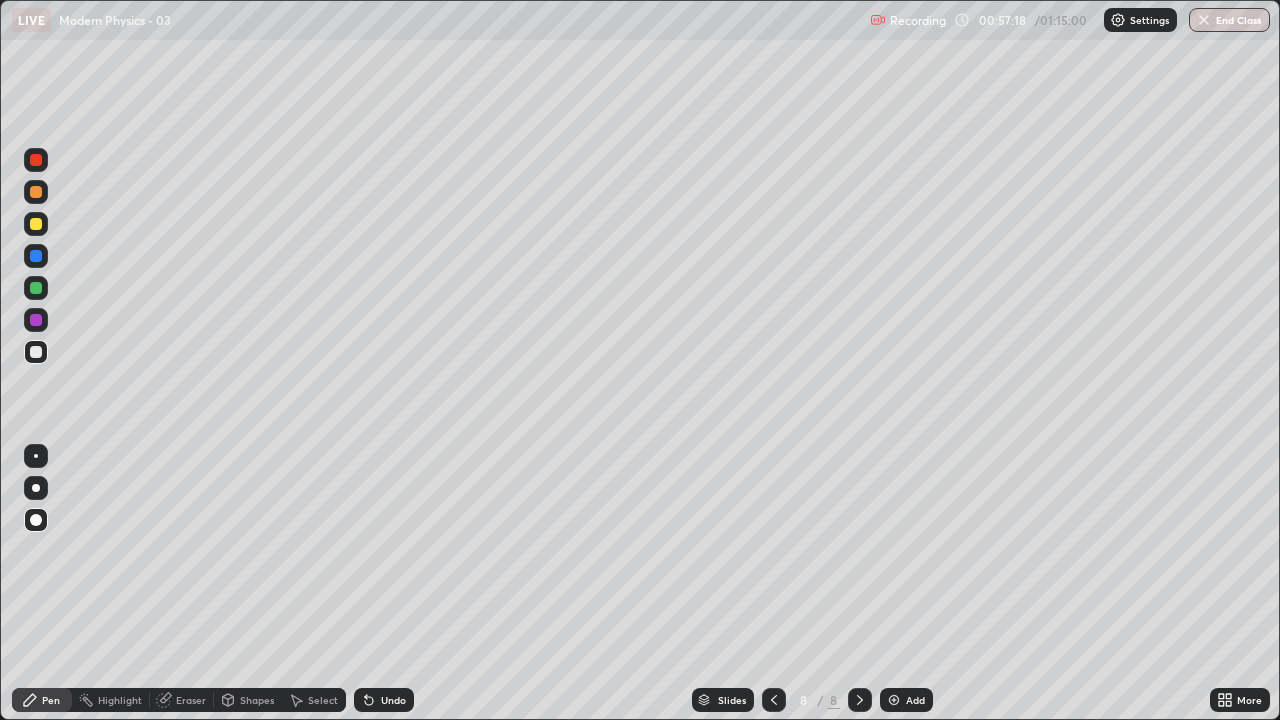 click 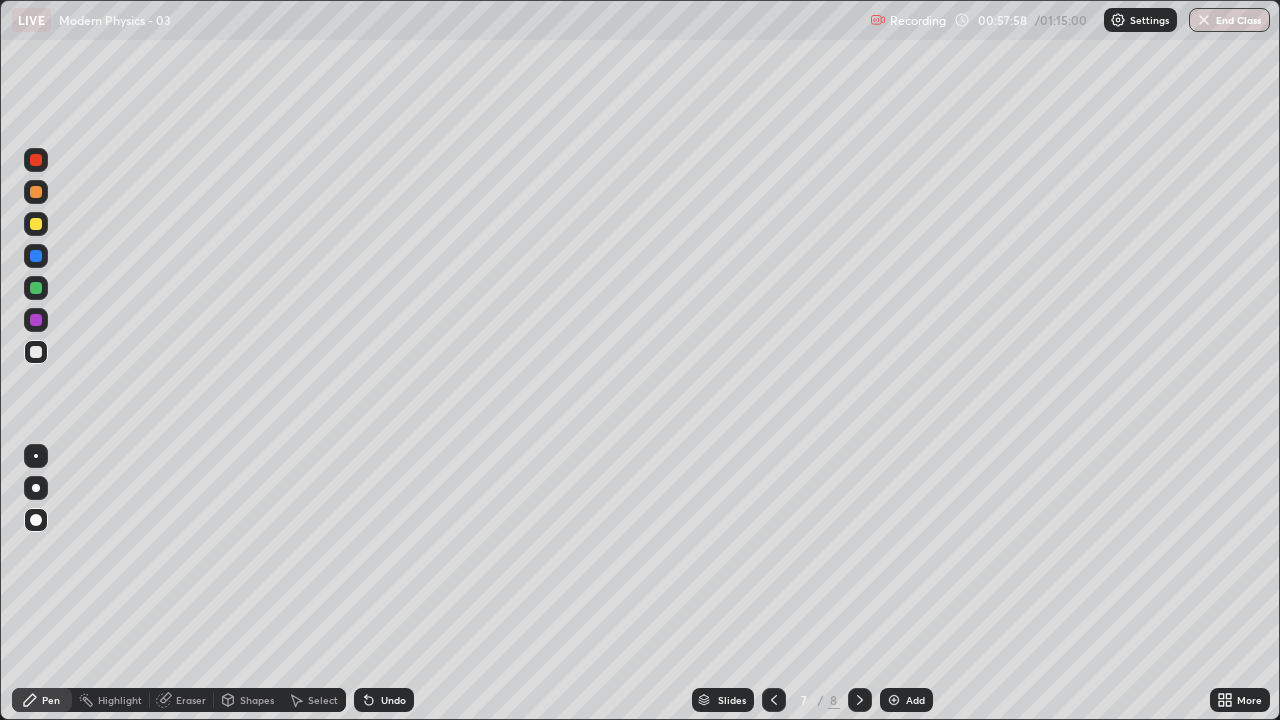 click 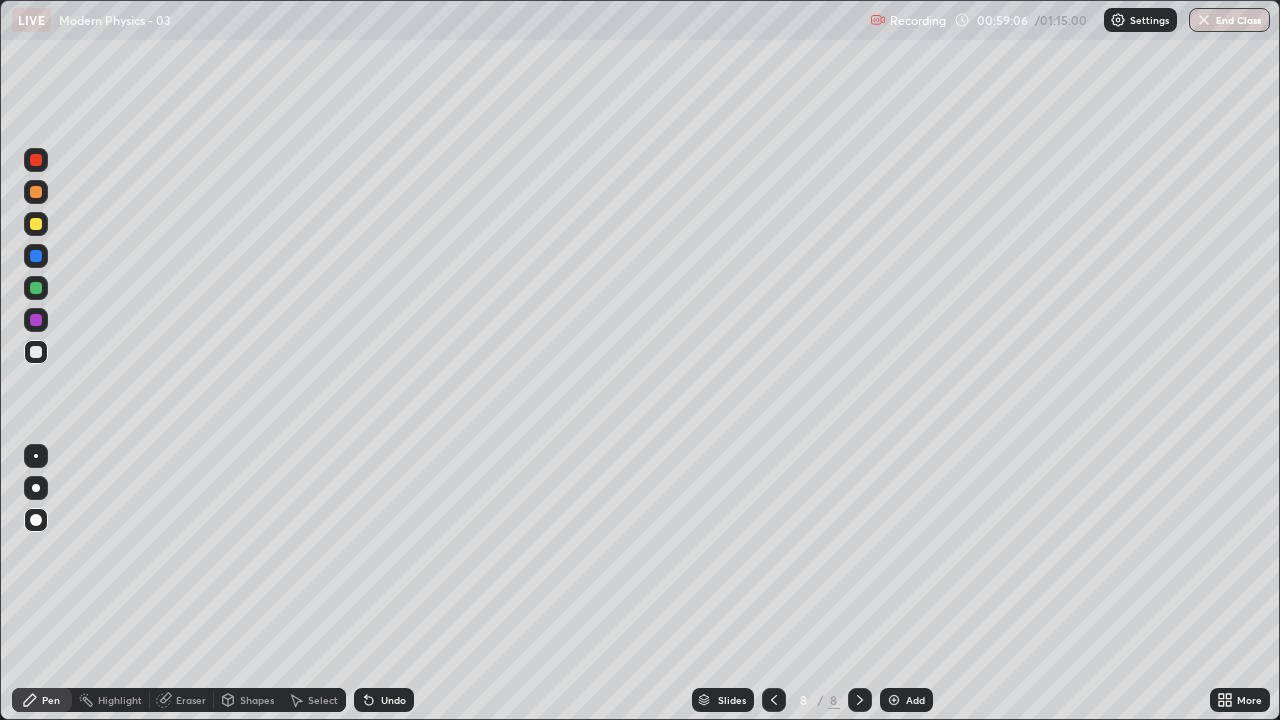 click at bounding box center (36, 320) 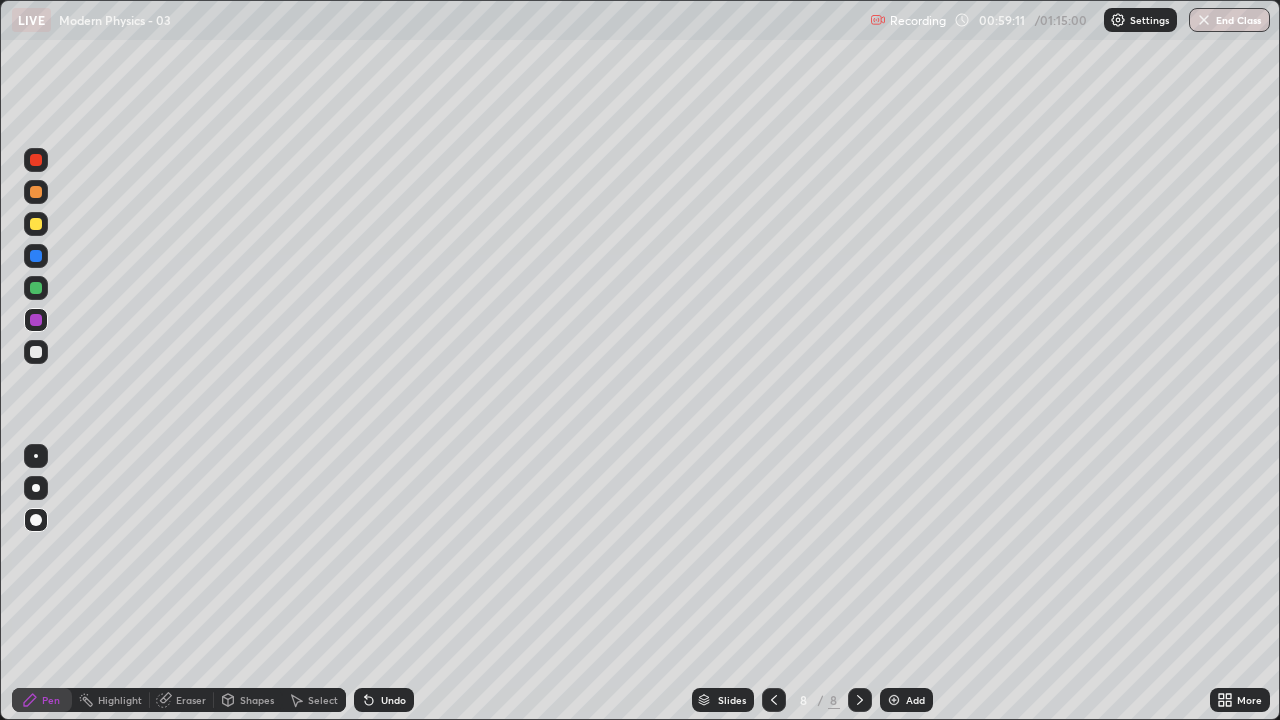 click at bounding box center [36, 352] 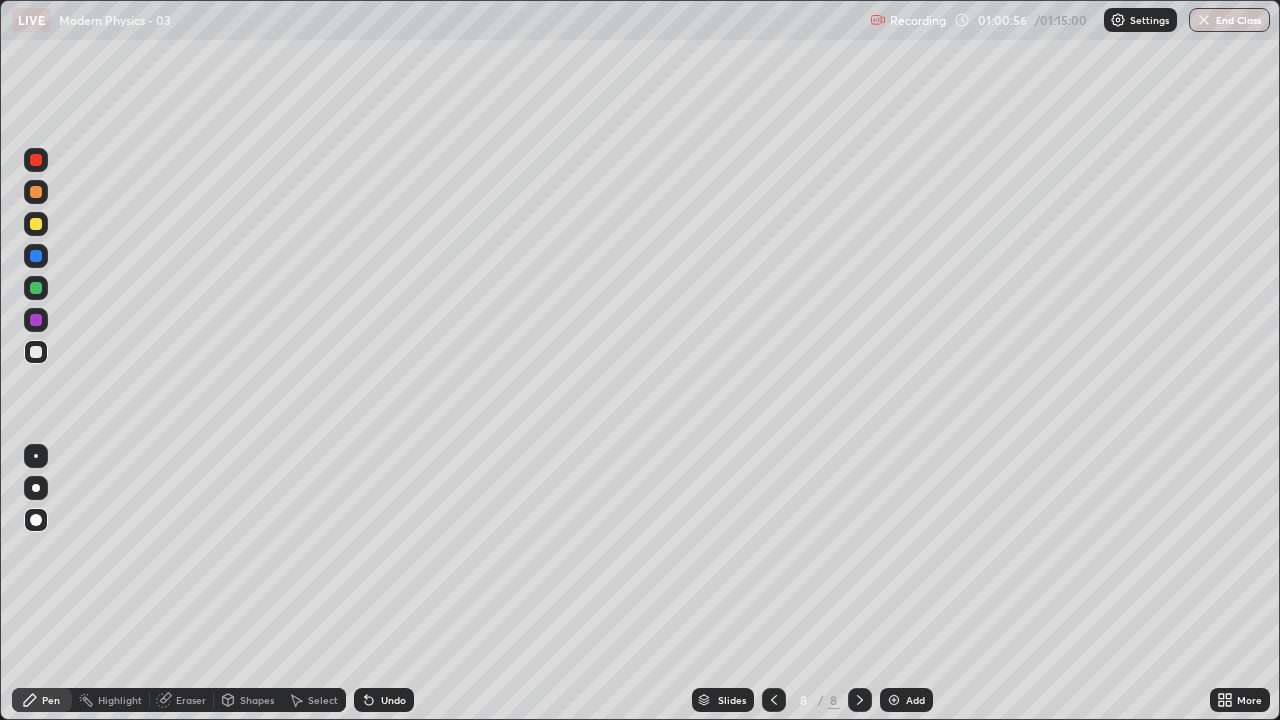 click at bounding box center (894, 700) 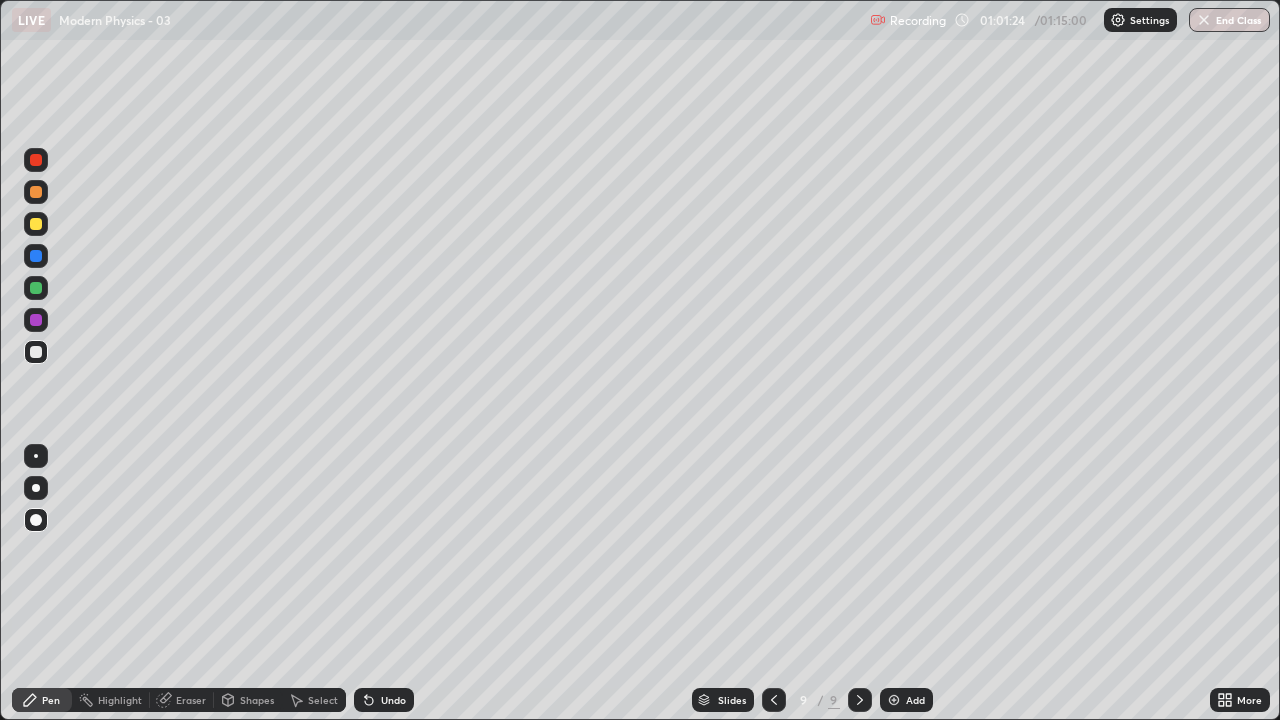 click 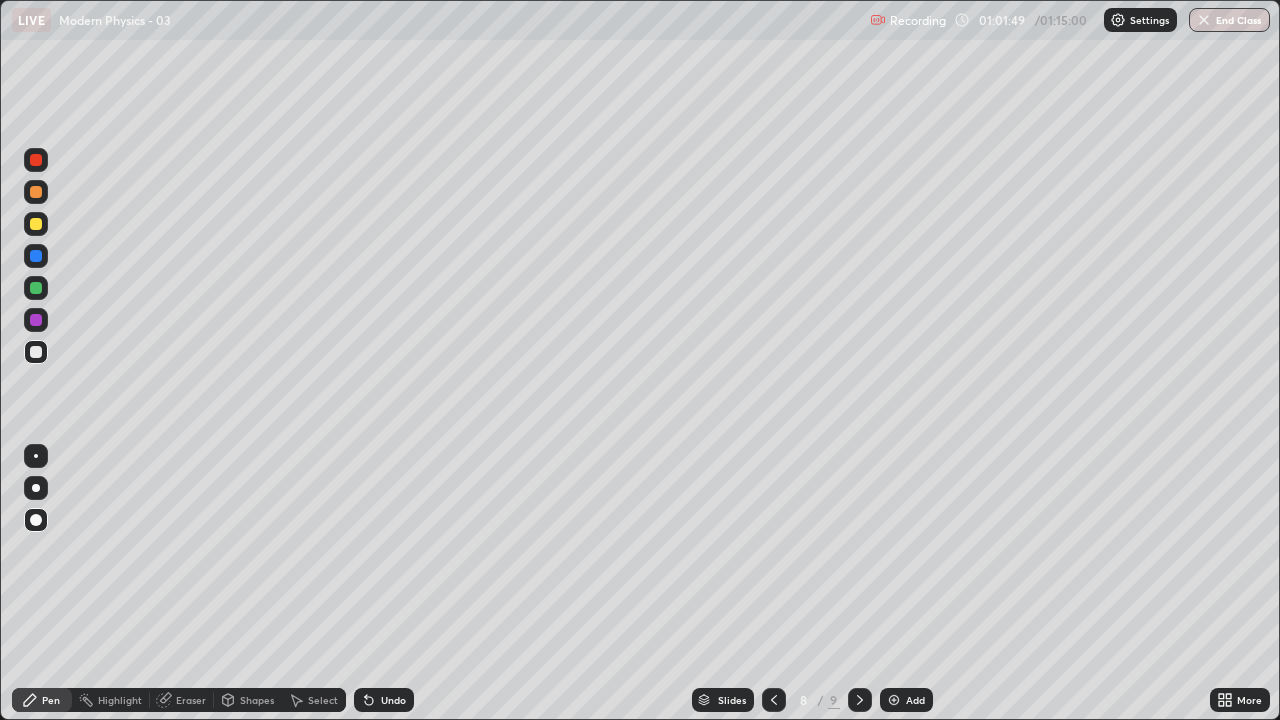 click at bounding box center [894, 700] 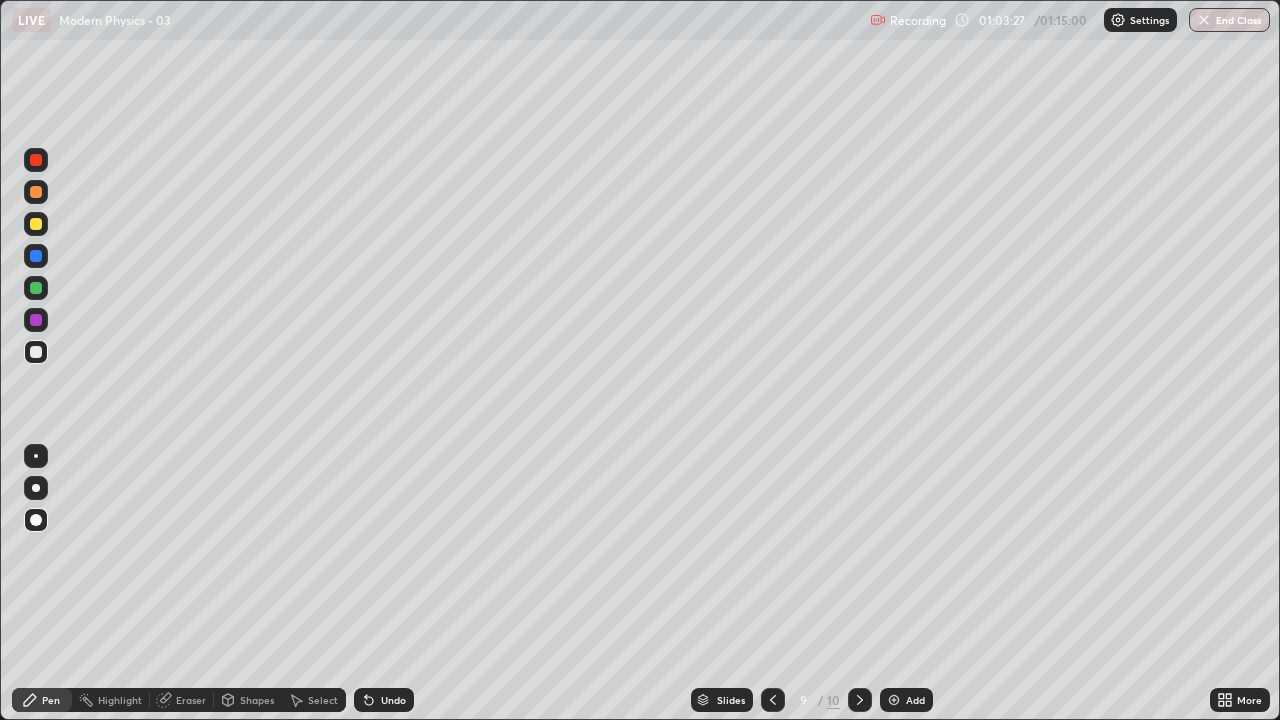 click at bounding box center (36, 224) 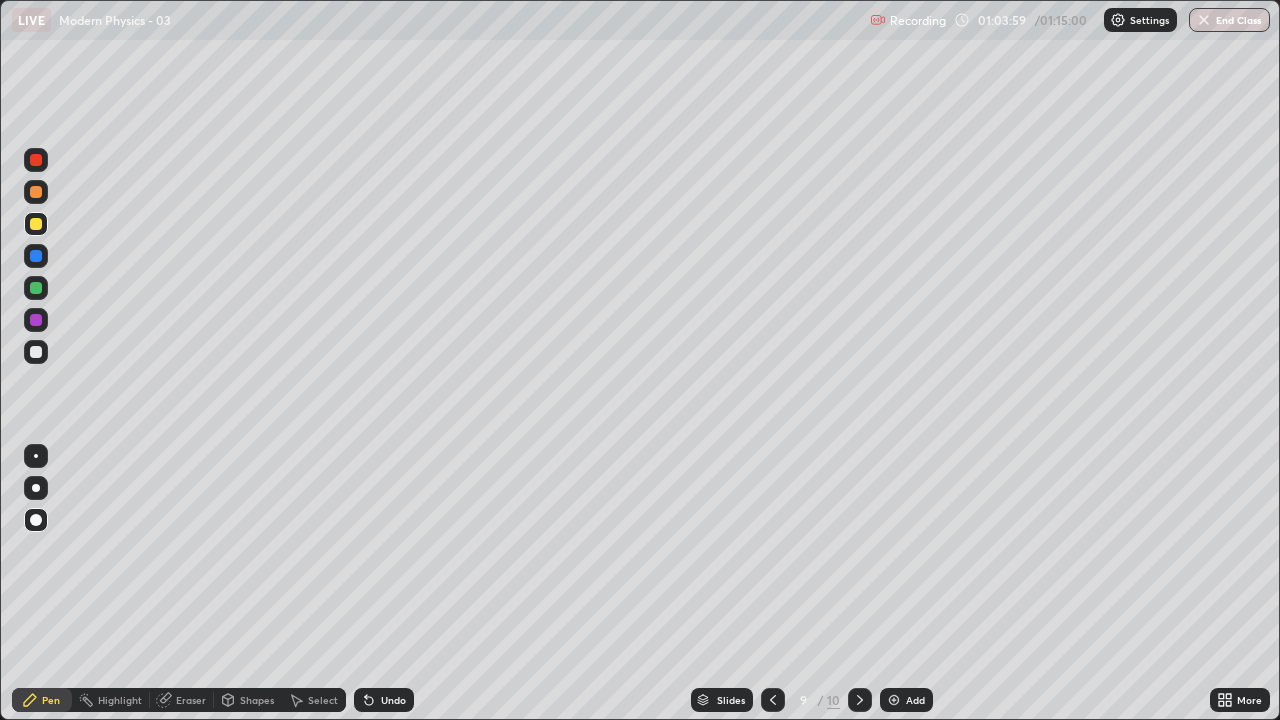 click at bounding box center (36, 352) 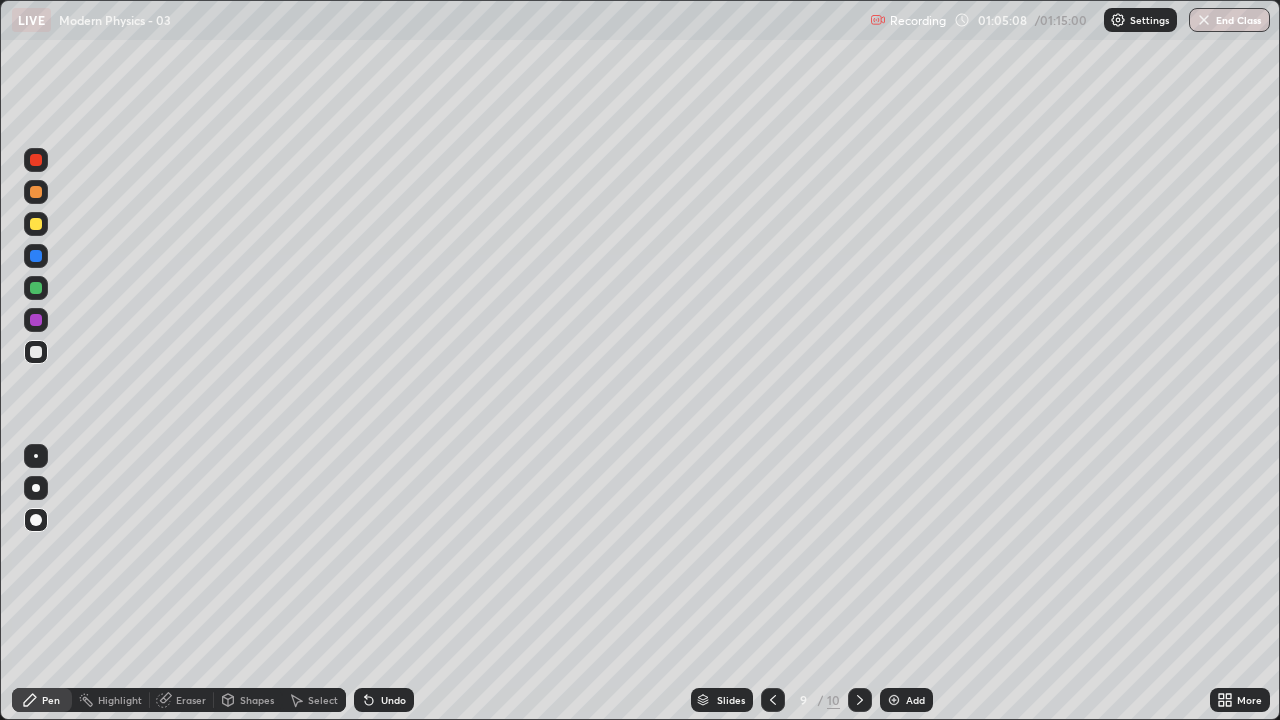 click at bounding box center (773, 700) 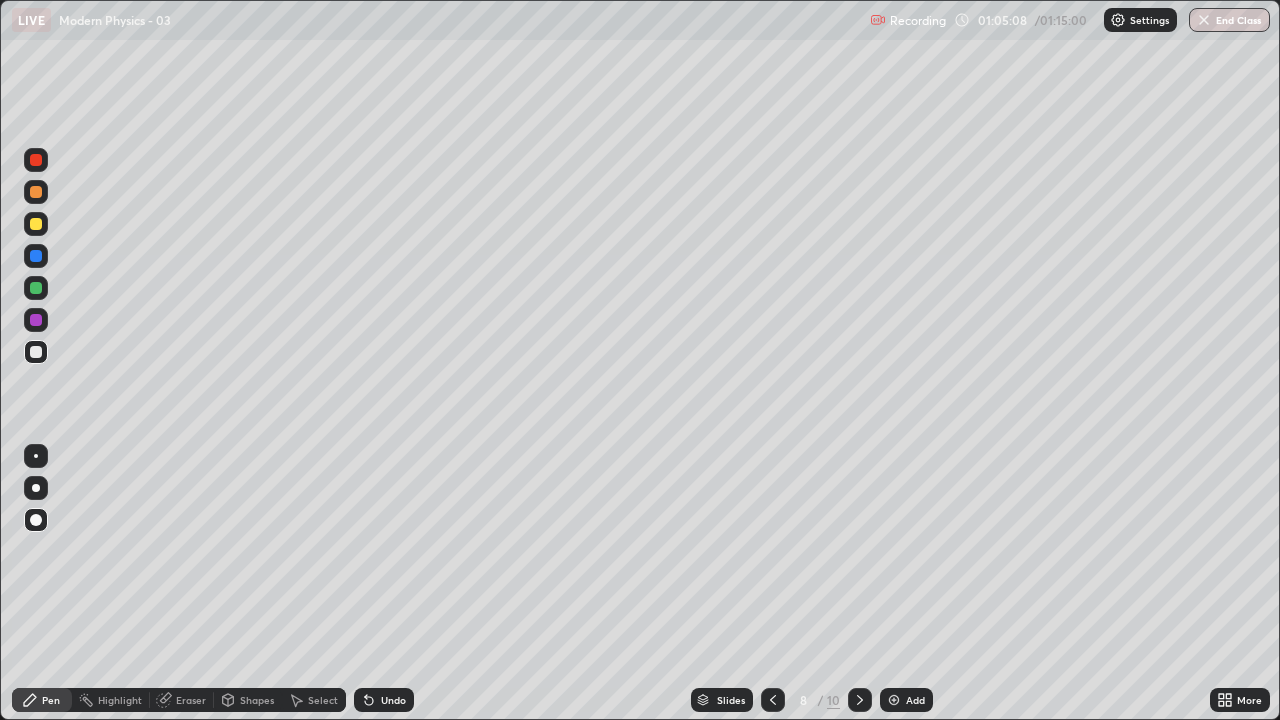 click 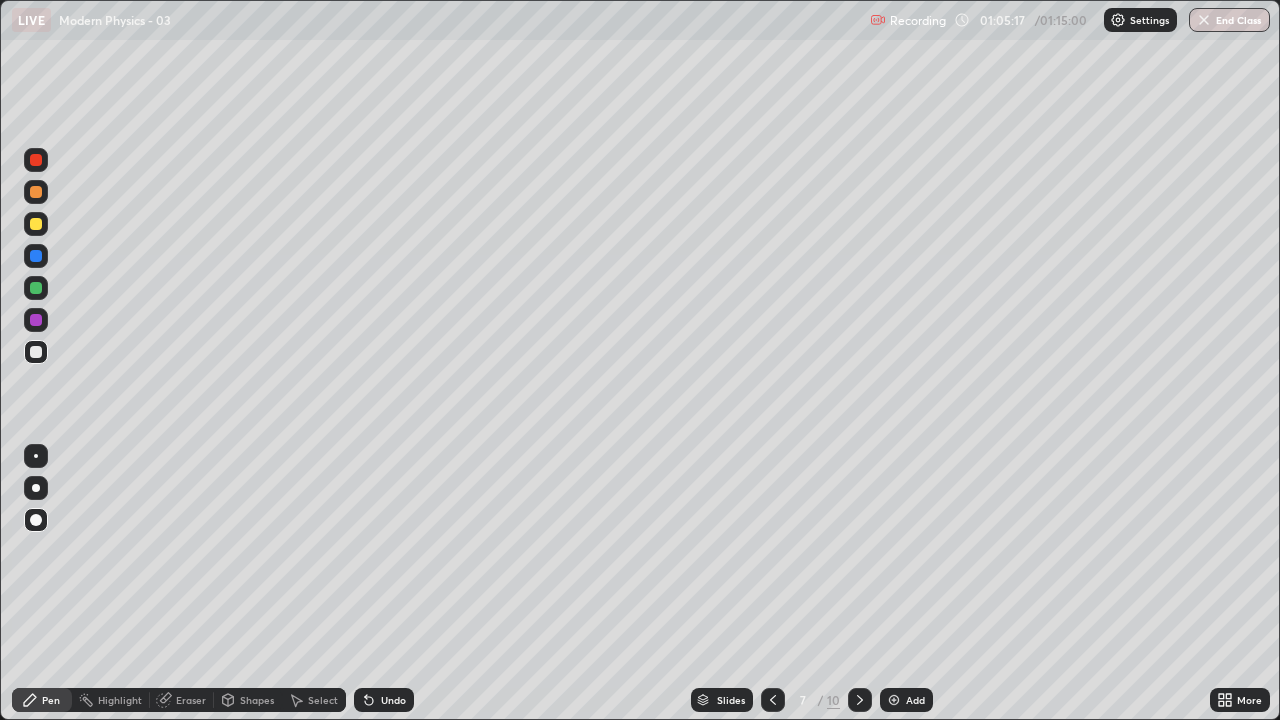 click 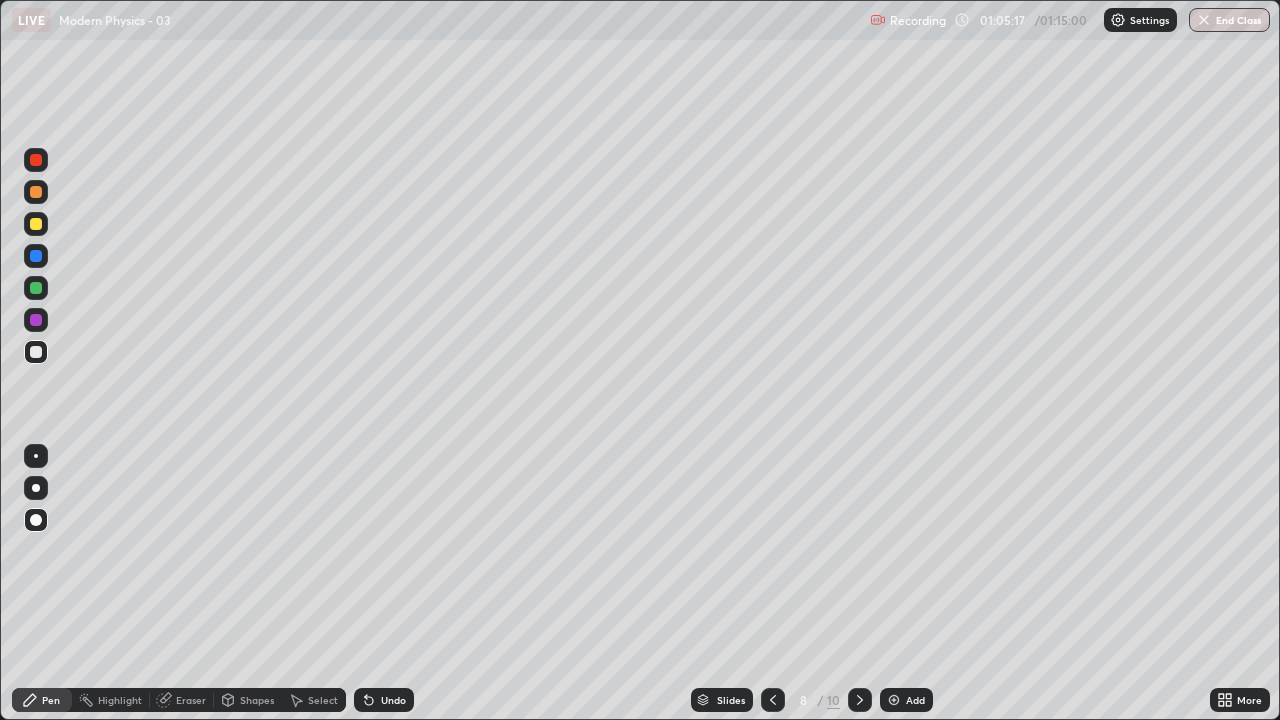 click 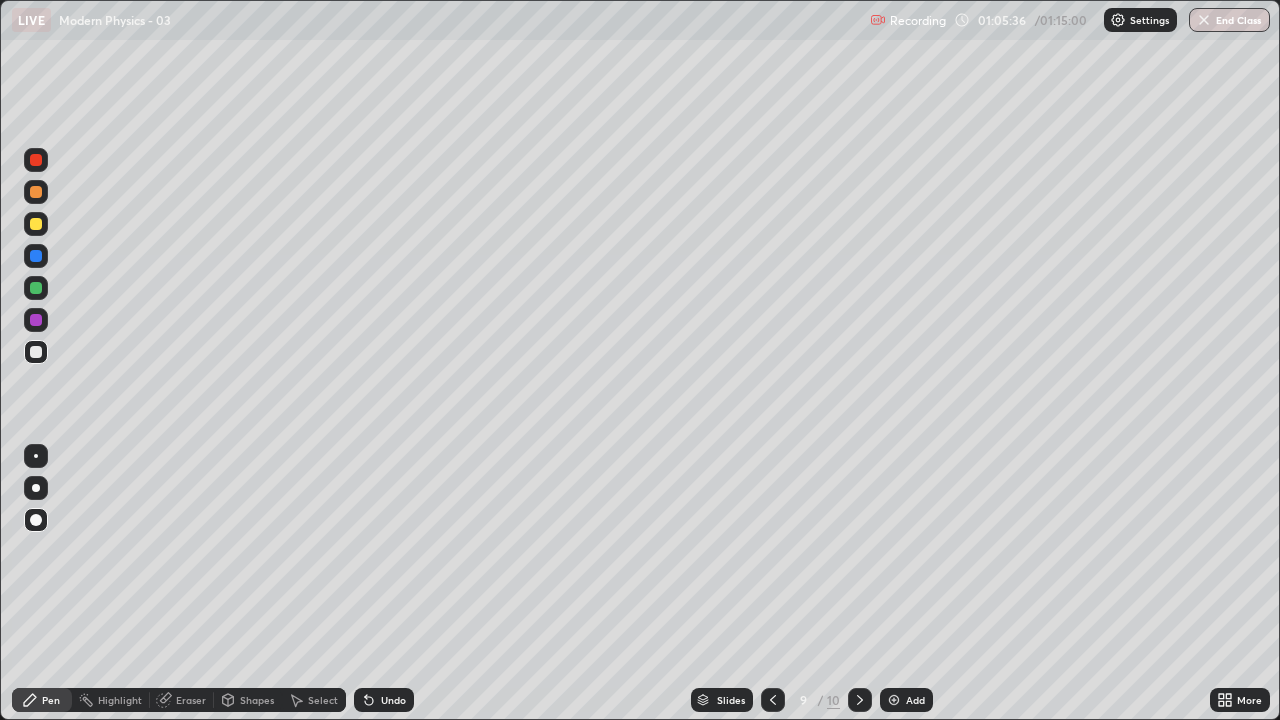 click 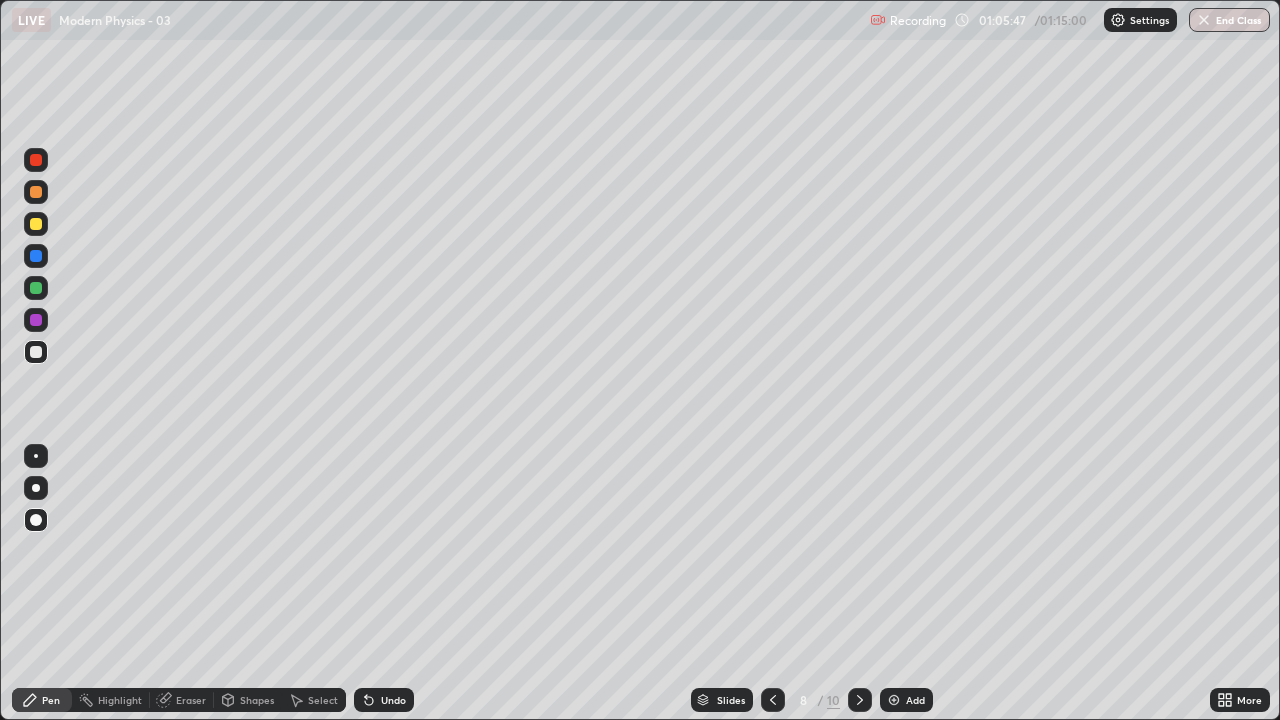click 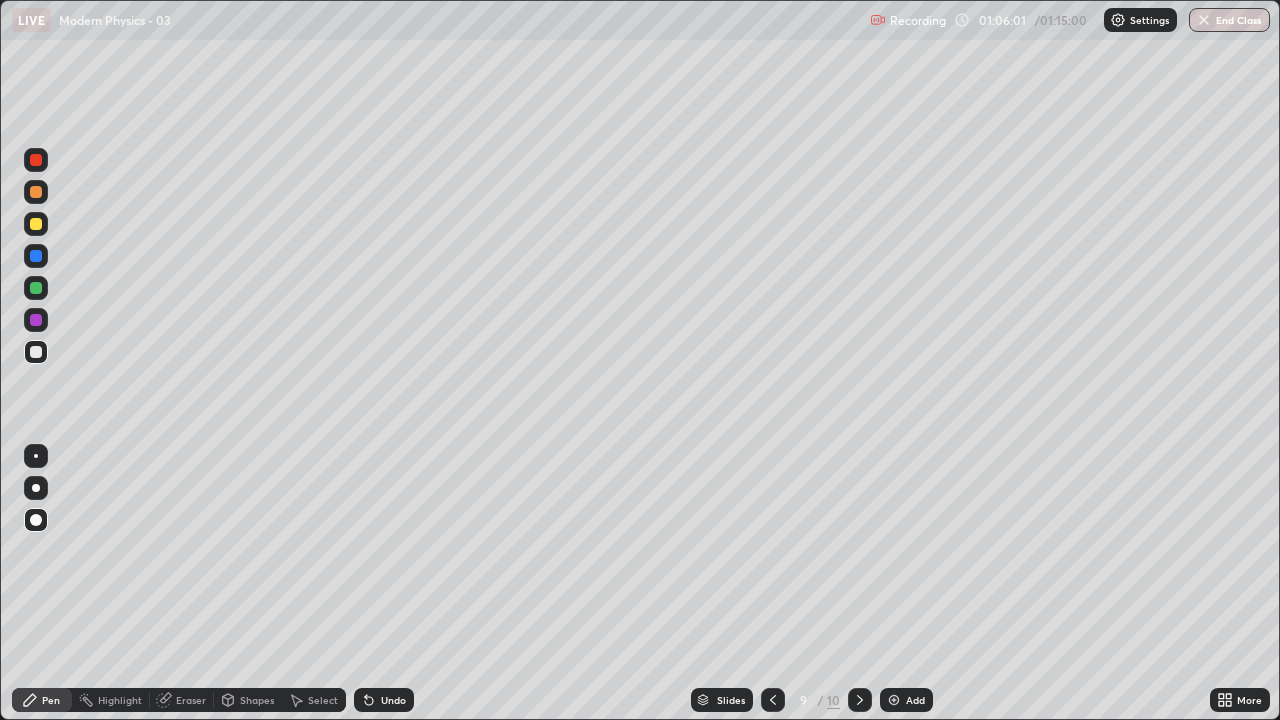 click 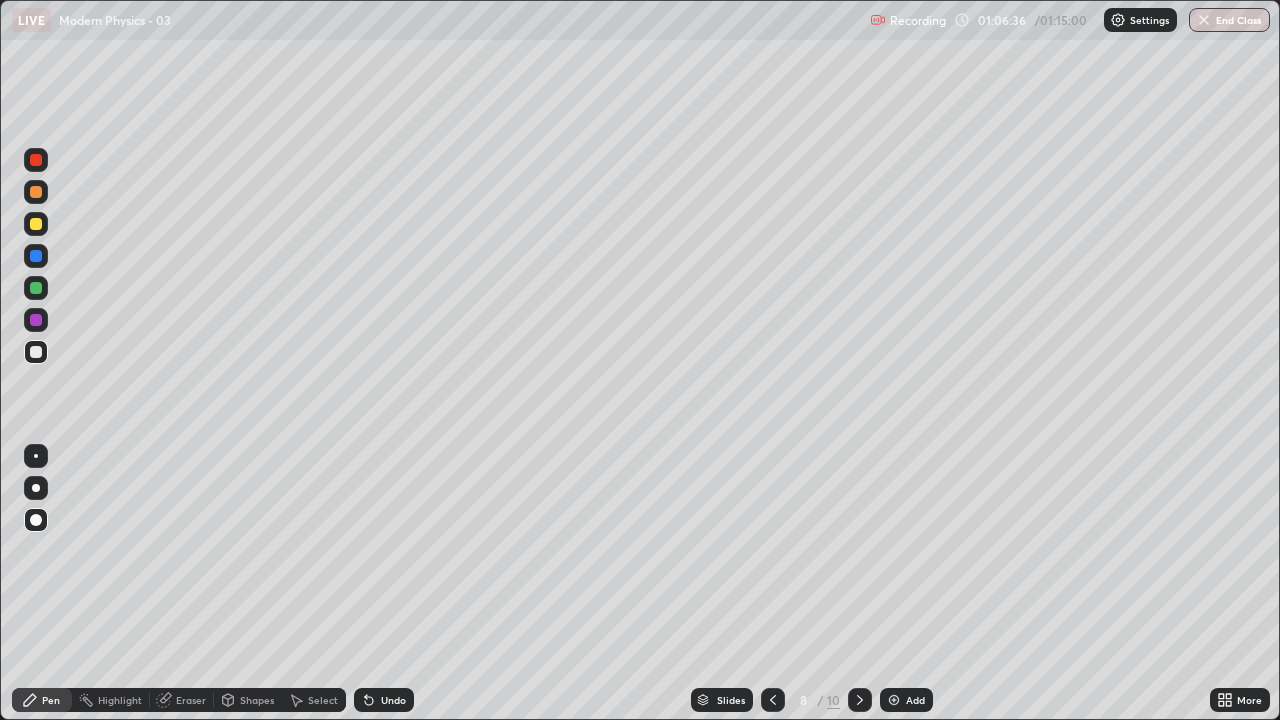 click at bounding box center (36, 192) 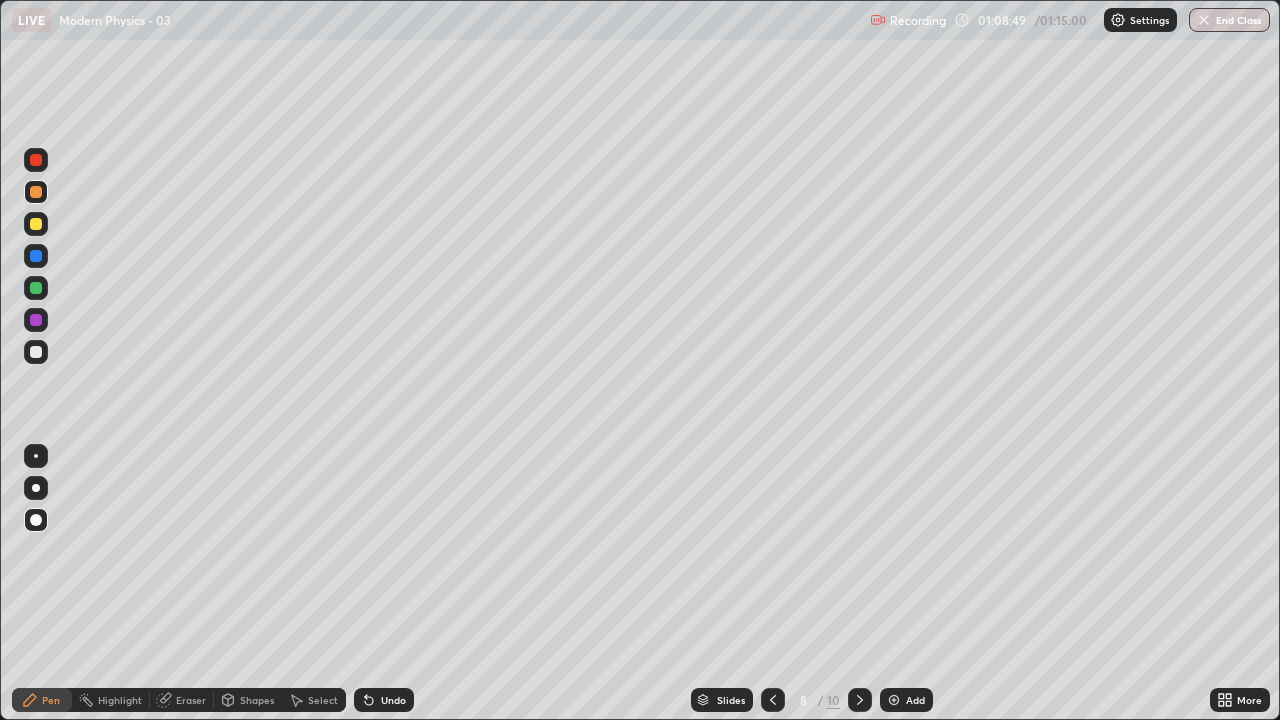 click 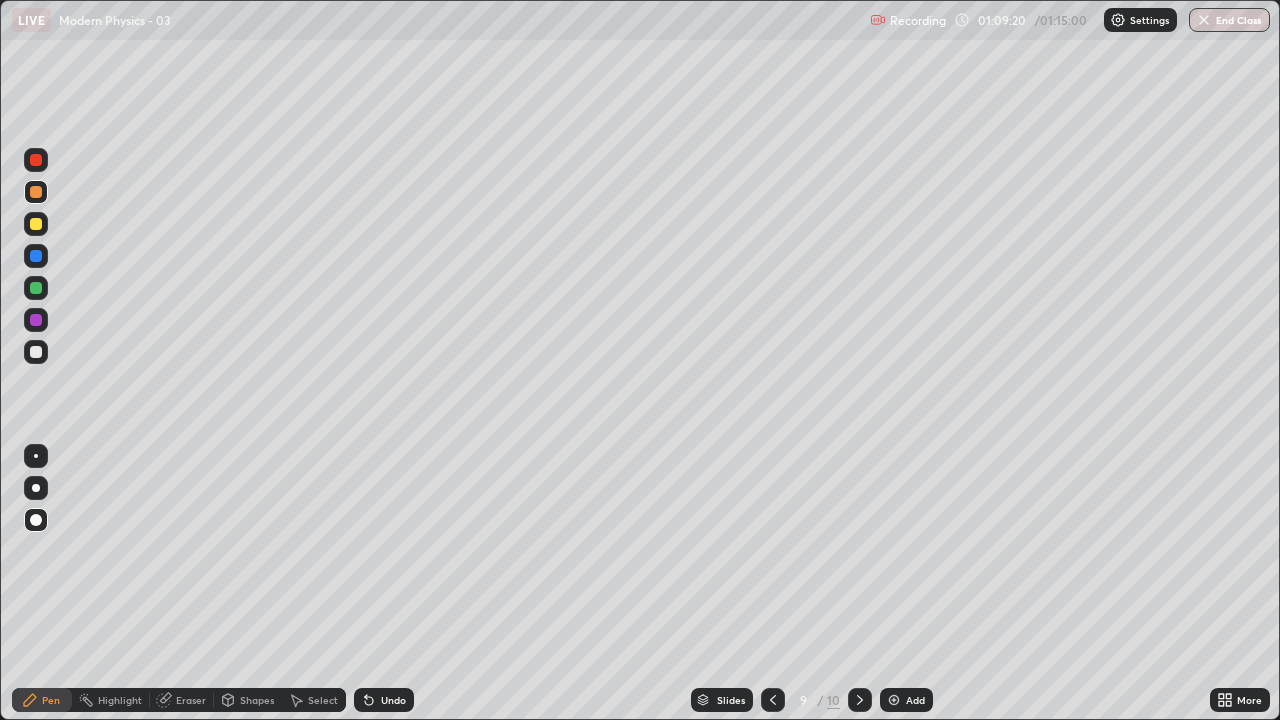 click on "Eraser" at bounding box center [191, 700] 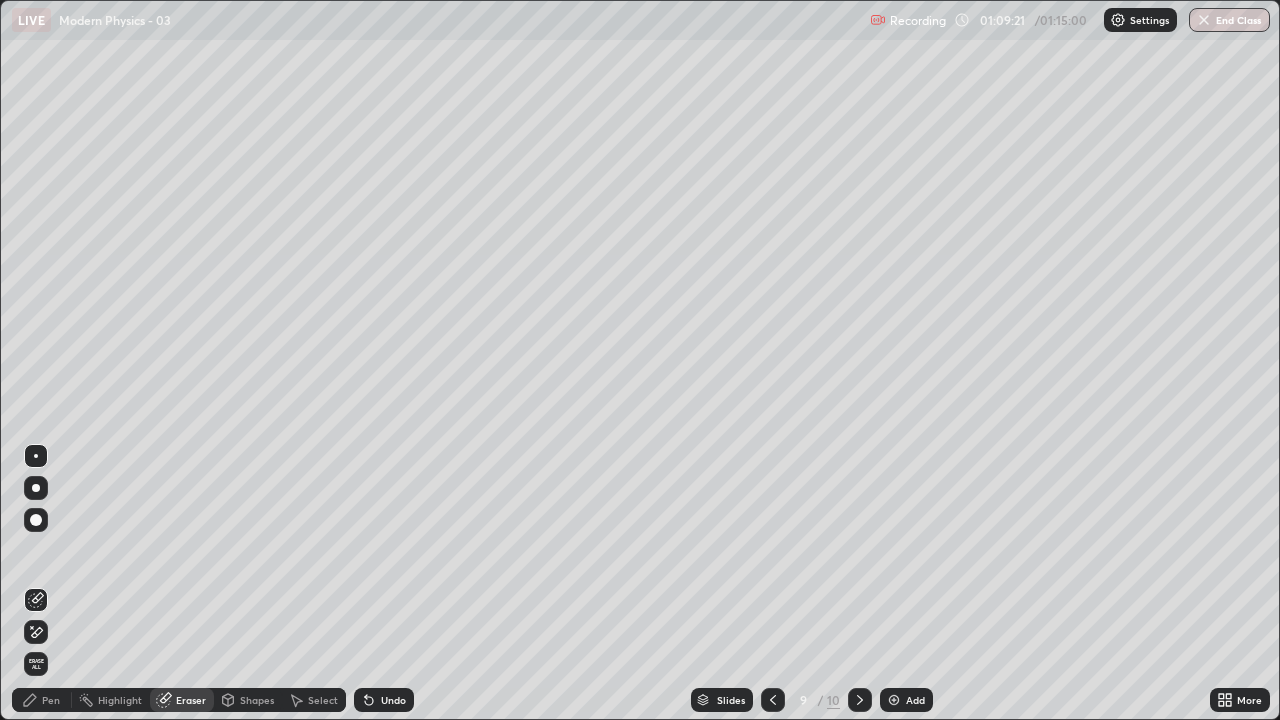 click on "Shapes" at bounding box center (257, 700) 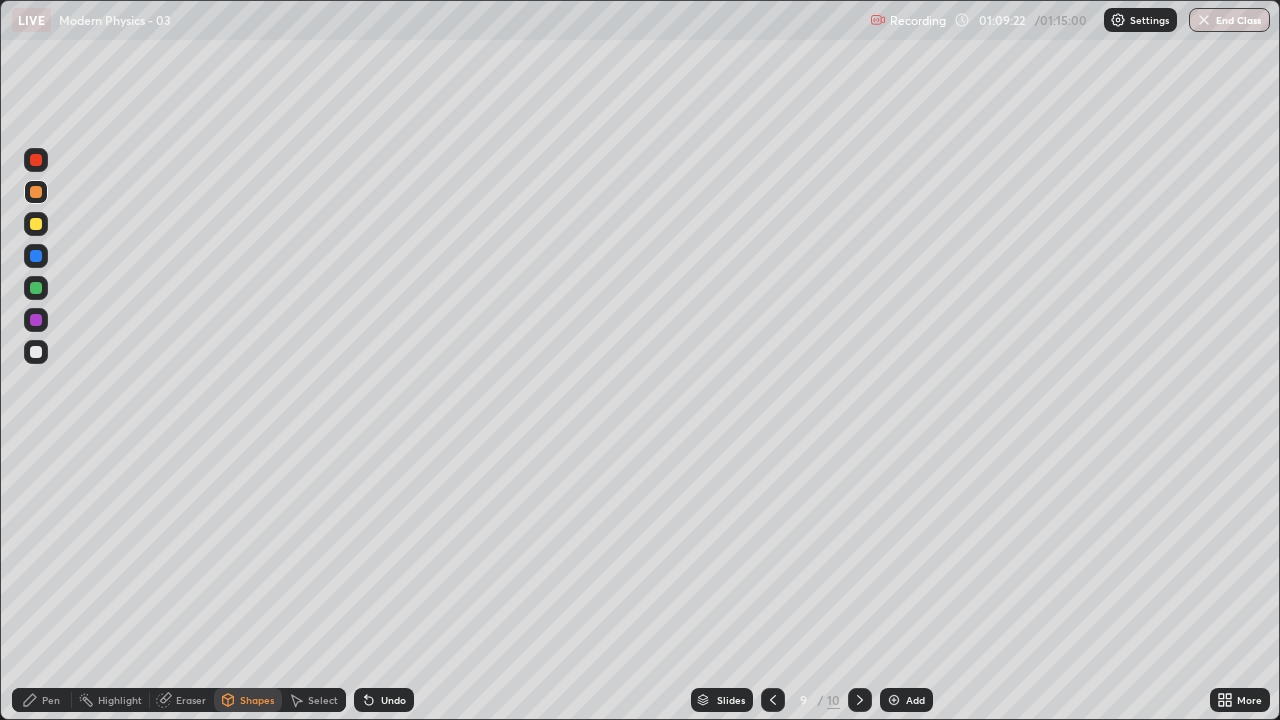 click on "Eraser" at bounding box center [182, 700] 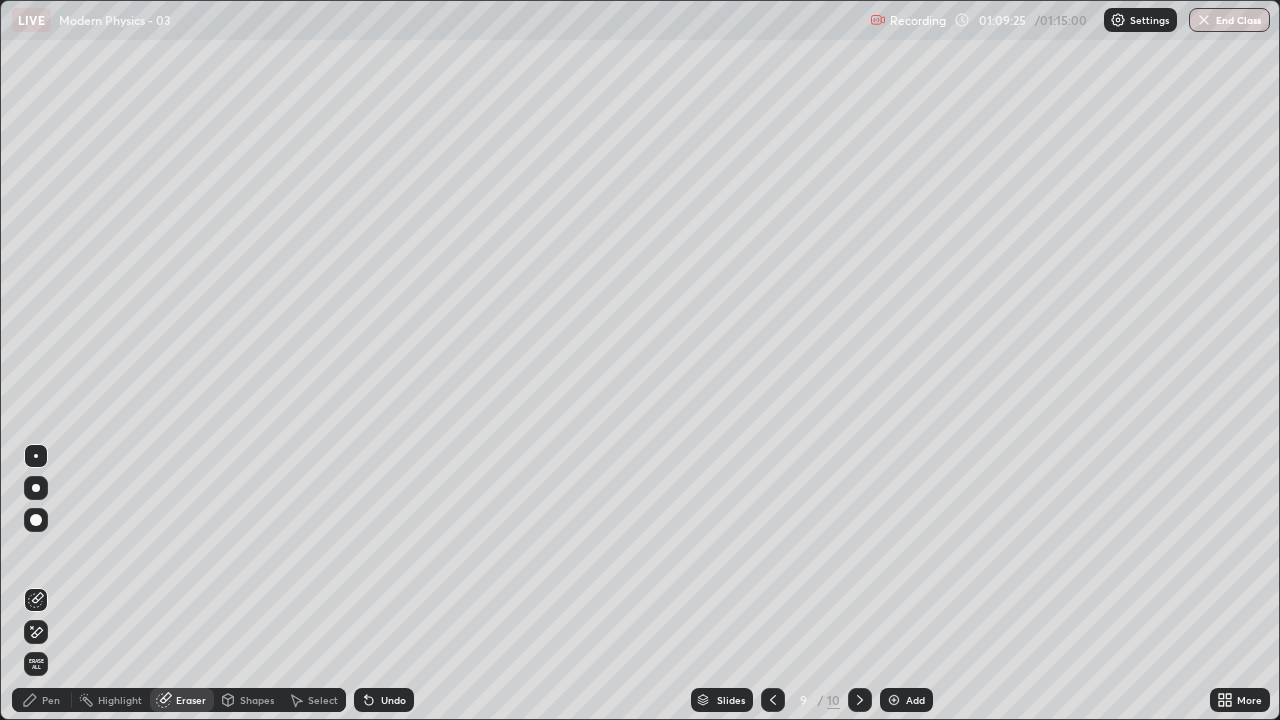click on "Pen" at bounding box center [51, 700] 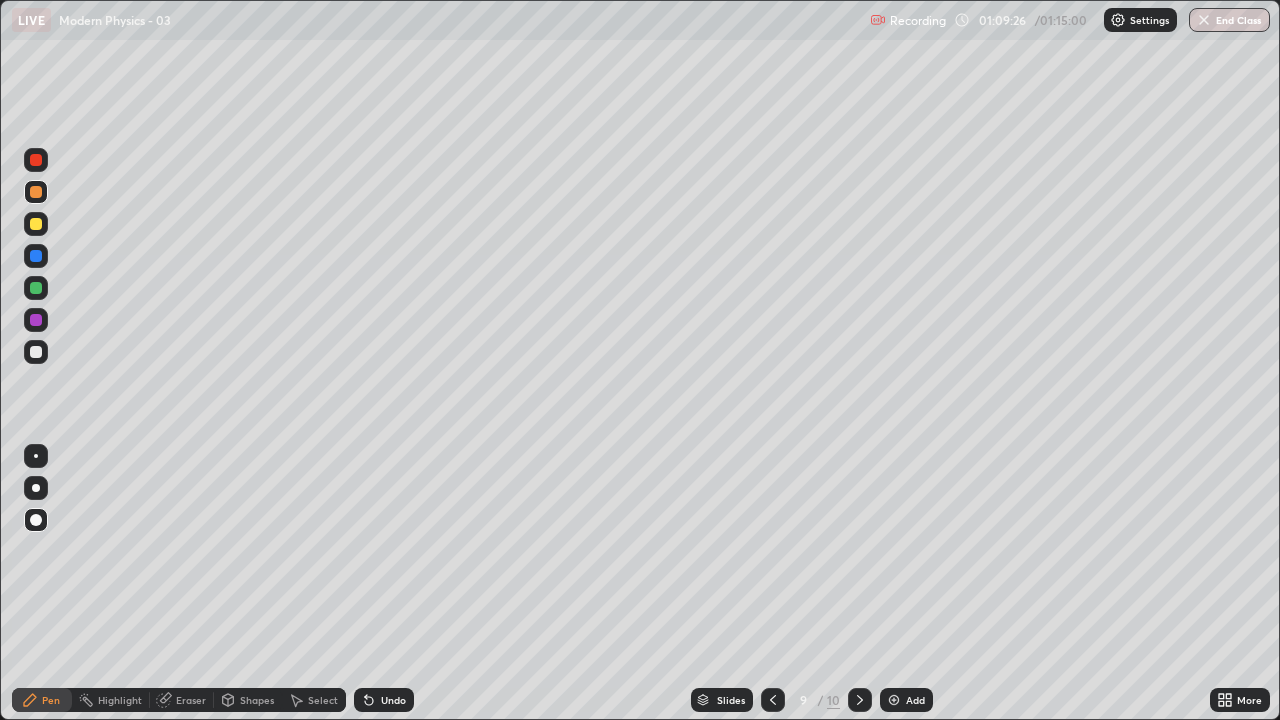 click at bounding box center (36, 352) 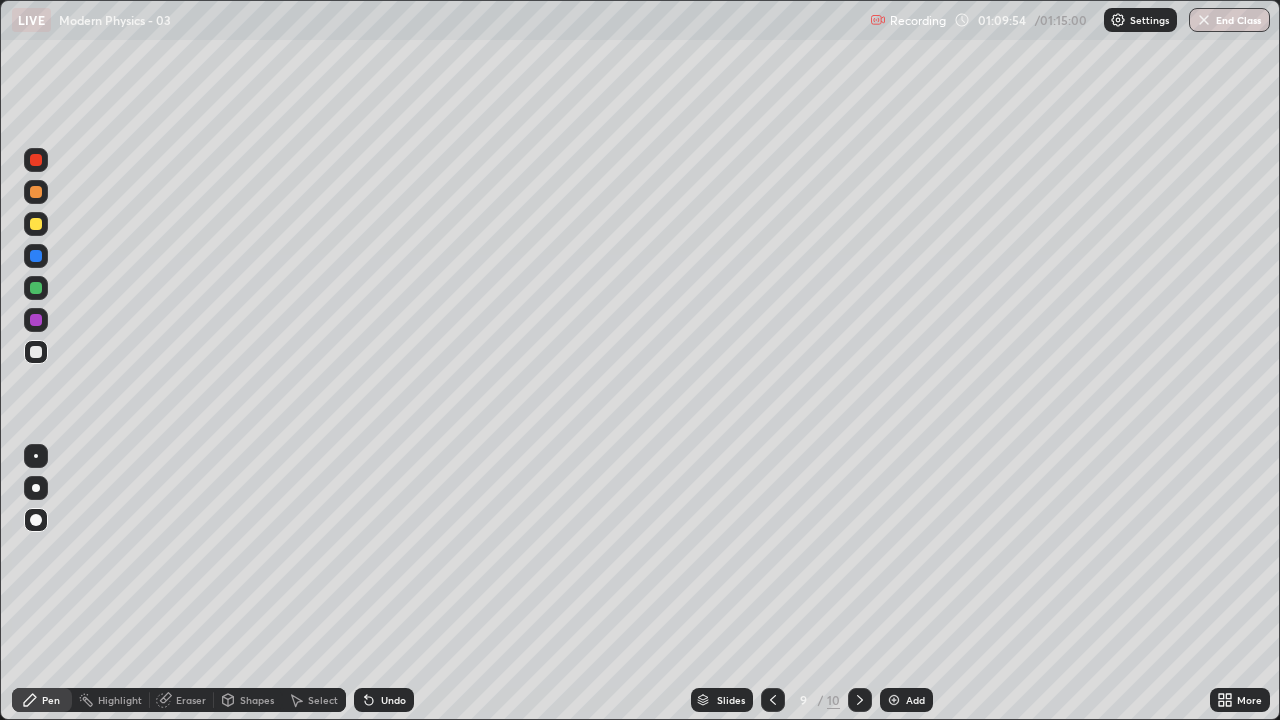 click 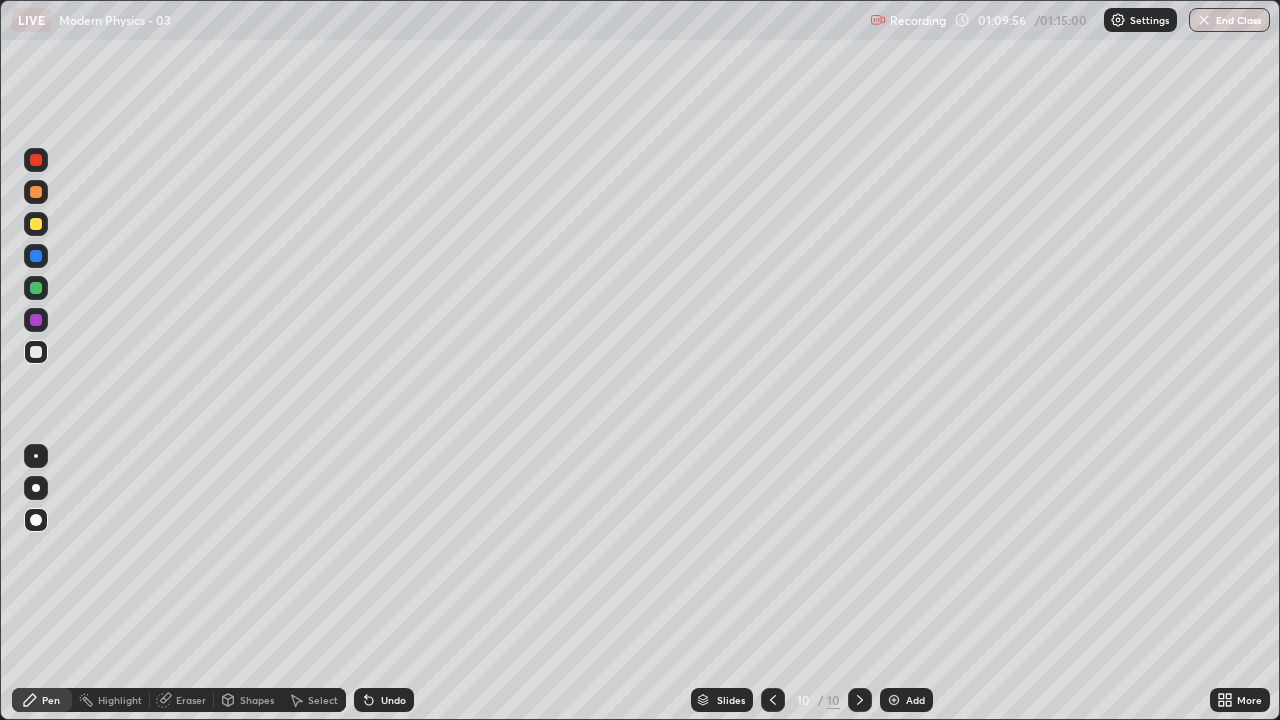 click 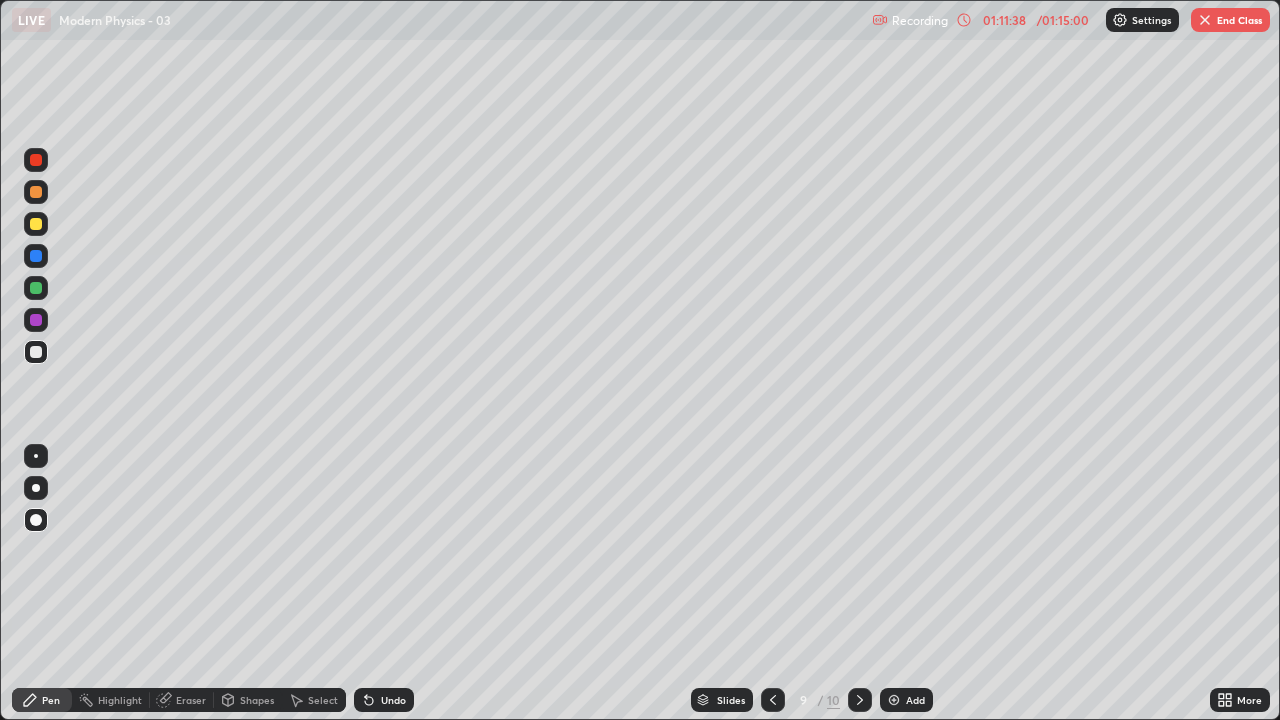 click 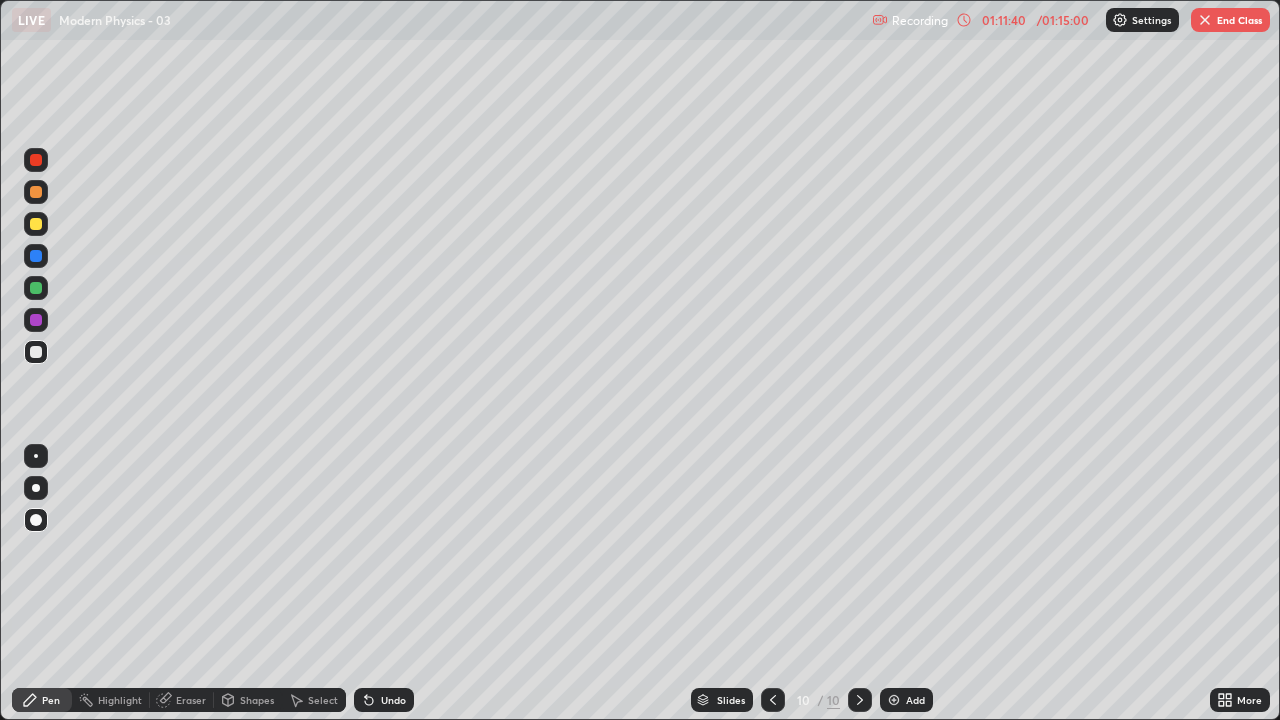 click 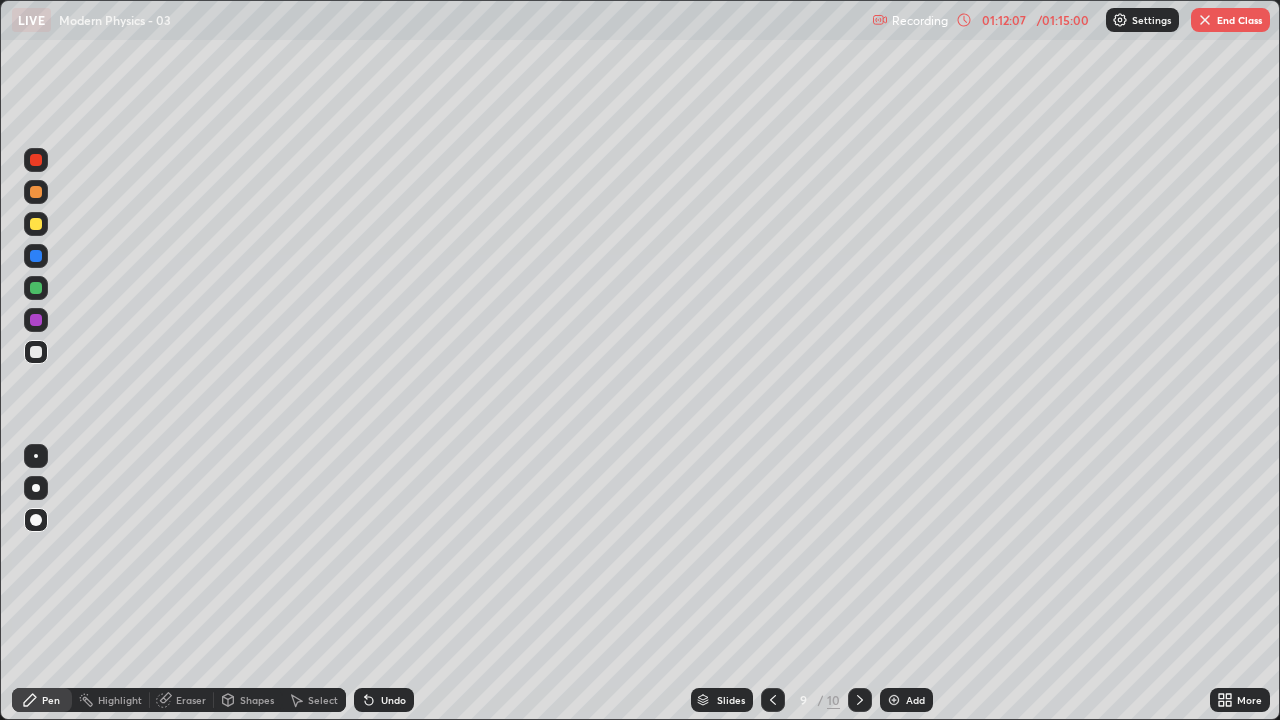 click 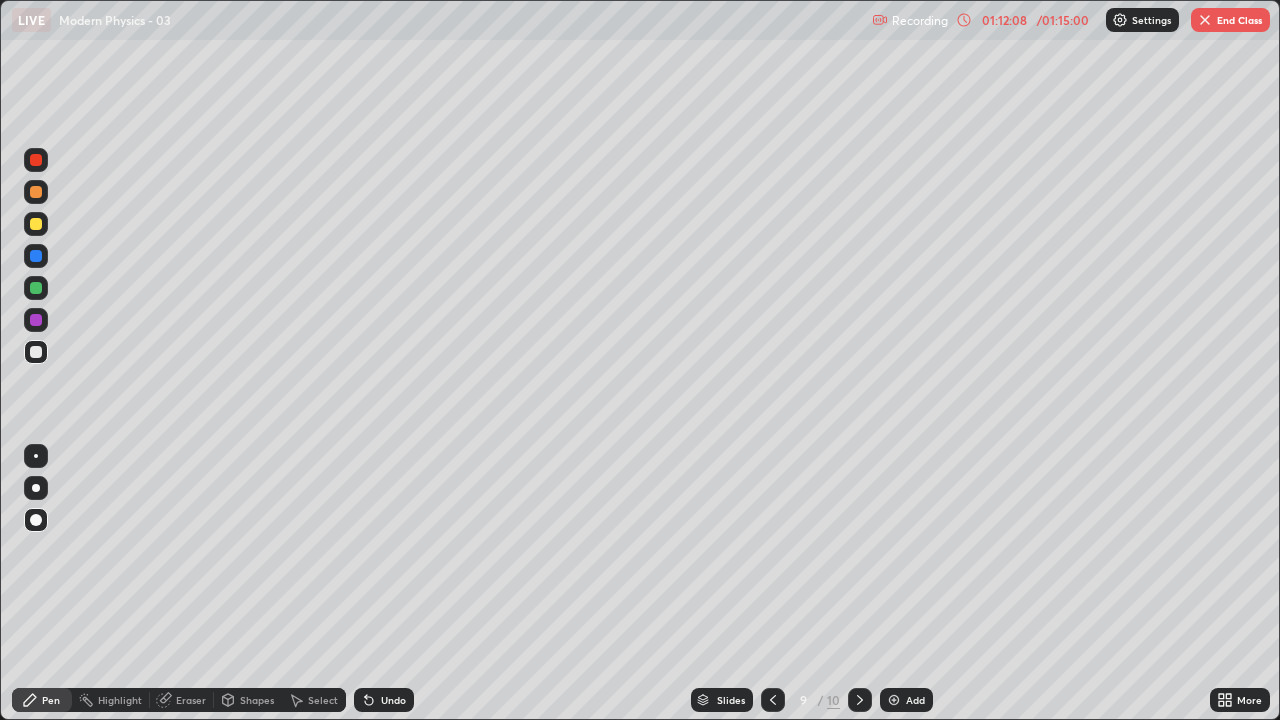 click on "Undo" at bounding box center (384, 700) 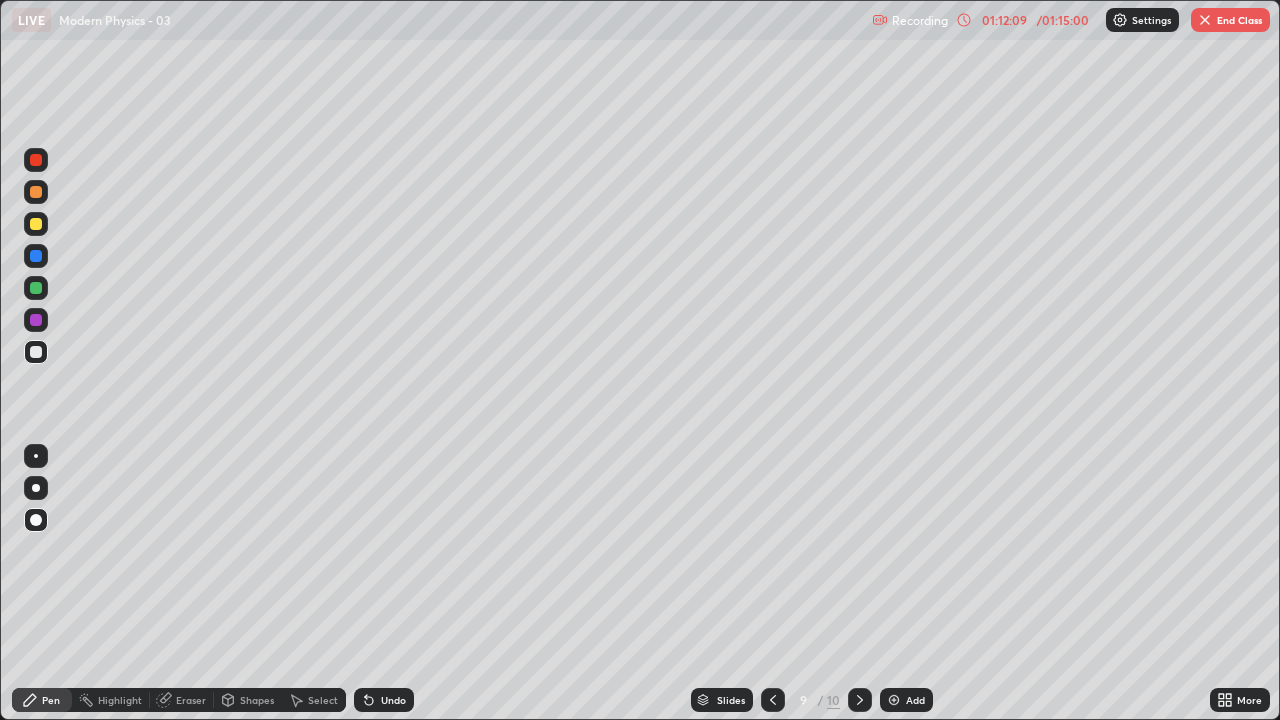 click on "Undo" at bounding box center (384, 700) 